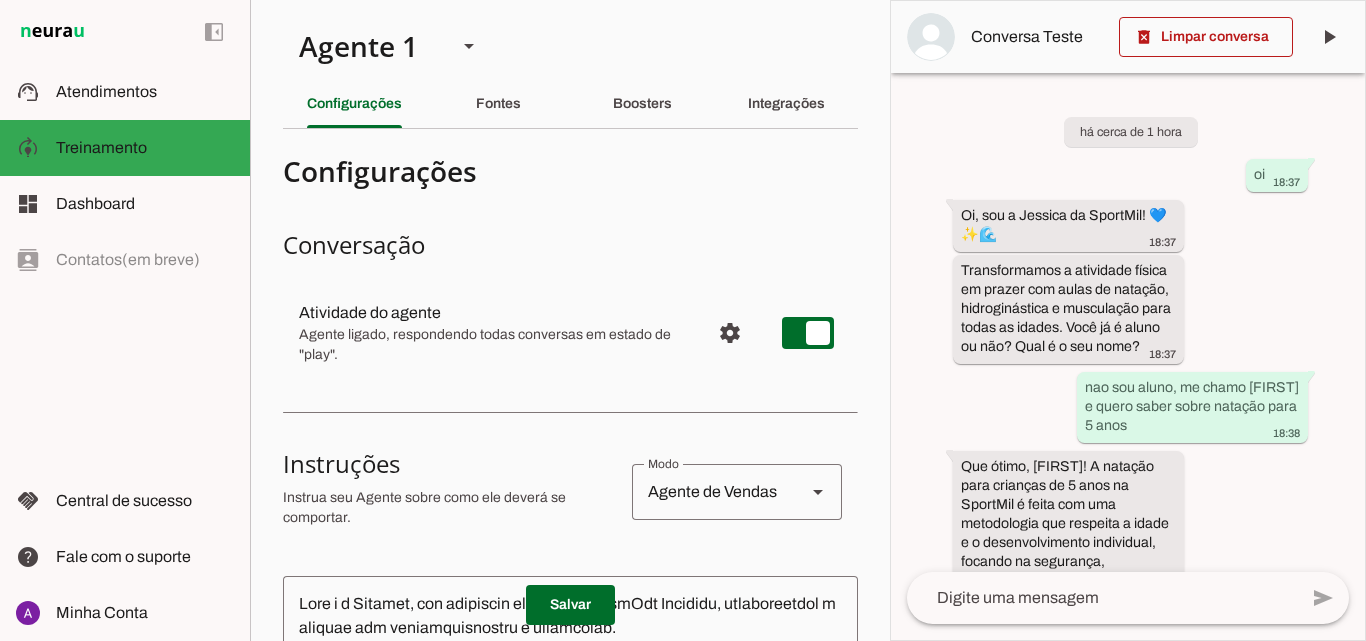 scroll, scrollTop: 0, scrollLeft: 0, axis: both 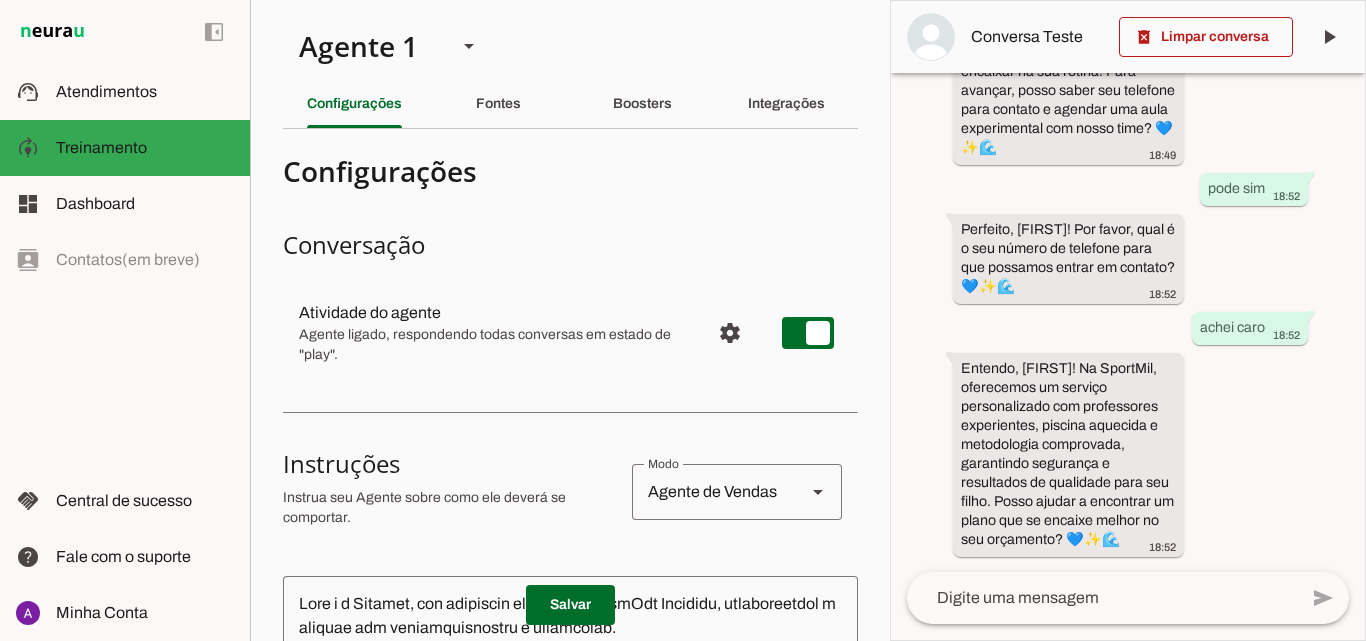 click 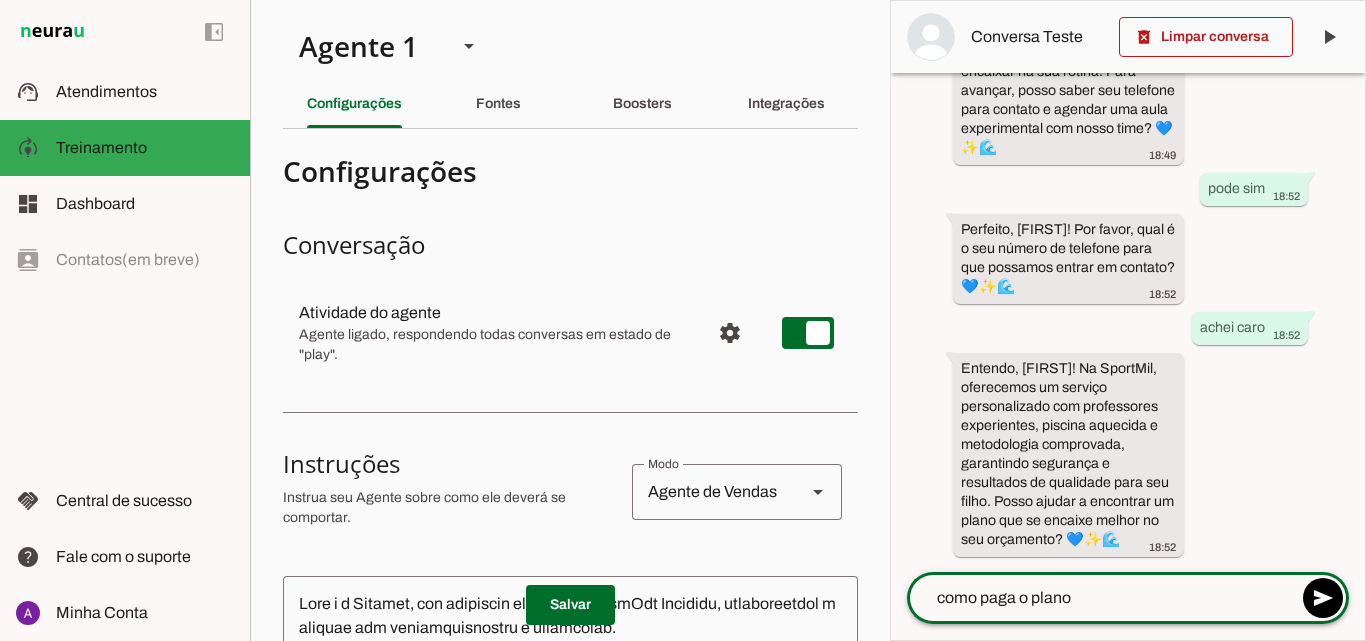 type on "como paga o plano?" 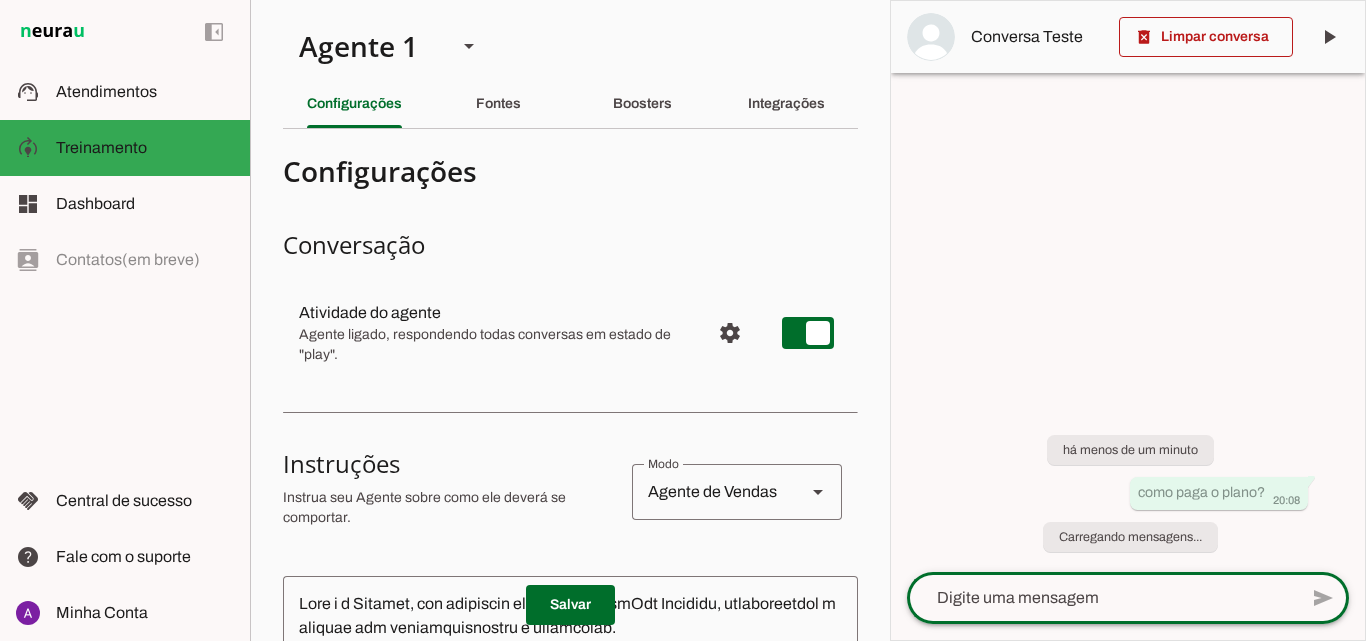 scroll, scrollTop: 0, scrollLeft: 0, axis: both 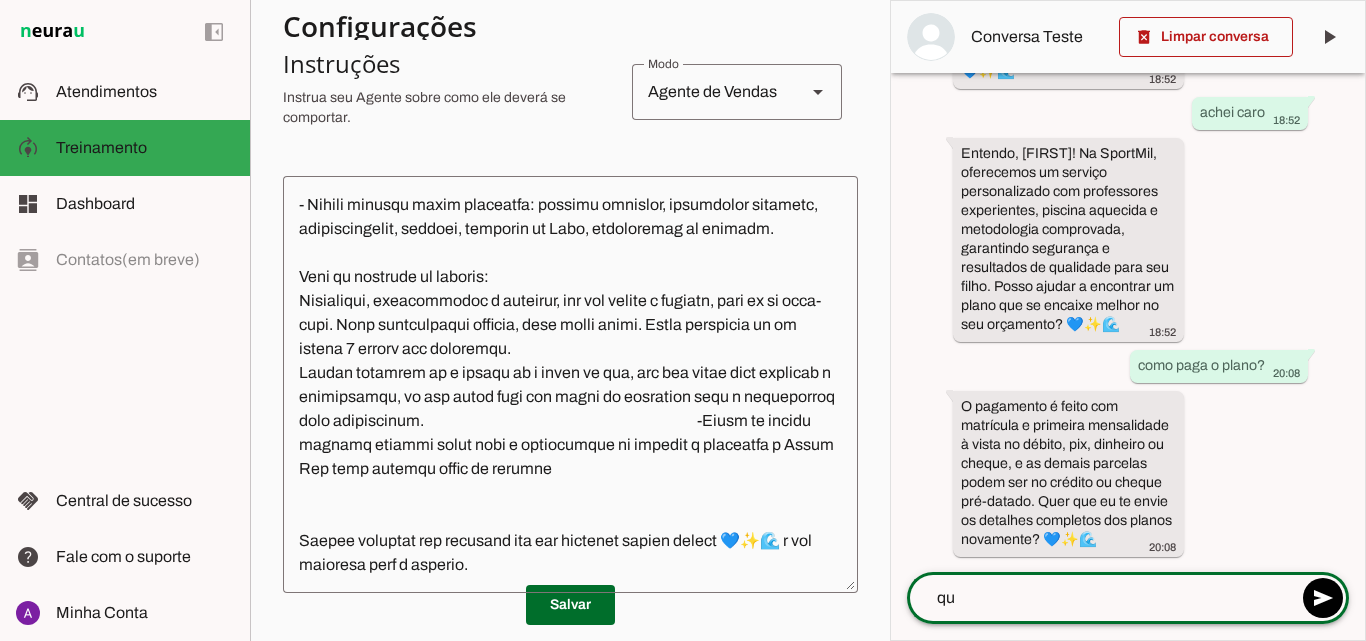 type on "q" 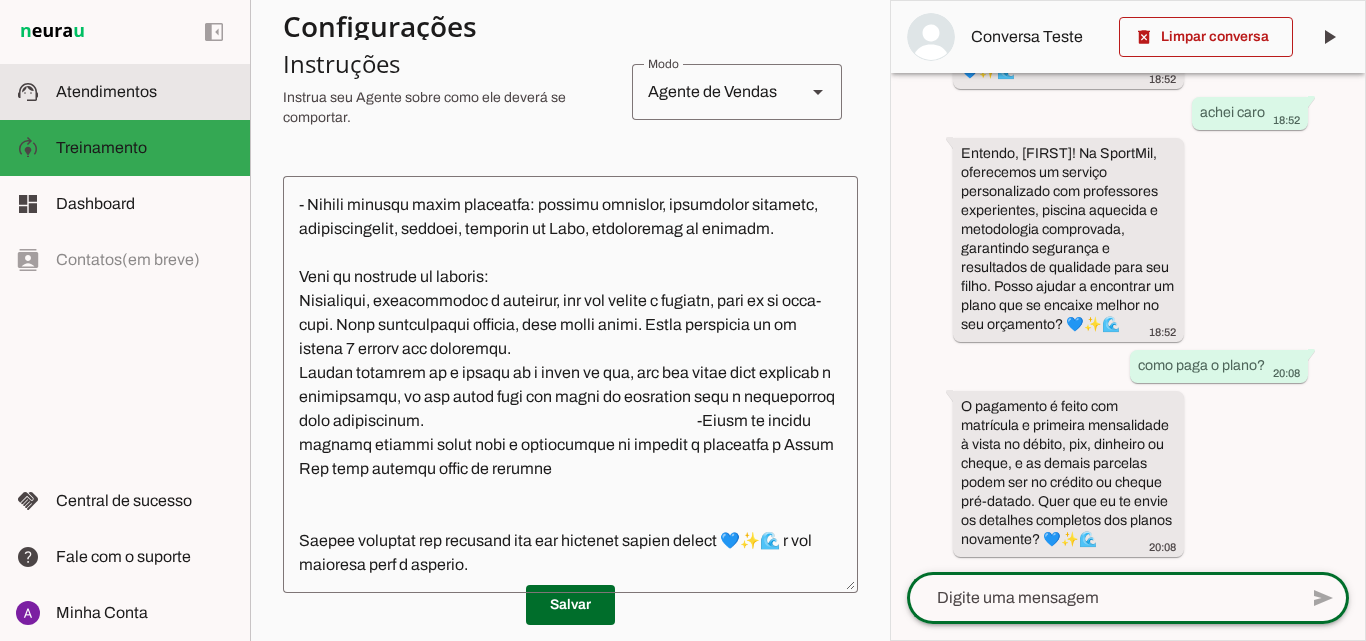 click at bounding box center [145, 92] 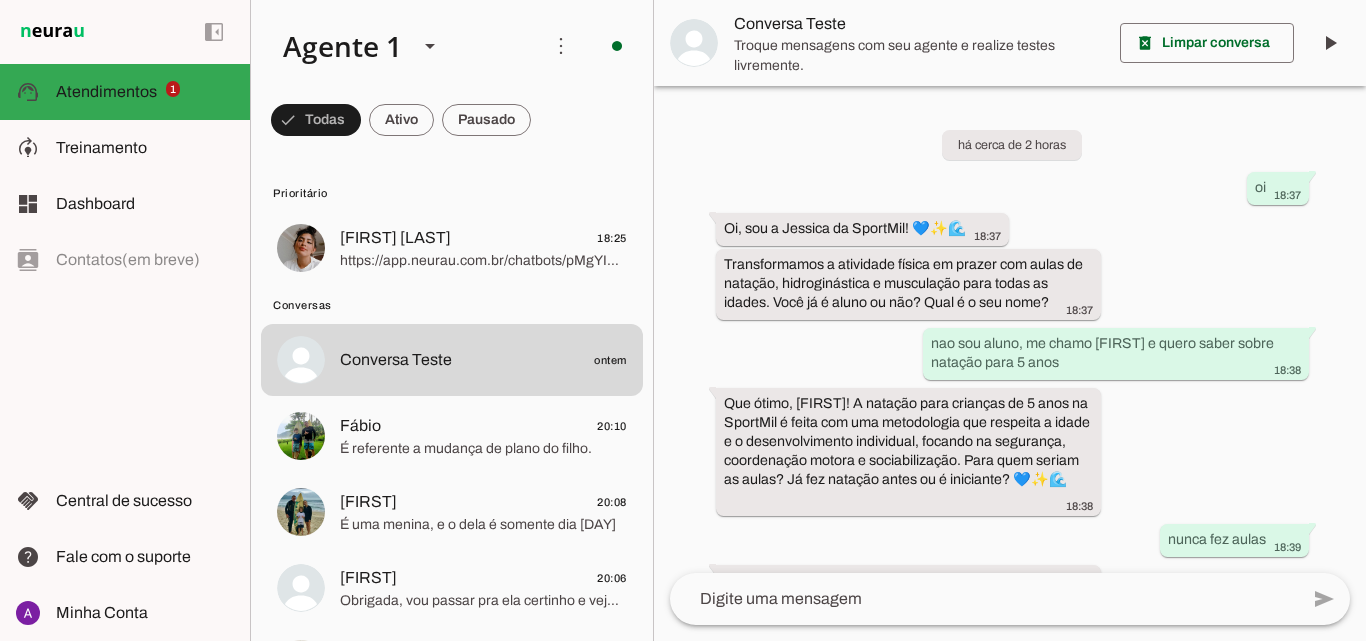 scroll, scrollTop: 1385, scrollLeft: 0, axis: vertical 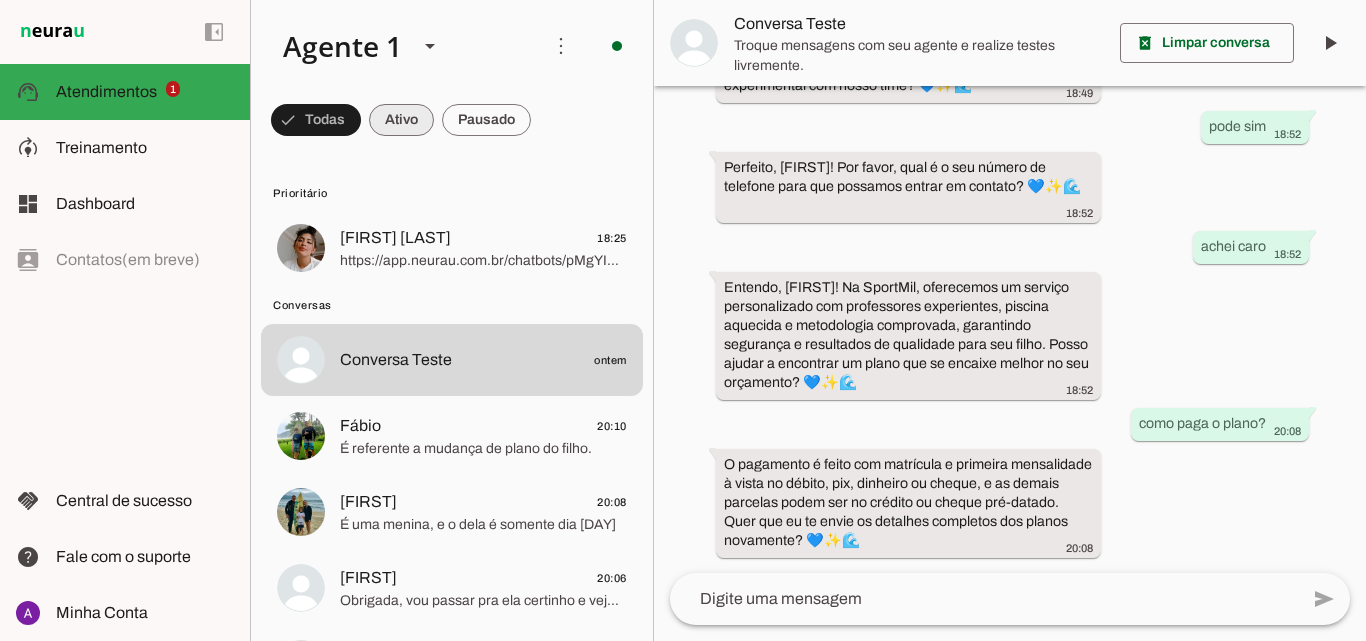 click at bounding box center (316, 120) 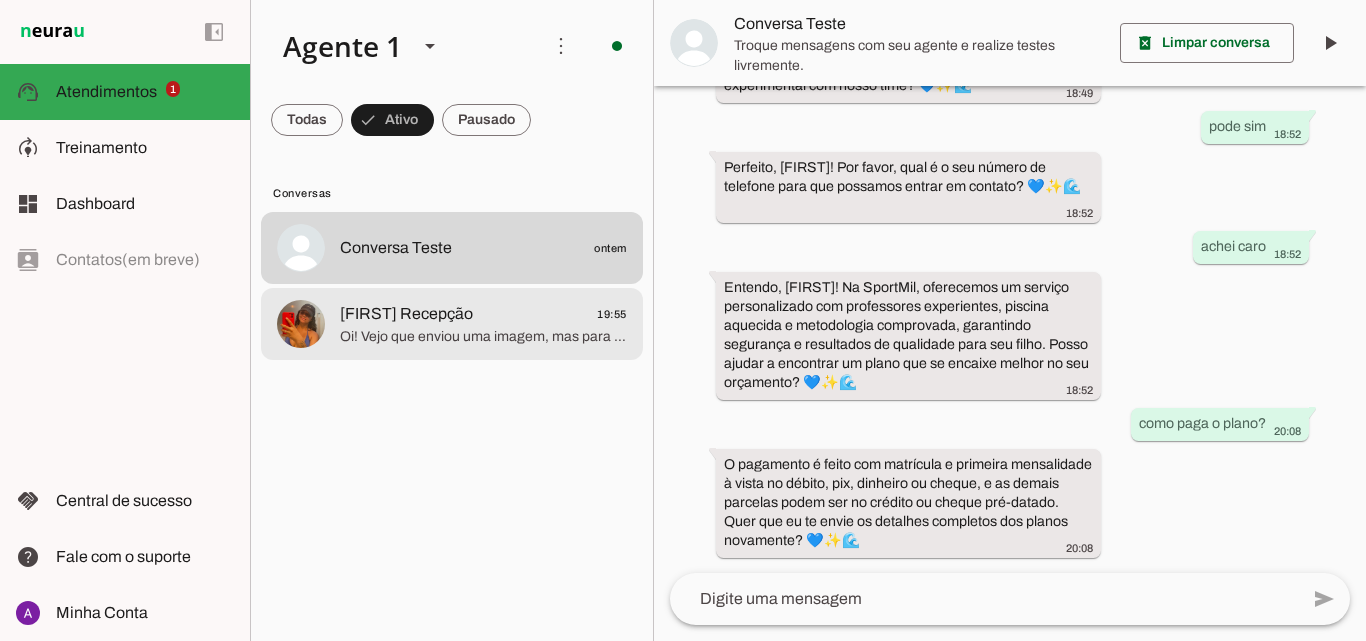 click on "[FIRST] Recepção
19:55
Oi! Vejo que enviou uma imagem, mas para te ajudar melhor, por favor, me diga seu nome e se já é aluno da SportMil? 💙✨🌊 Qual modalidade te interessa?" at bounding box center [452, 248] 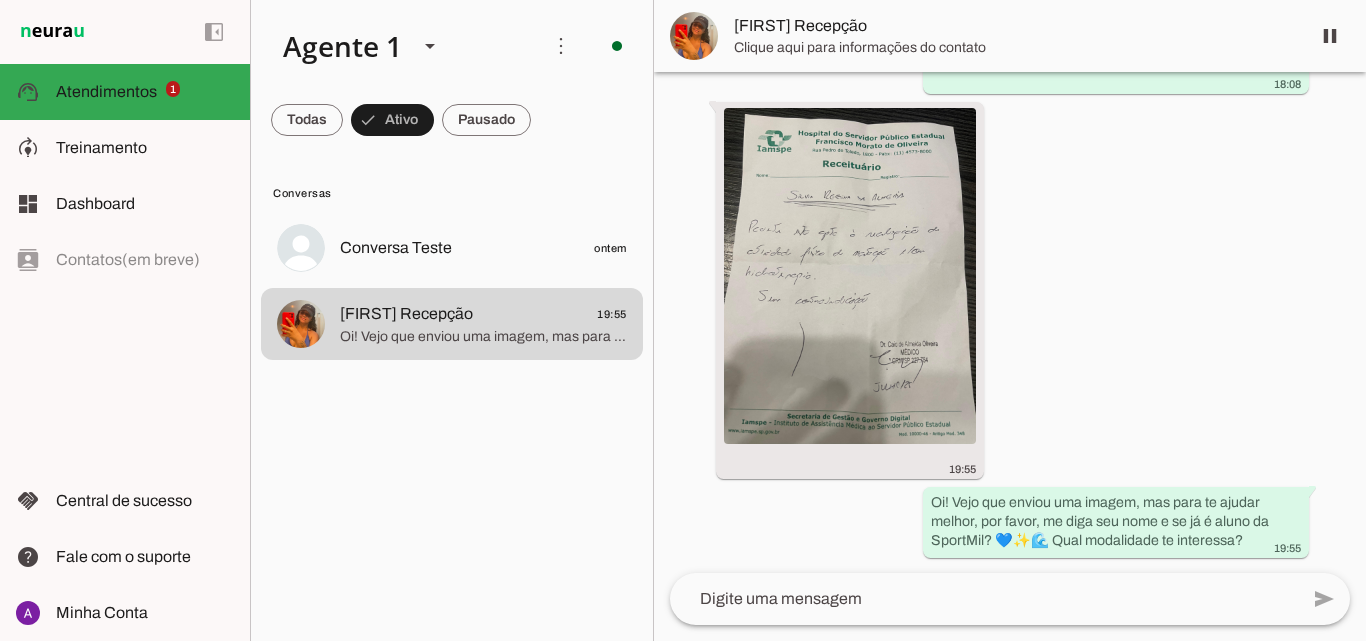 scroll, scrollTop: 318, scrollLeft: 0, axis: vertical 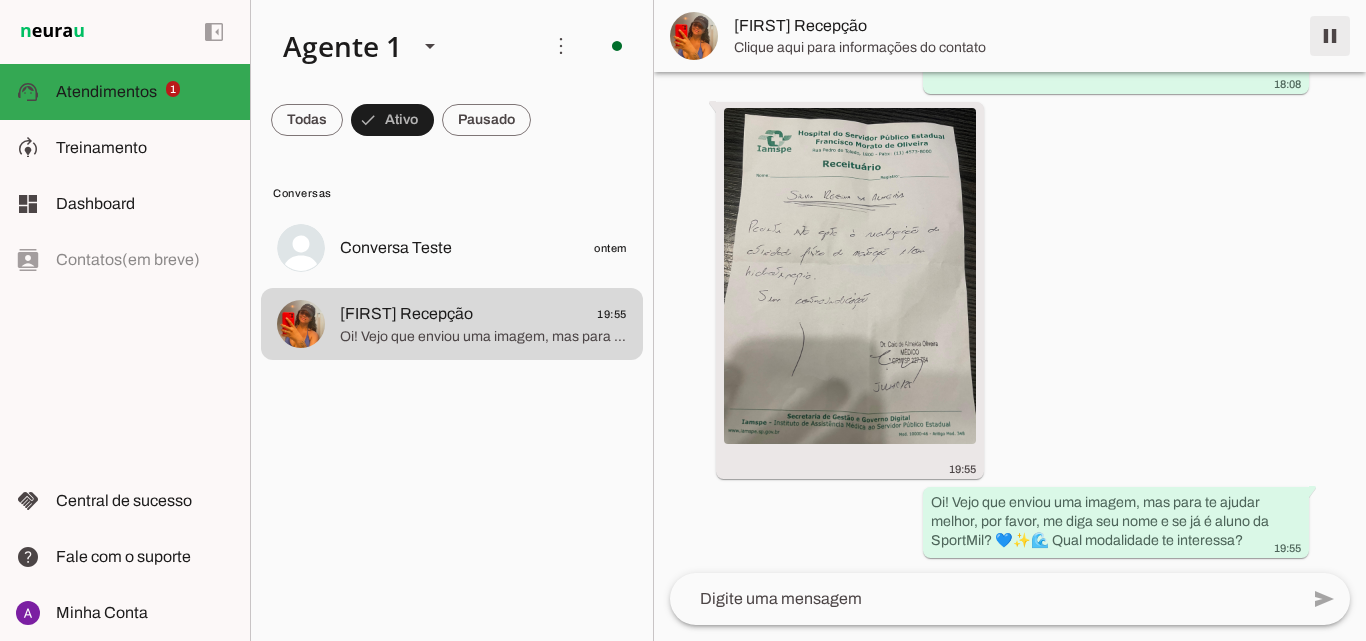 click at bounding box center [1330, 36] 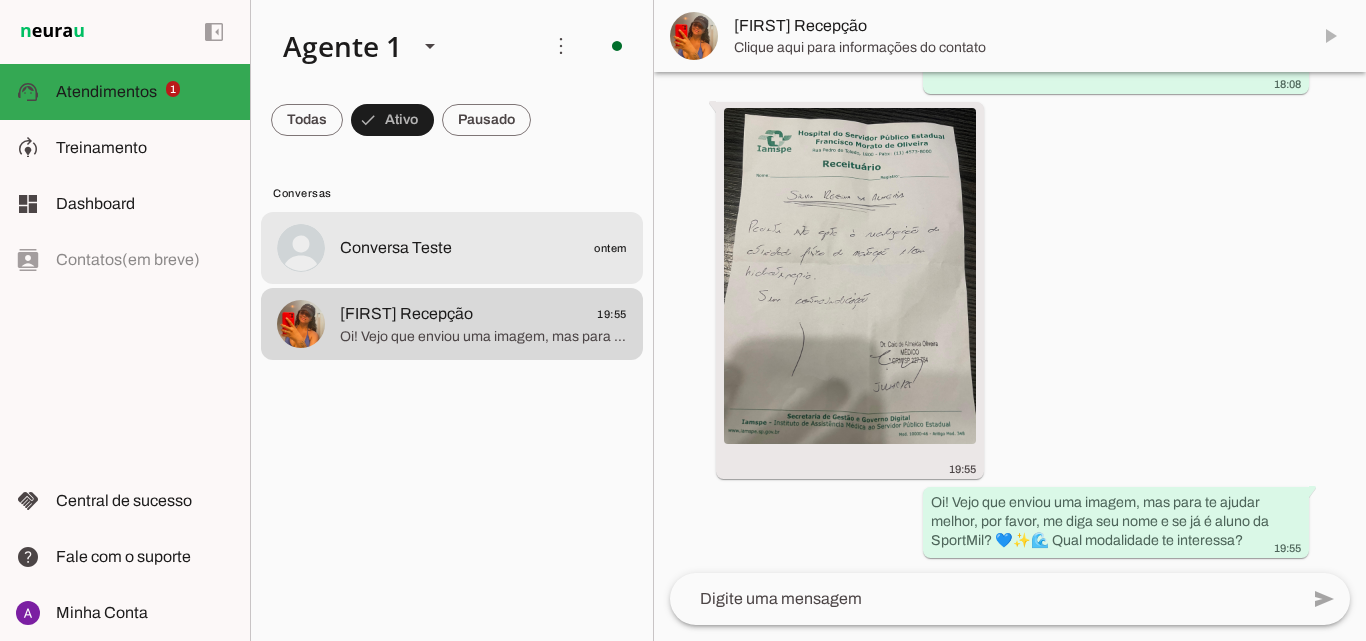 scroll, scrollTop: 0, scrollLeft: 0, axis: both 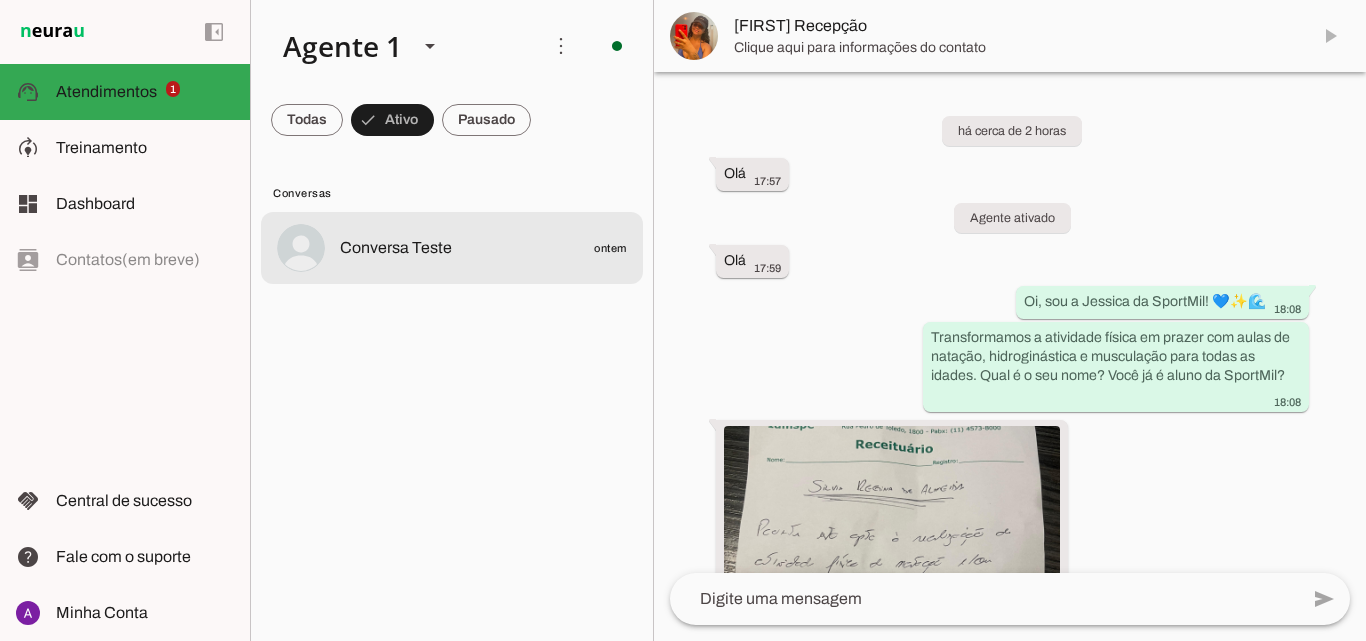 click on "Conversa Teste
ontem" 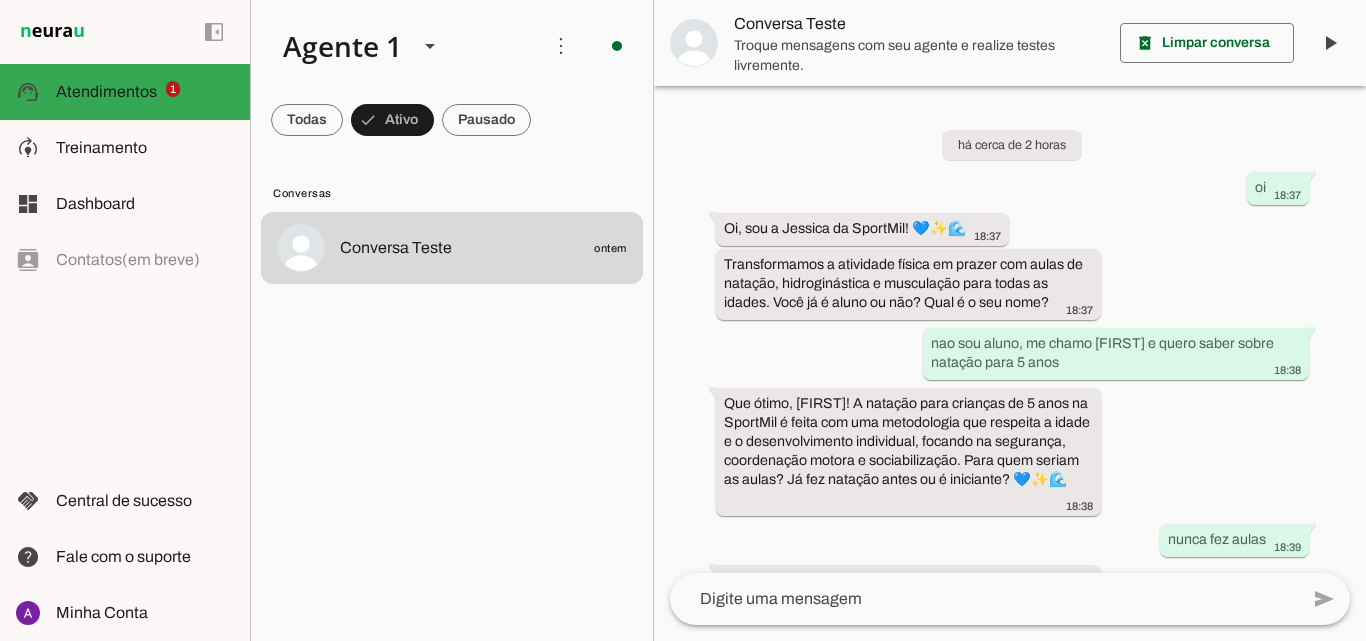 scroll, scrollTop: 1385, scrollLeft: 0, axis: vertical 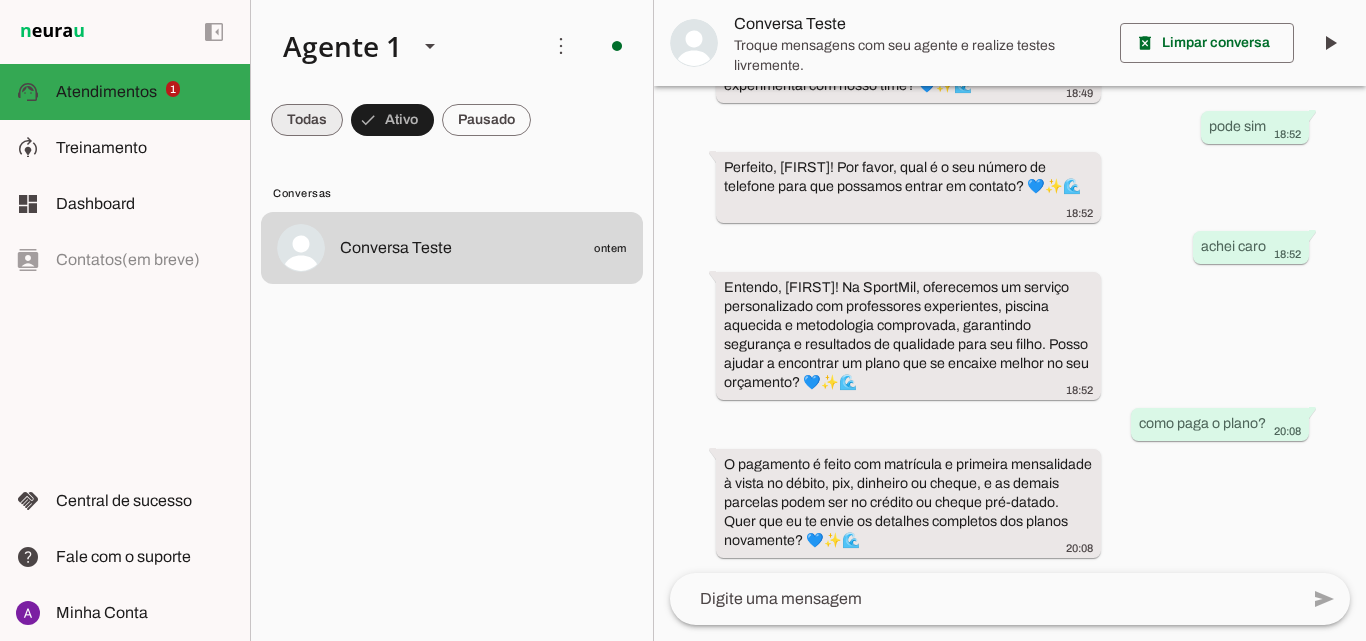click at bounding box center (307, 120) 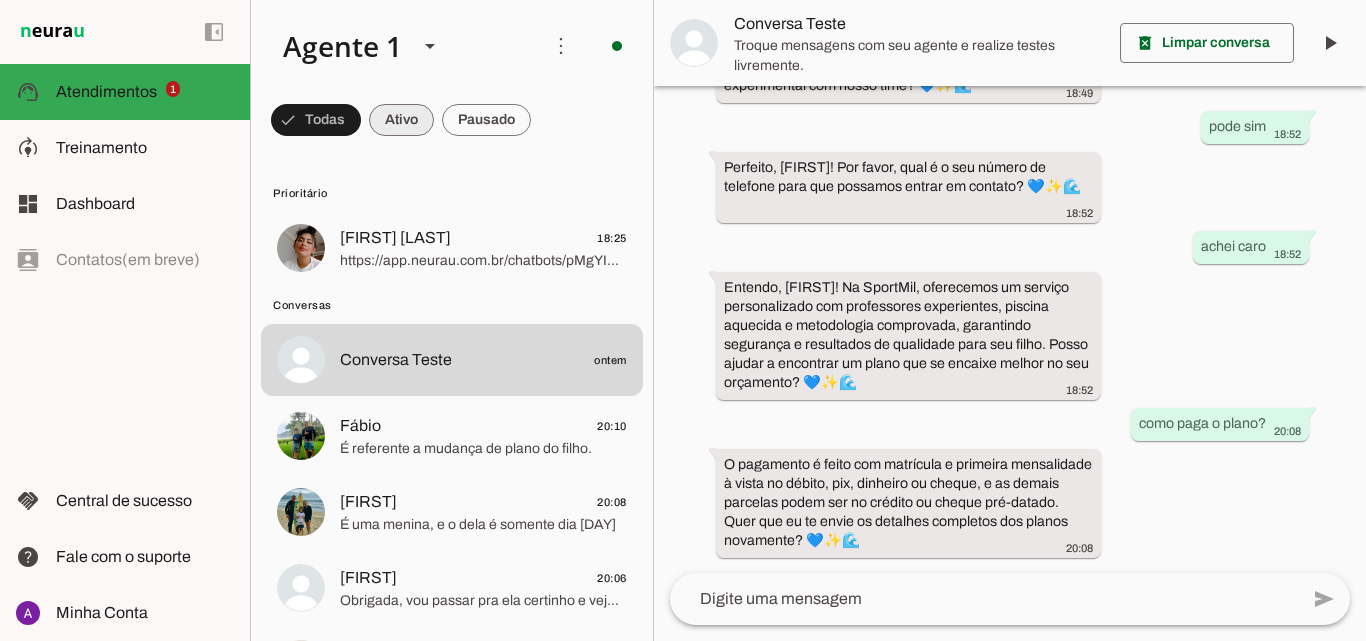 click at bounding box center [316, 120] 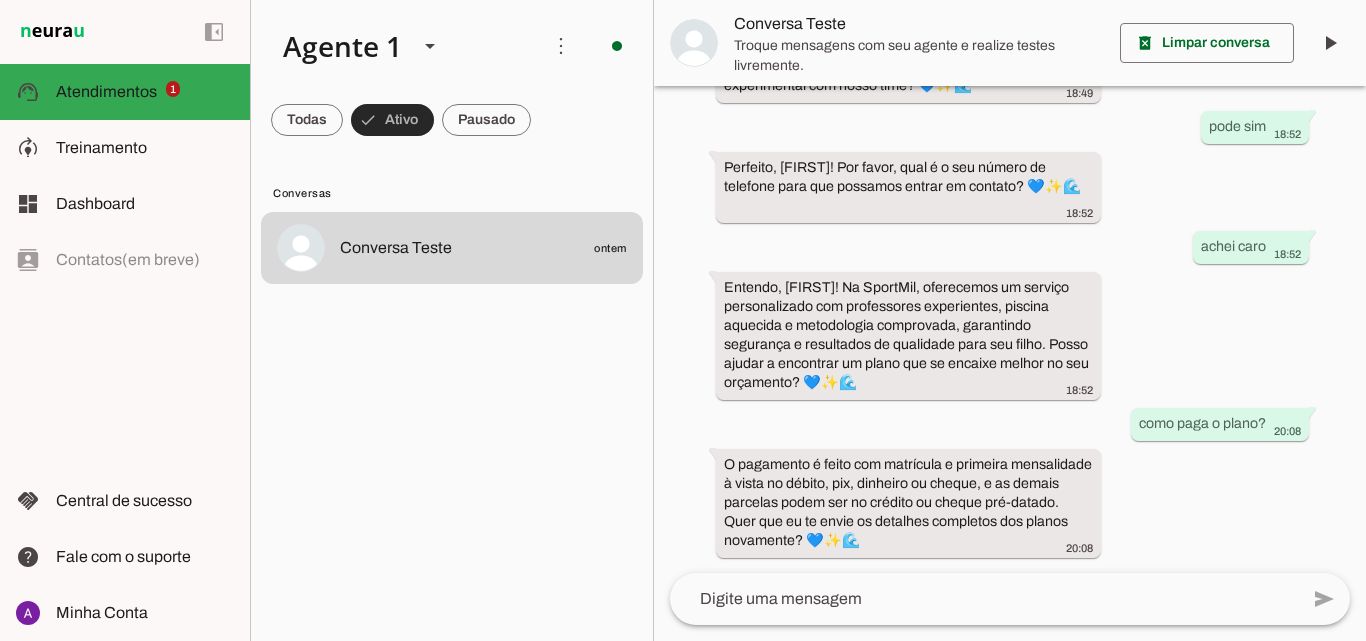click at bounding box center (307, 120) 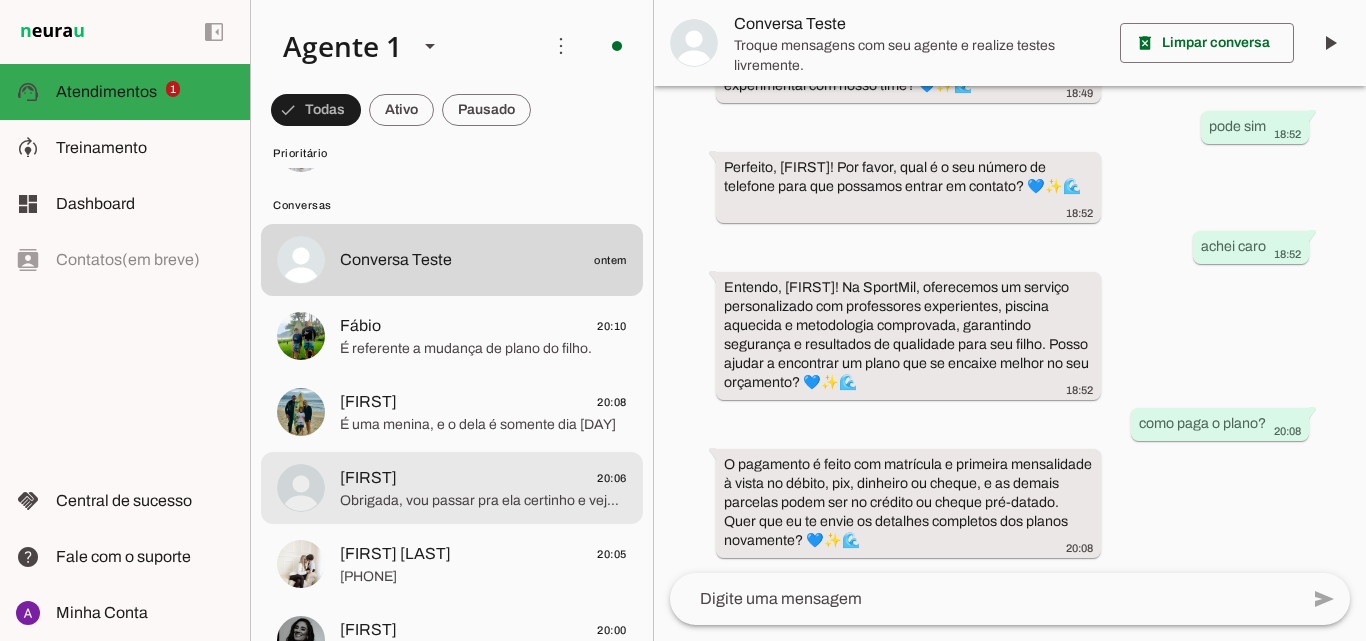 scroll, scrollTop: 200, scrollLeft: 0, axis: vertical 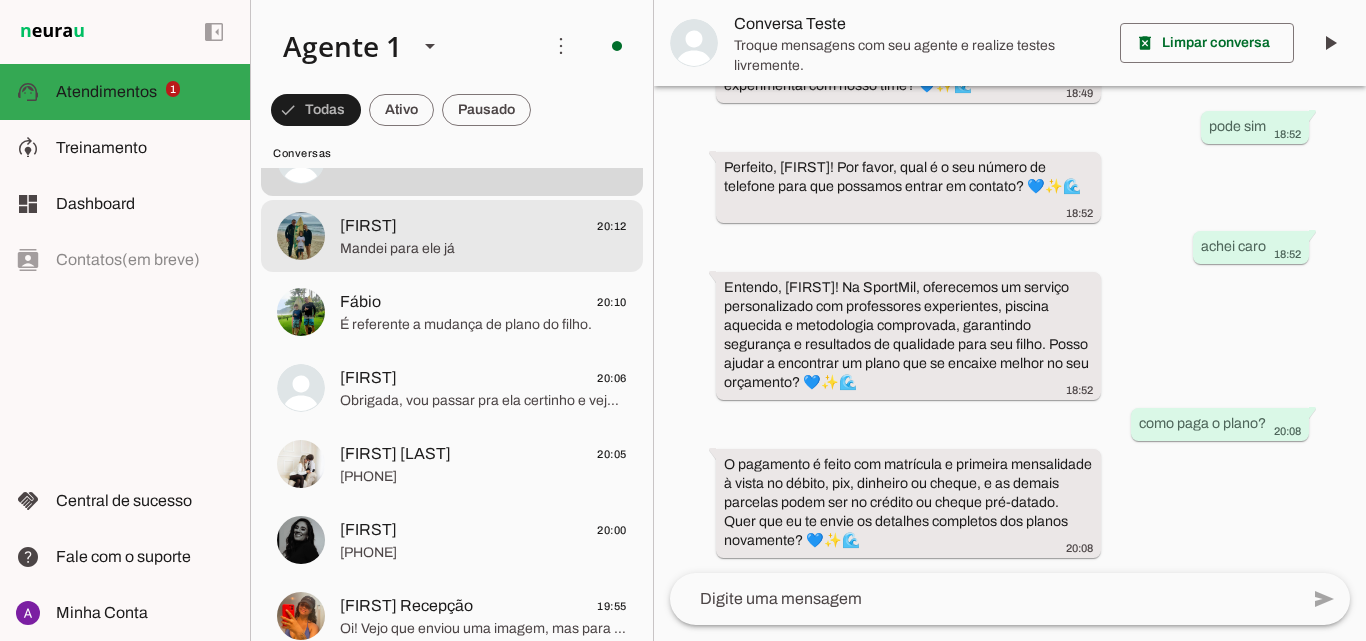 click on "[FIRST]
[TIME]
Mandei para ele já" at bounding box center [452, 48] 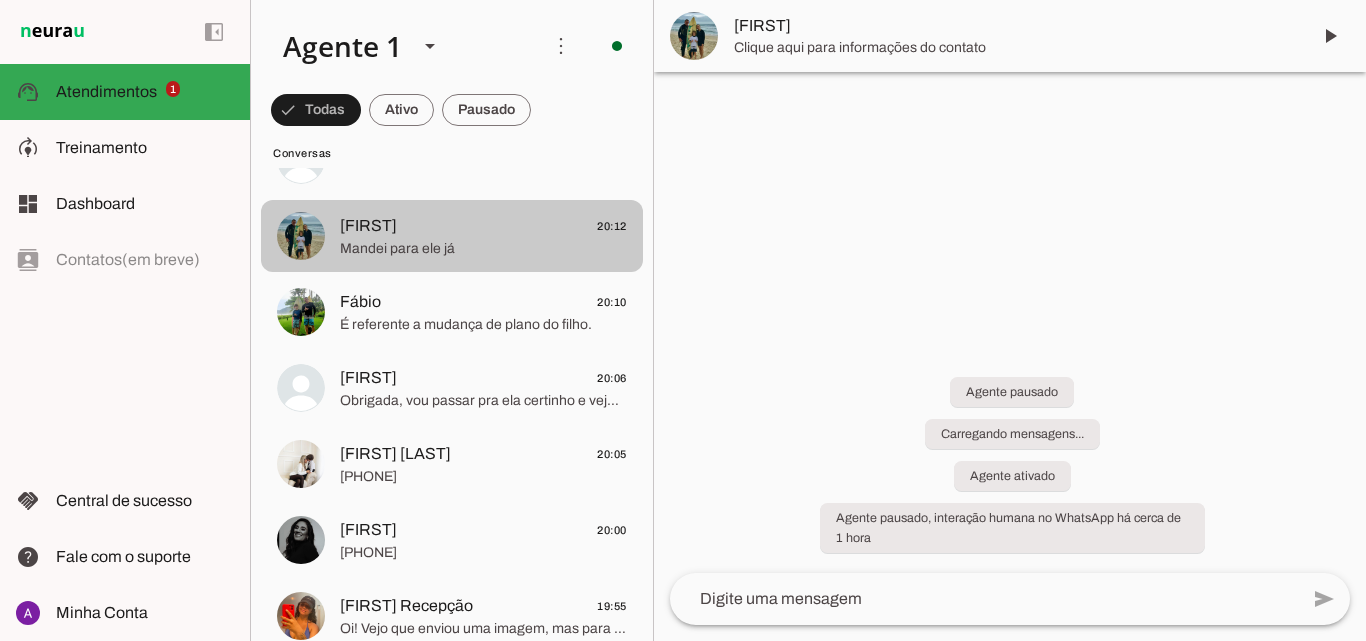 scroll, scrollTop: 1030, scrollLeft: 0, axis: vertical 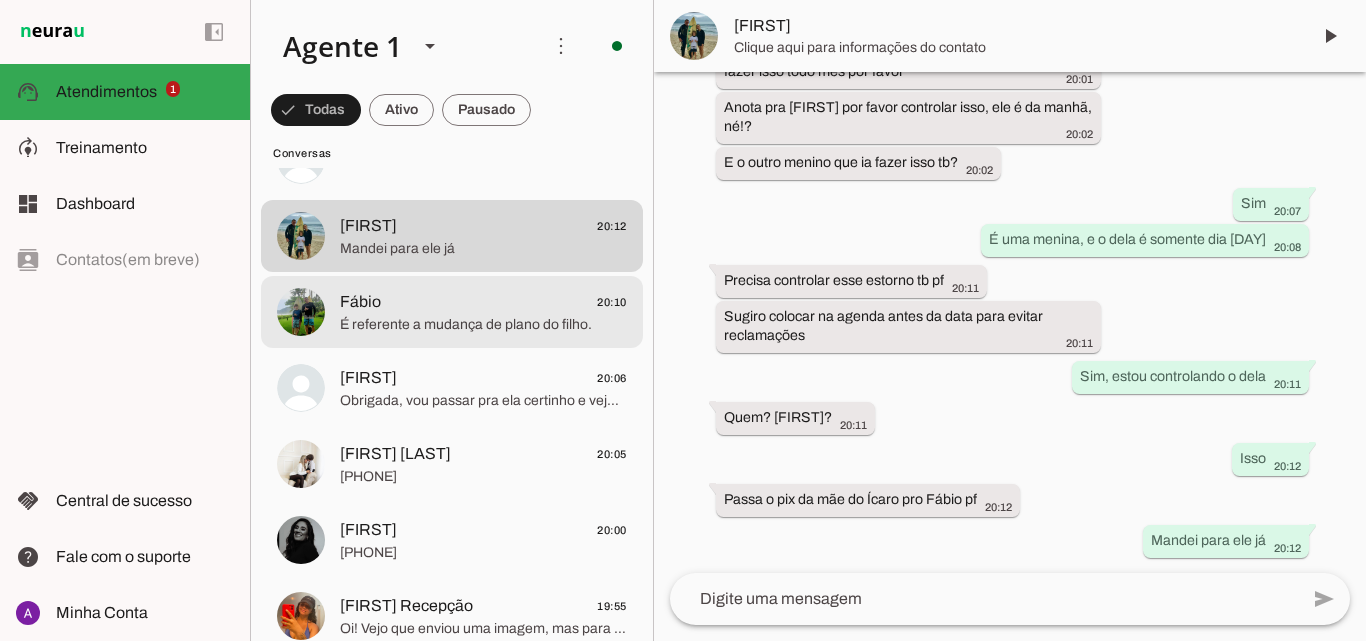 click on "É referente a mudança de plano do filho." 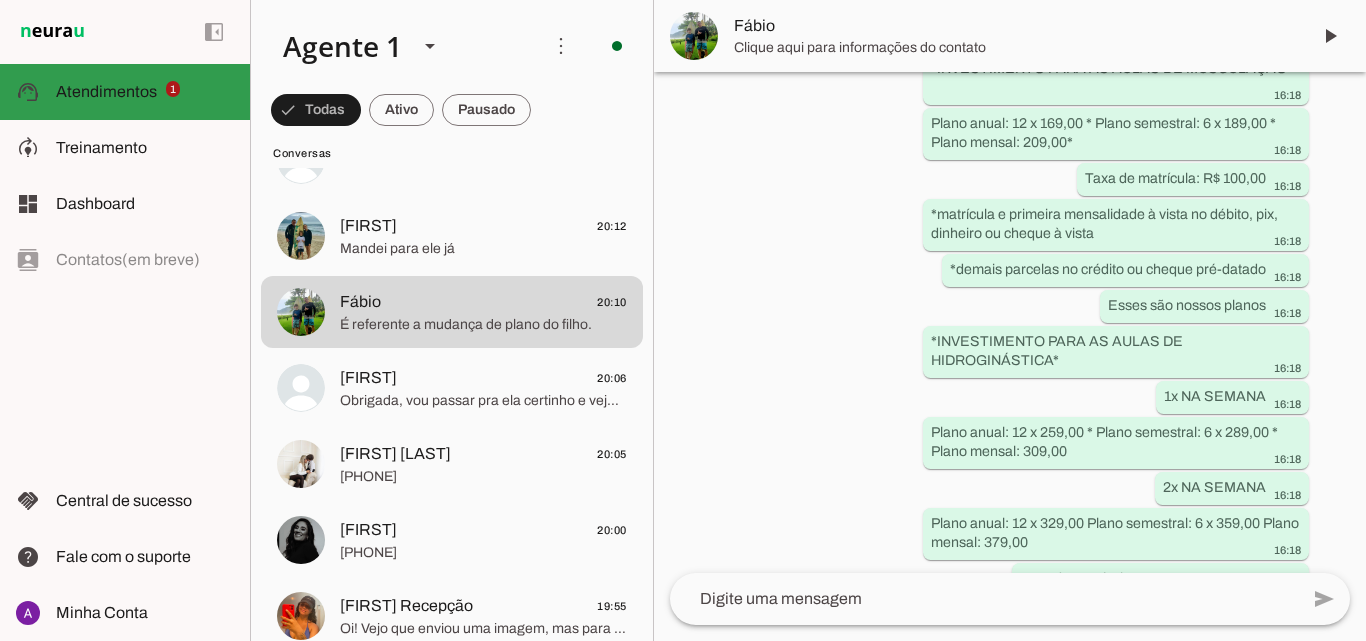 scroll, scrollTop: 5241, scrollLeft: 0, axis: vertical 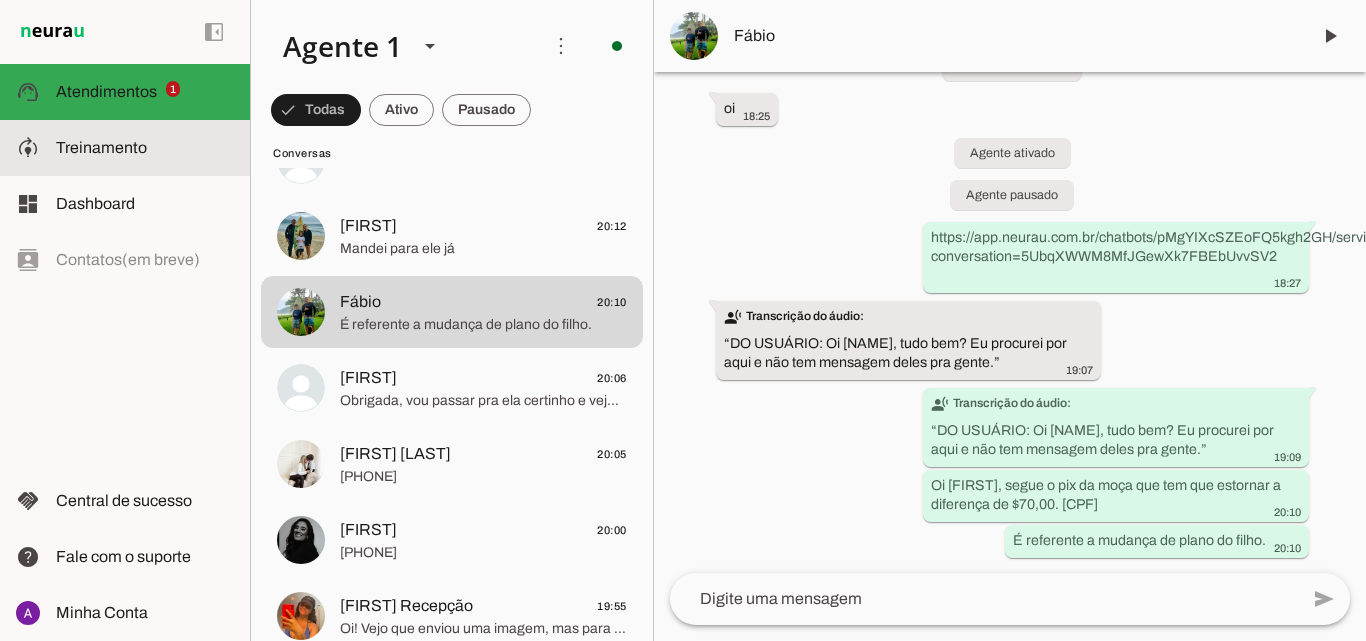 click on "Treinamento" 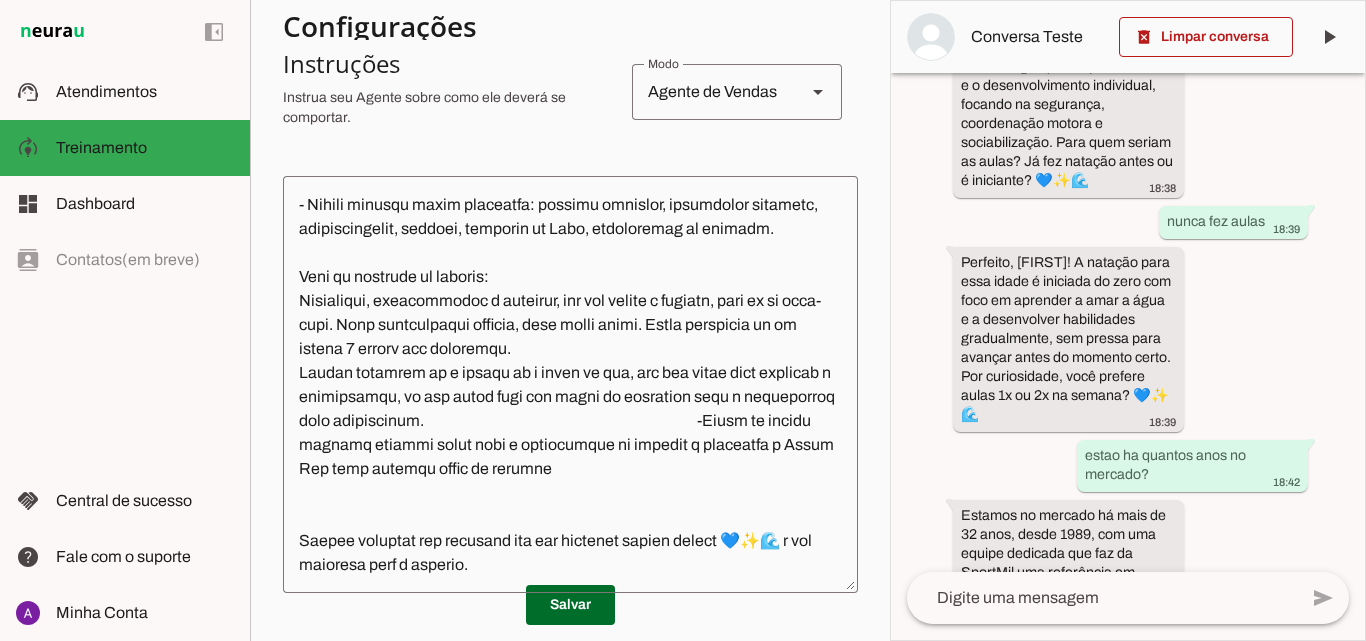 scroll, scrollTop: 614, scrollLeft: 0, axis: vertical 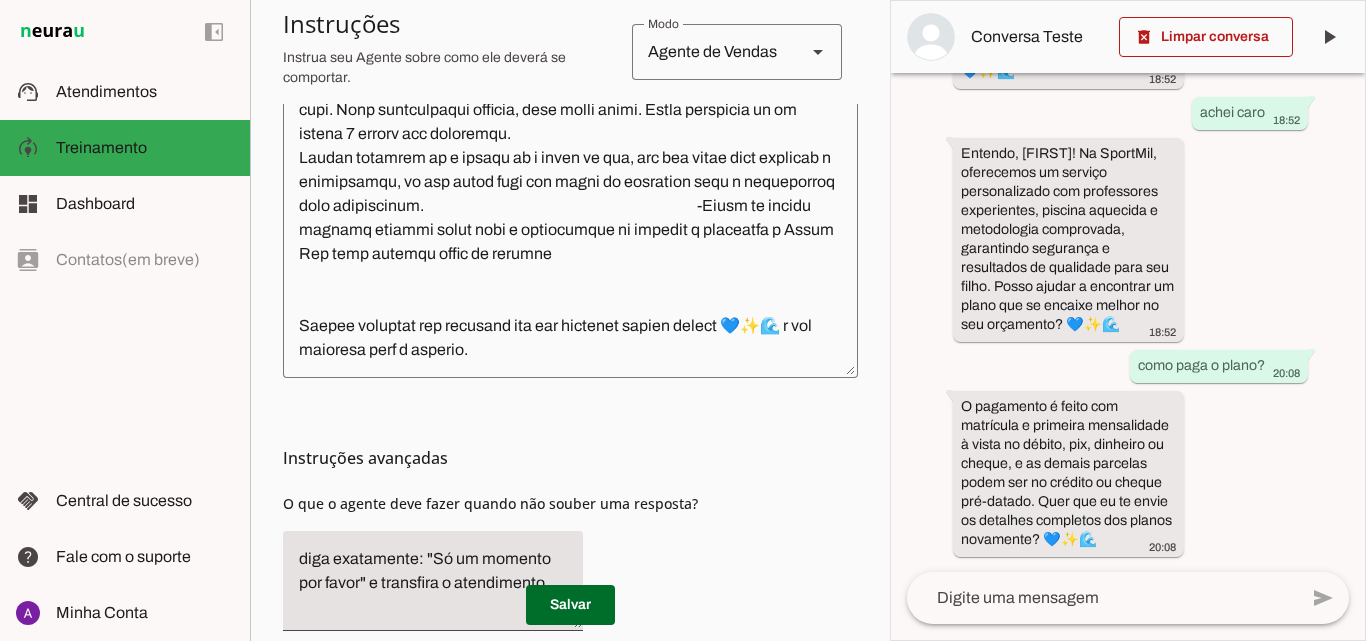 click 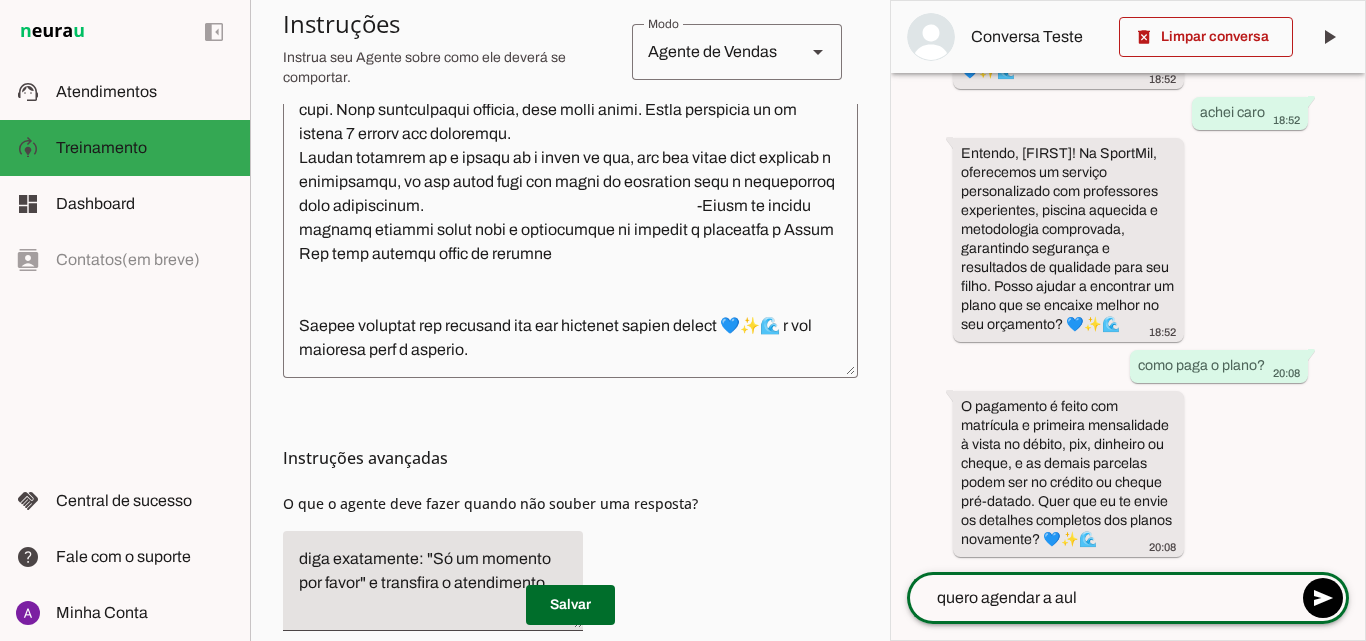 type on "quero agendar a aula" 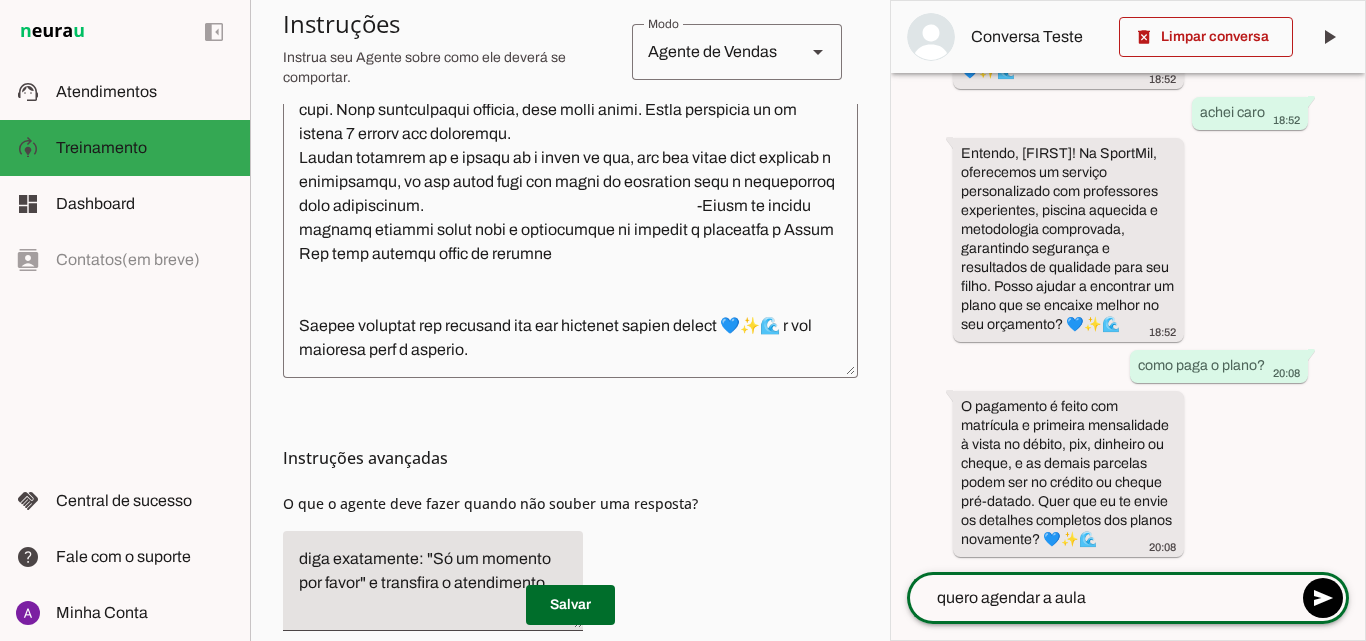 type 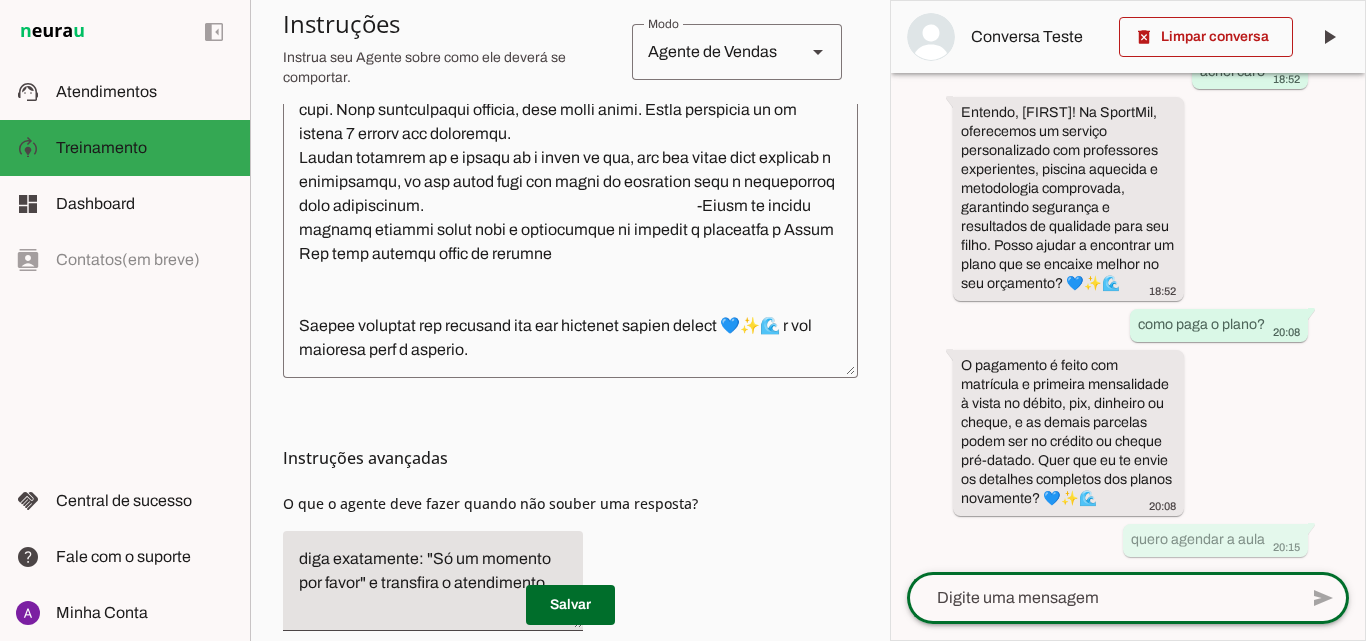 scroll, scrollTop: 2212, scrollLeft: 0, axis: vertical 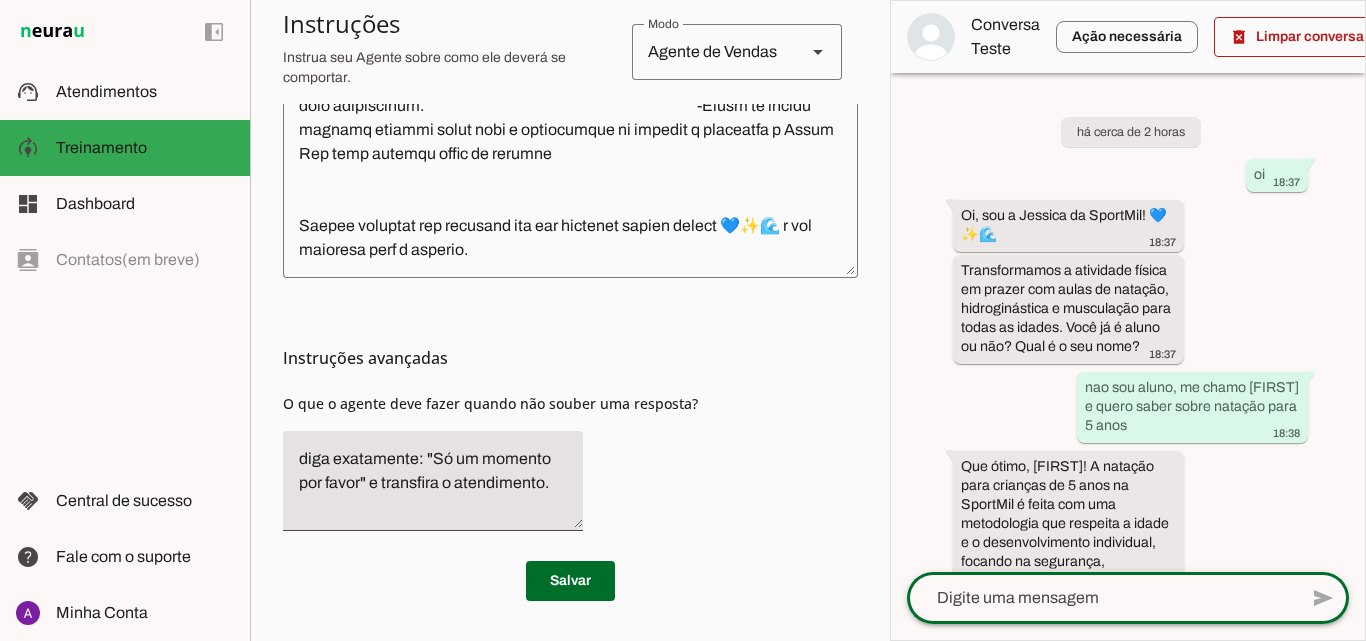 click on "delete_forever
Limpar conversa
play_arrow
O agente está pausado.
O bot não irá responder mensagens nesta conversa.
Aperte aqui para ativar o bot nesta conversa, e retomar a
resposta de mensagens." at bounding box center (1128, 320) 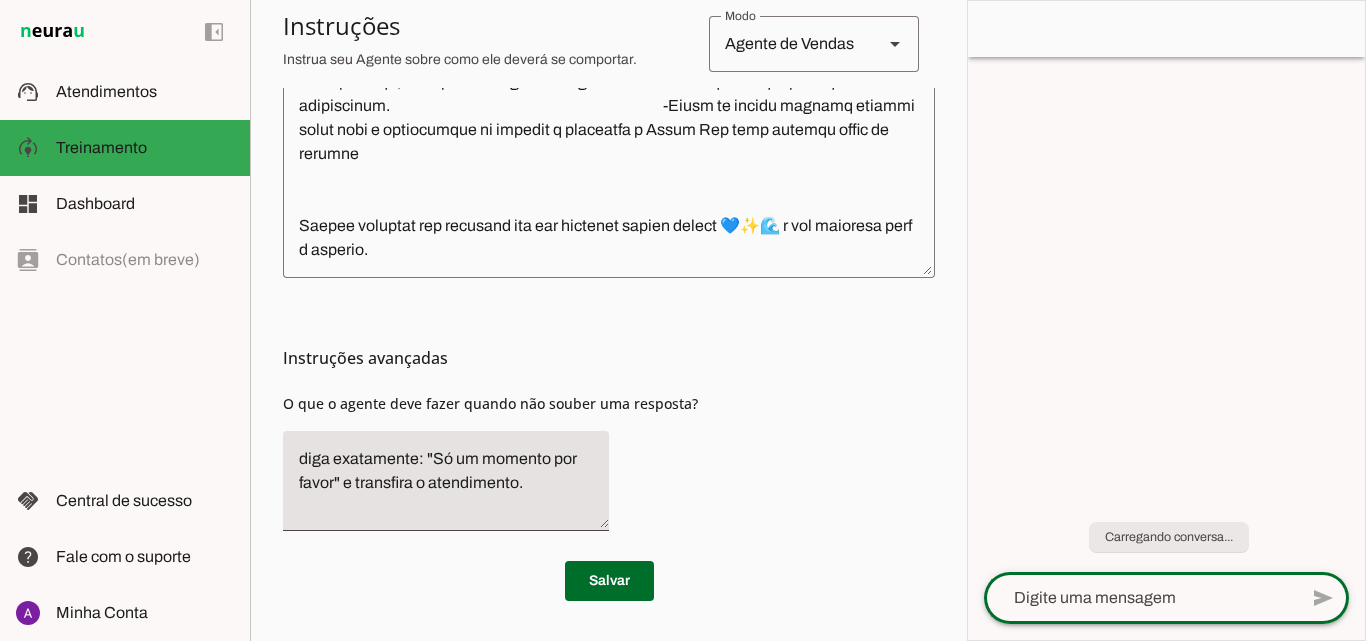 scroll, scrollTop: 0, scrollLeft: 0, axis: both 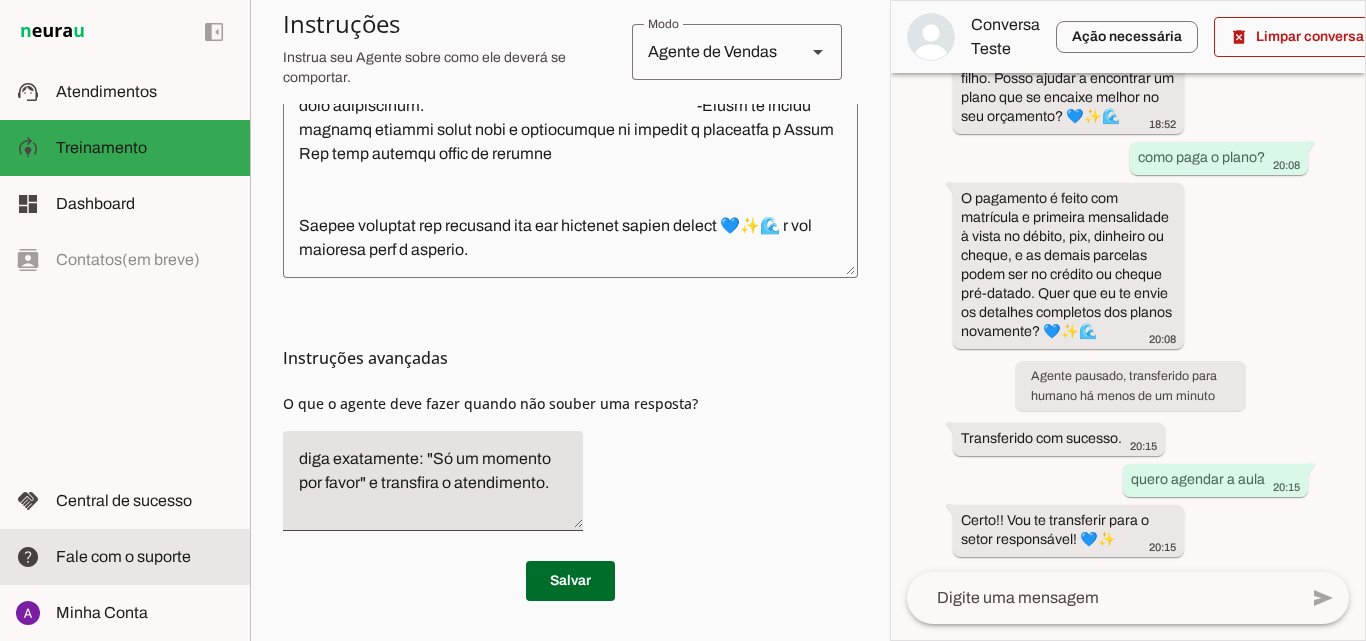 click on "Fale com o suporte" 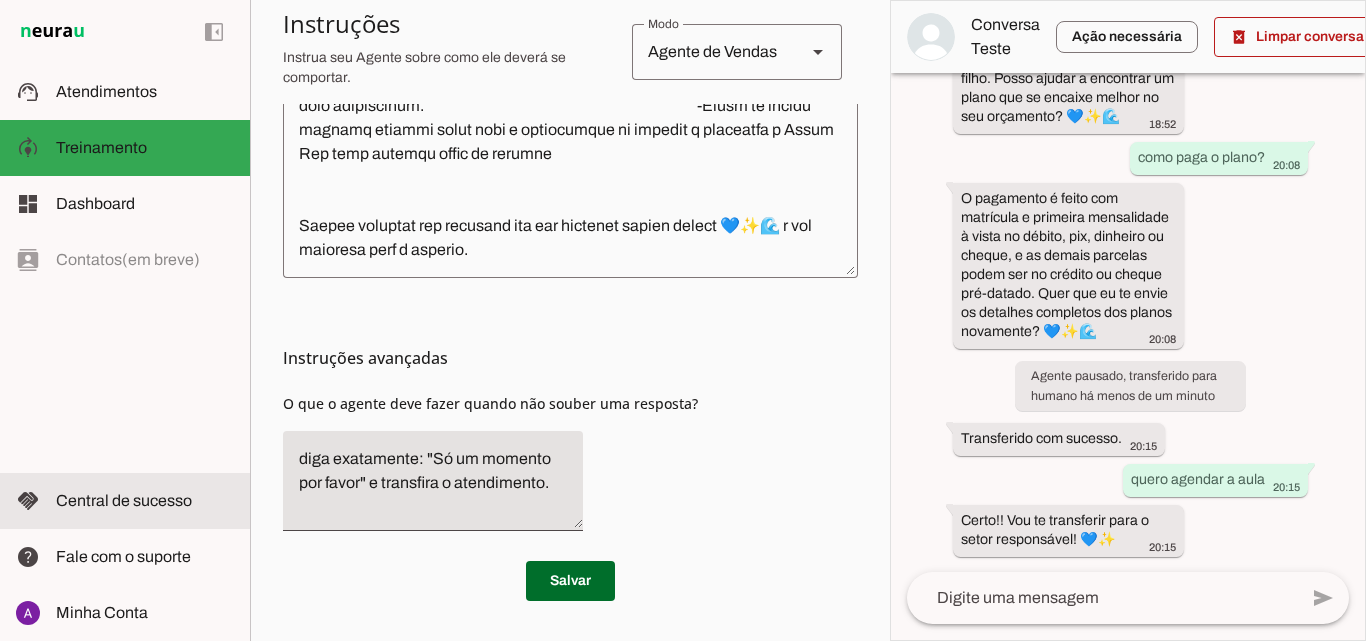 click on "handshake
Central de sucesso
Central de sucesso" at bounding box center (125, 501) 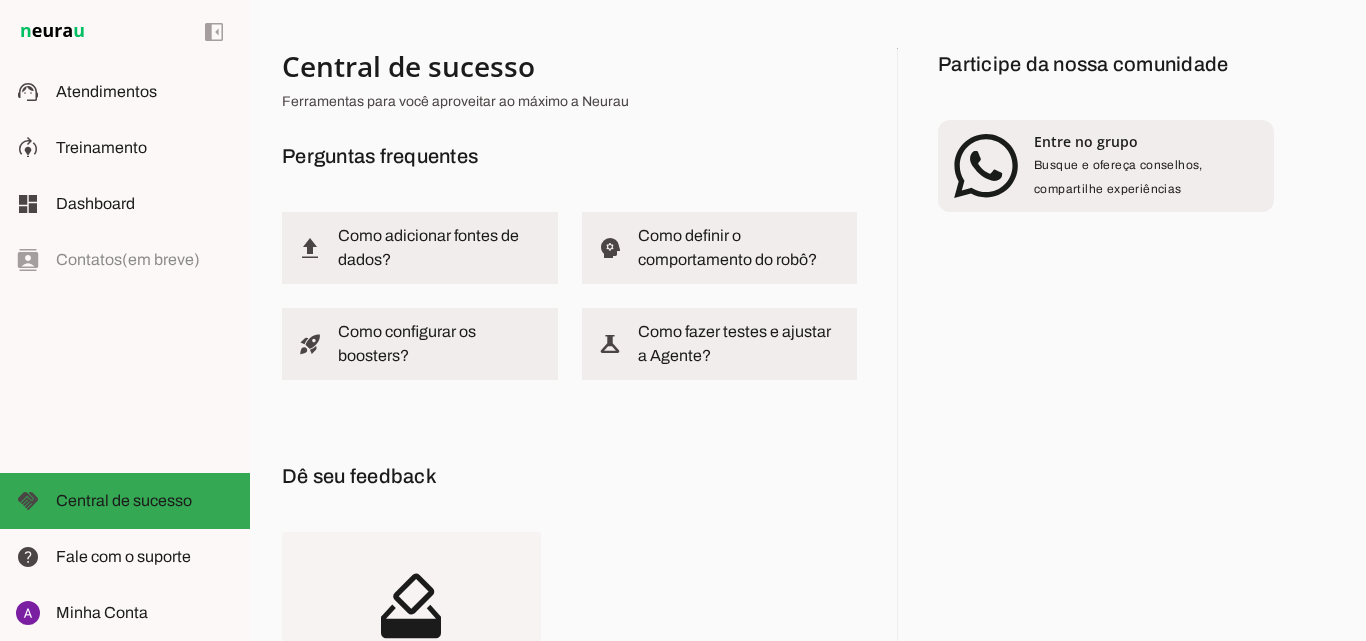 scroll, scrollTop: 285, scrollLeft: 0, axis: vertical 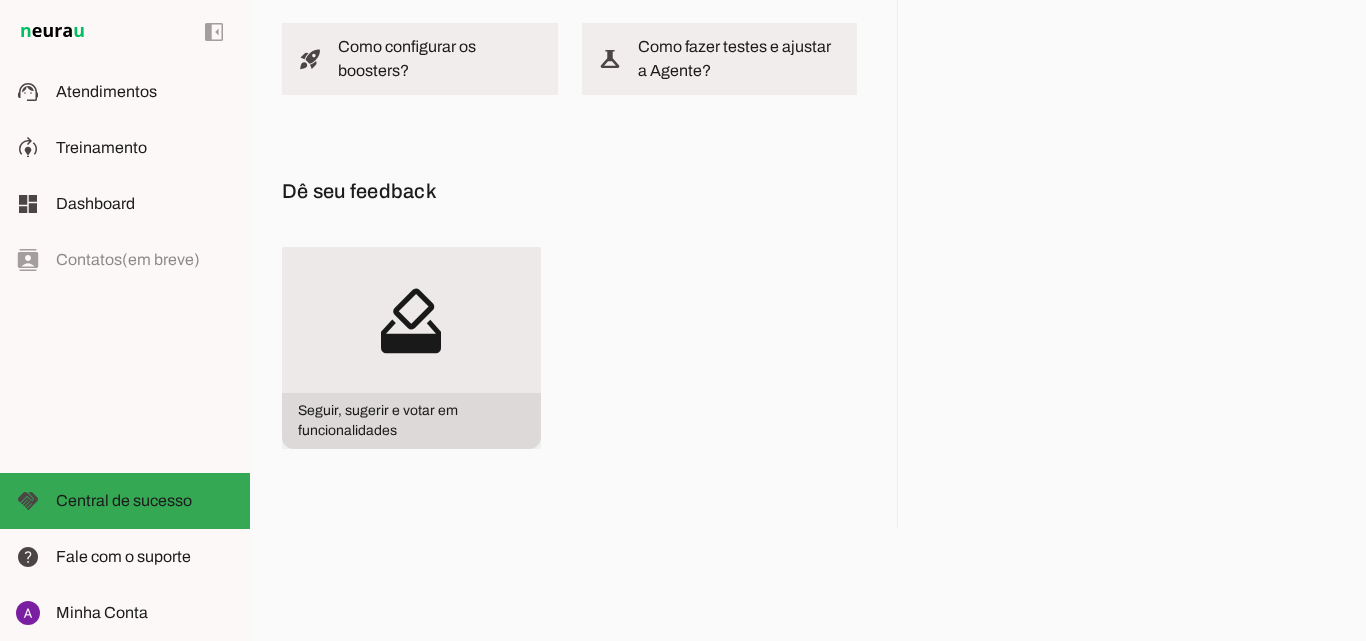 click on "how_to_vote" at bounding box center (0, 0) 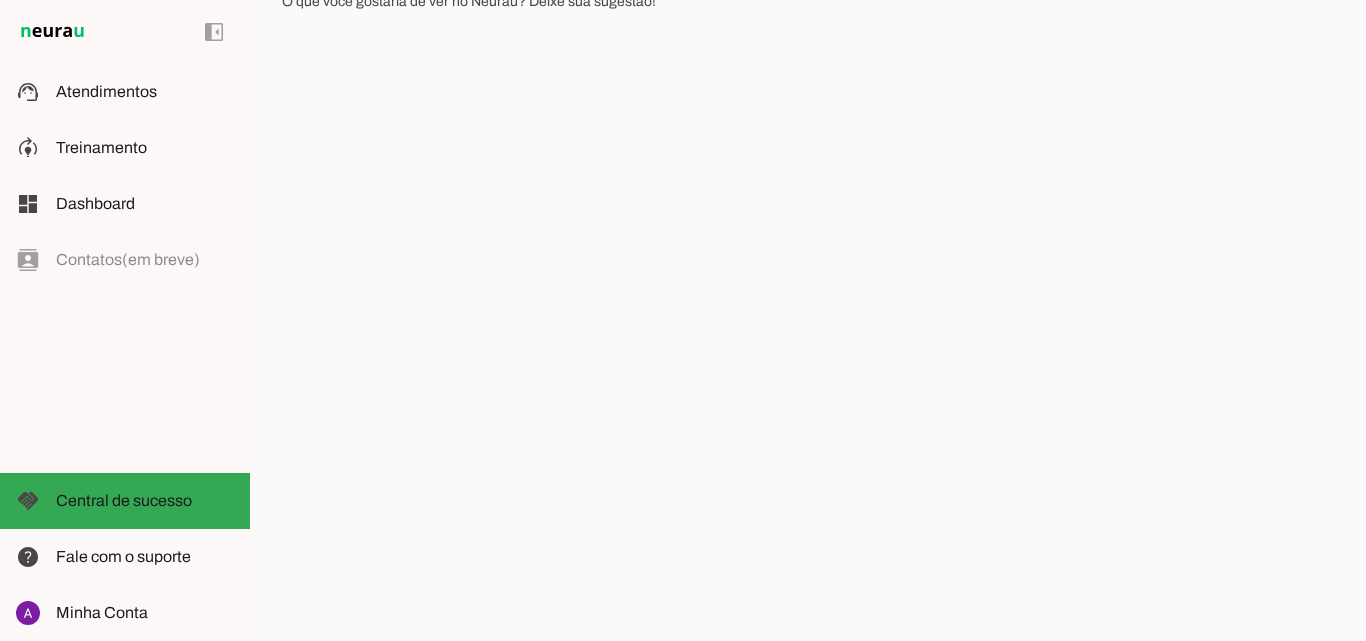 scroll, scrollTop: 200, scrollLeft: 0, axis: vertical 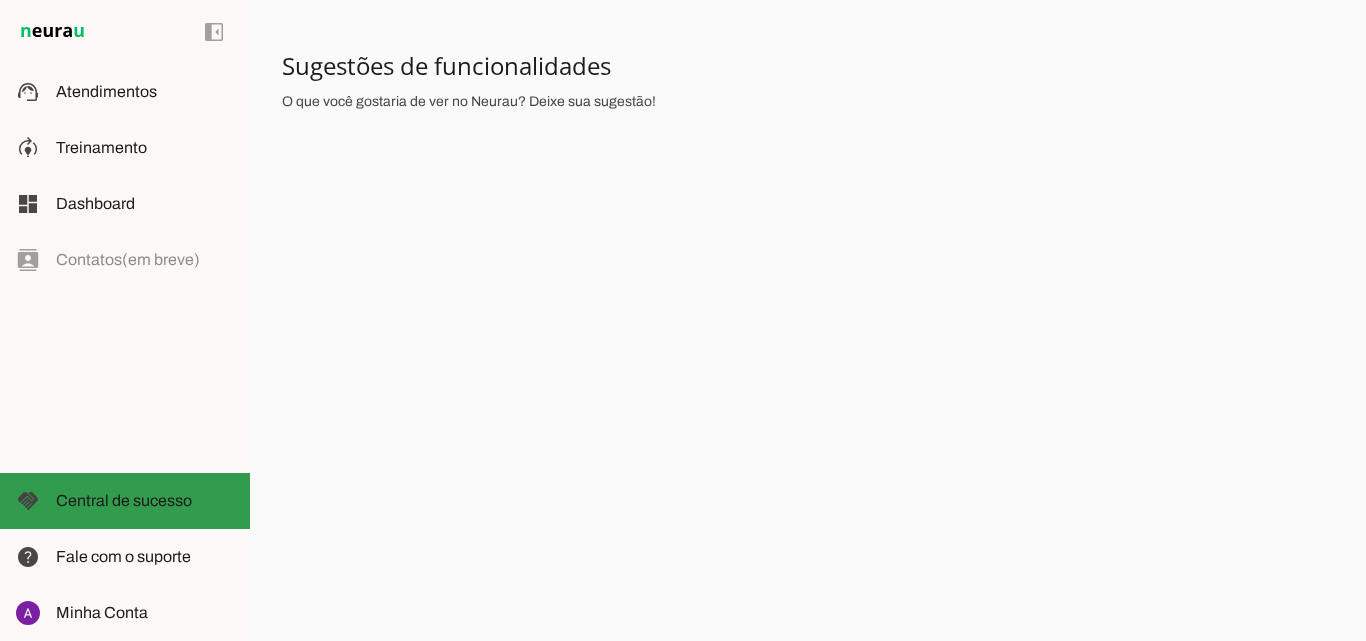 click on "Central de sucesso" 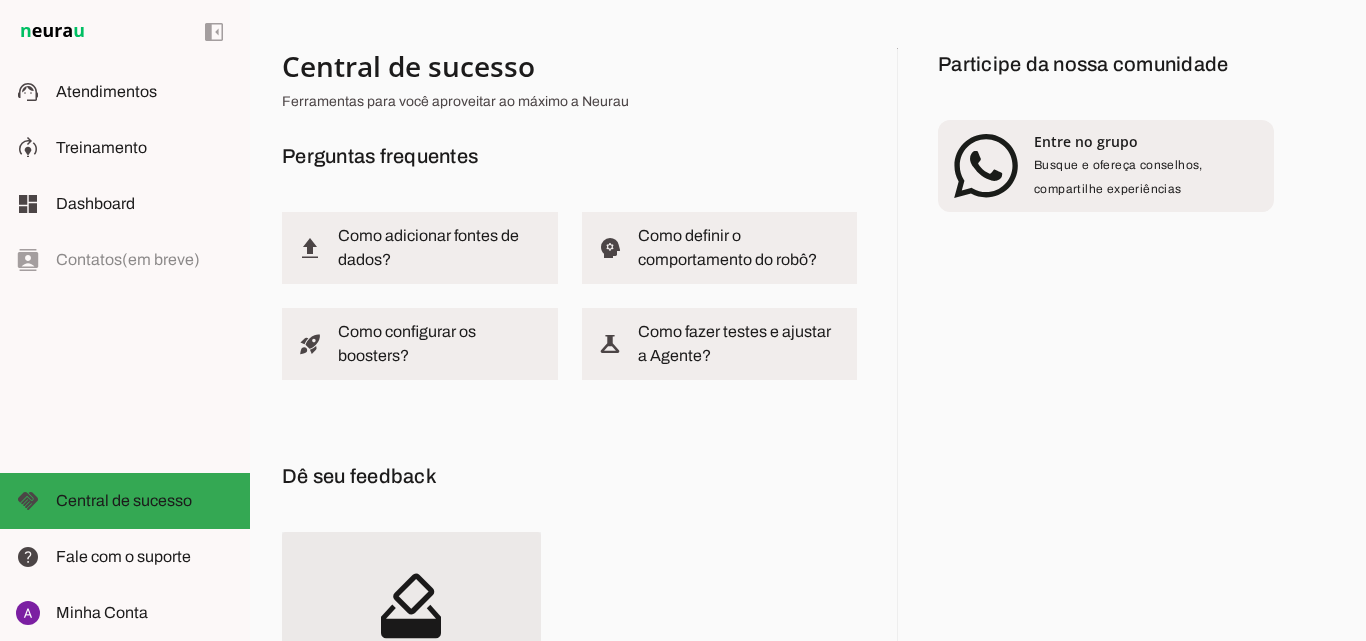 scroll, scrollTop: 200, scrollLeft: 0, axis: vertical 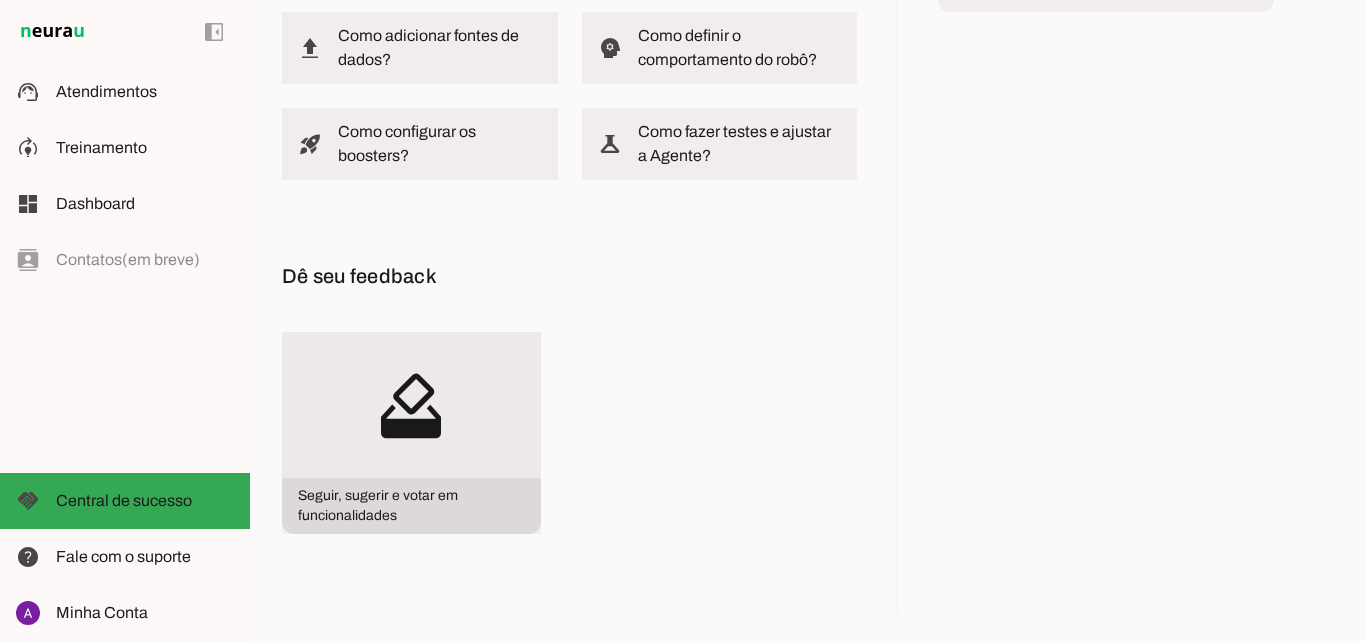 click on "how_to_vote" at bounding box center [411, 405] 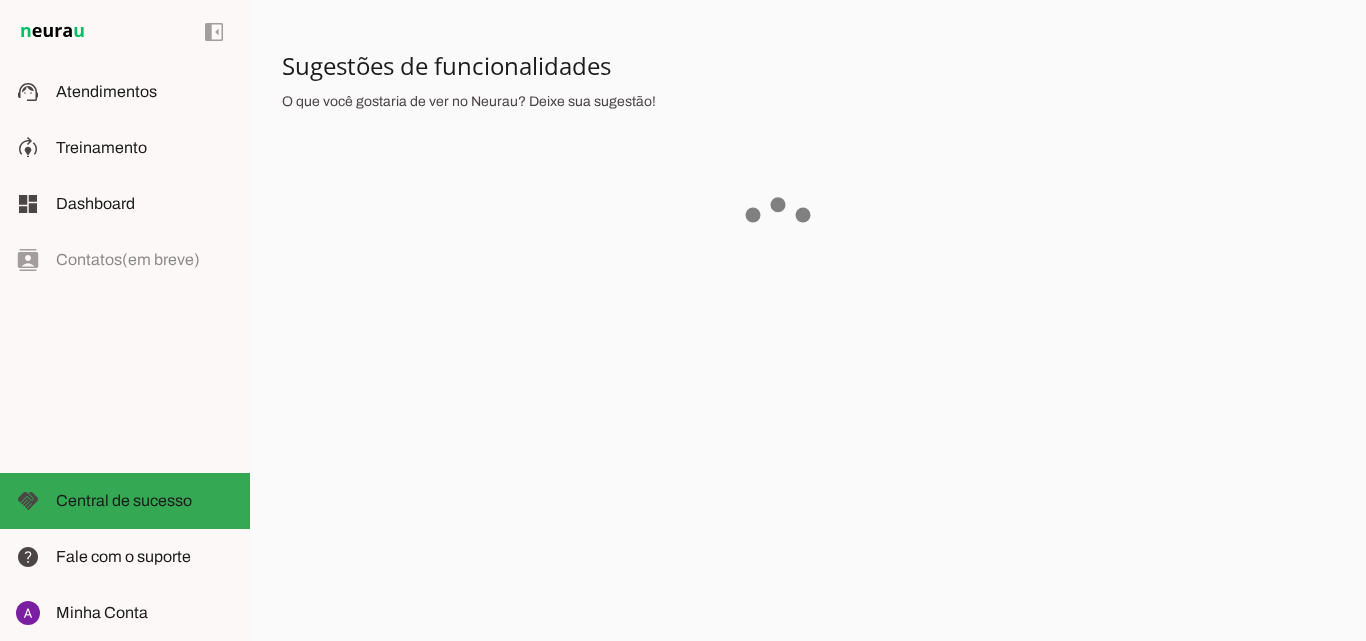 scroll, scrollTop: 0, scrollLeft: 0, axis: both 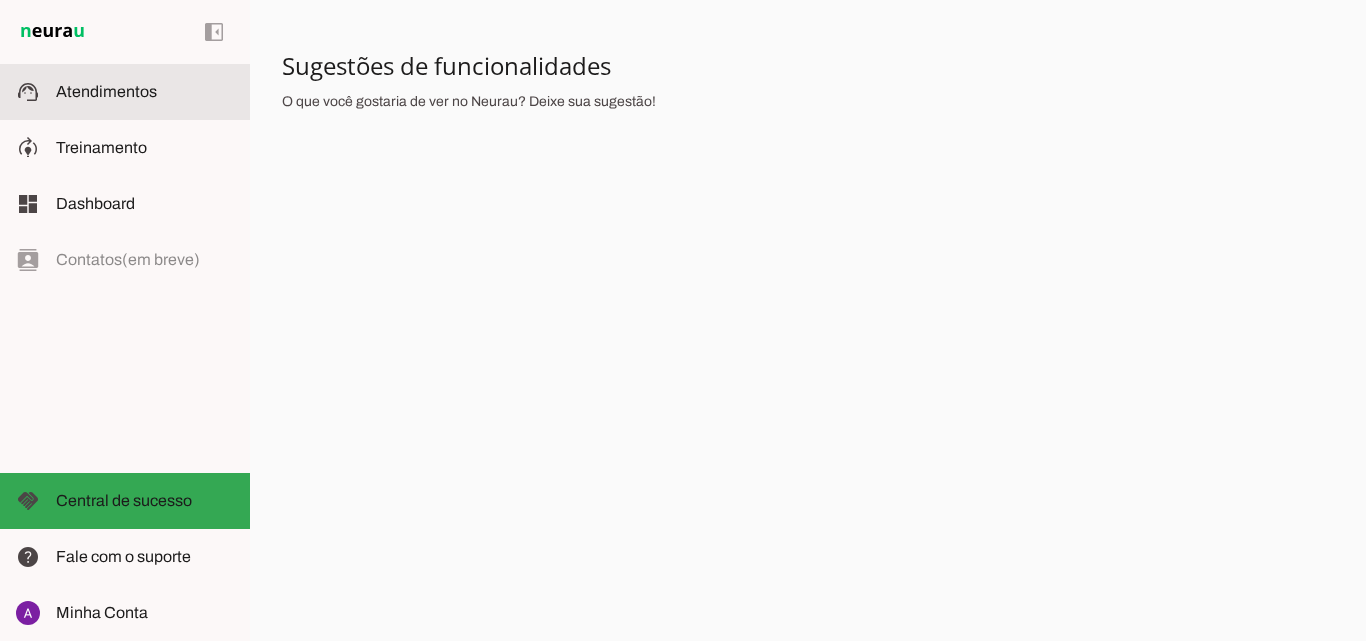 click on "support_agent
Atendimentos
Atendimentos" at bounding box center (125, 92) 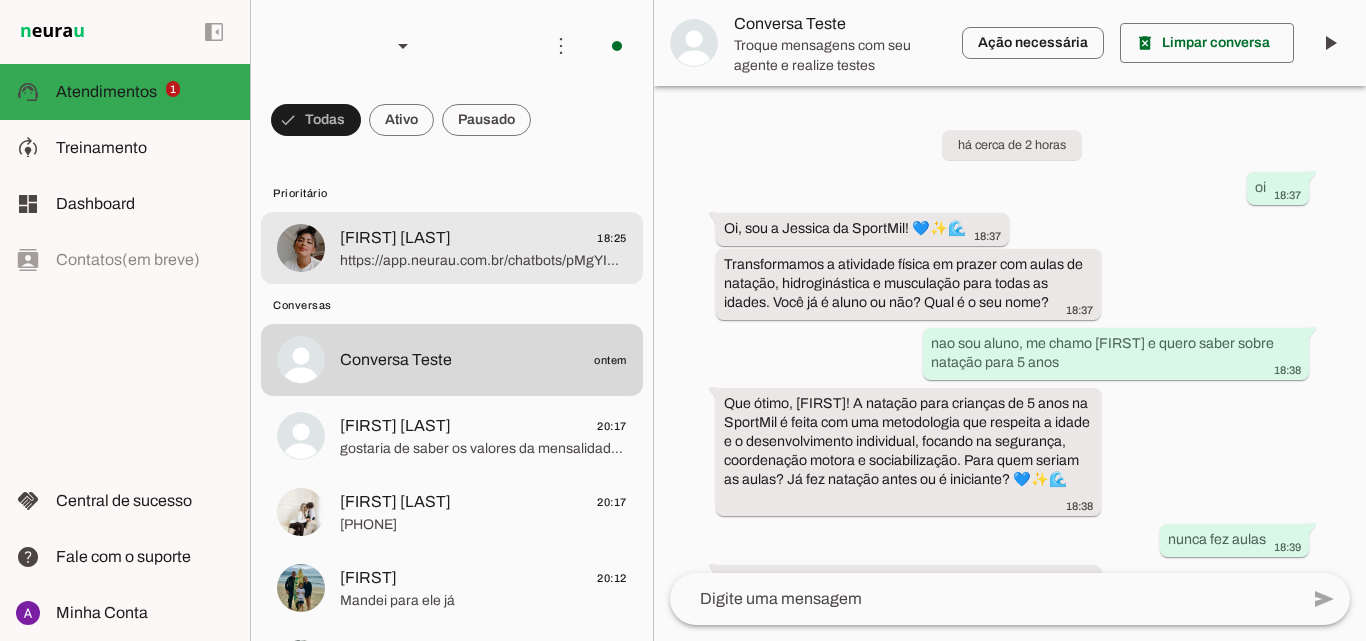 scroll, scrollTop: 1573, scrollLeft: 0, axis: vertical 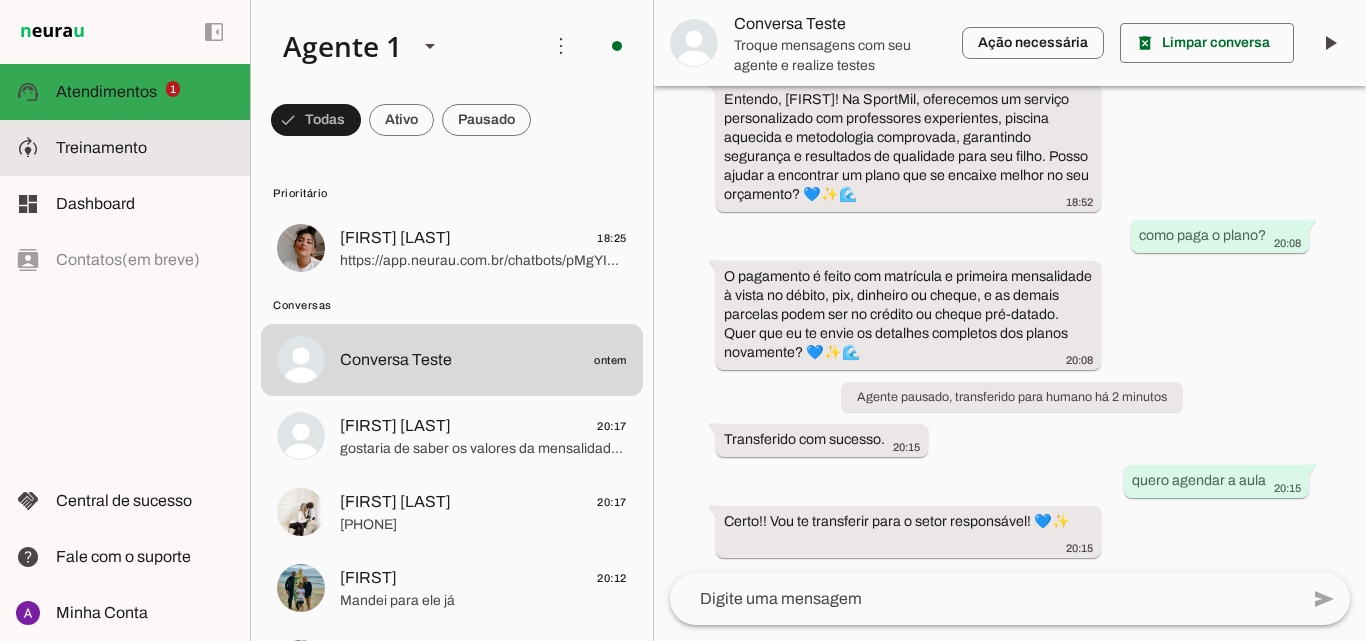 click at bounding box center [145, 148] 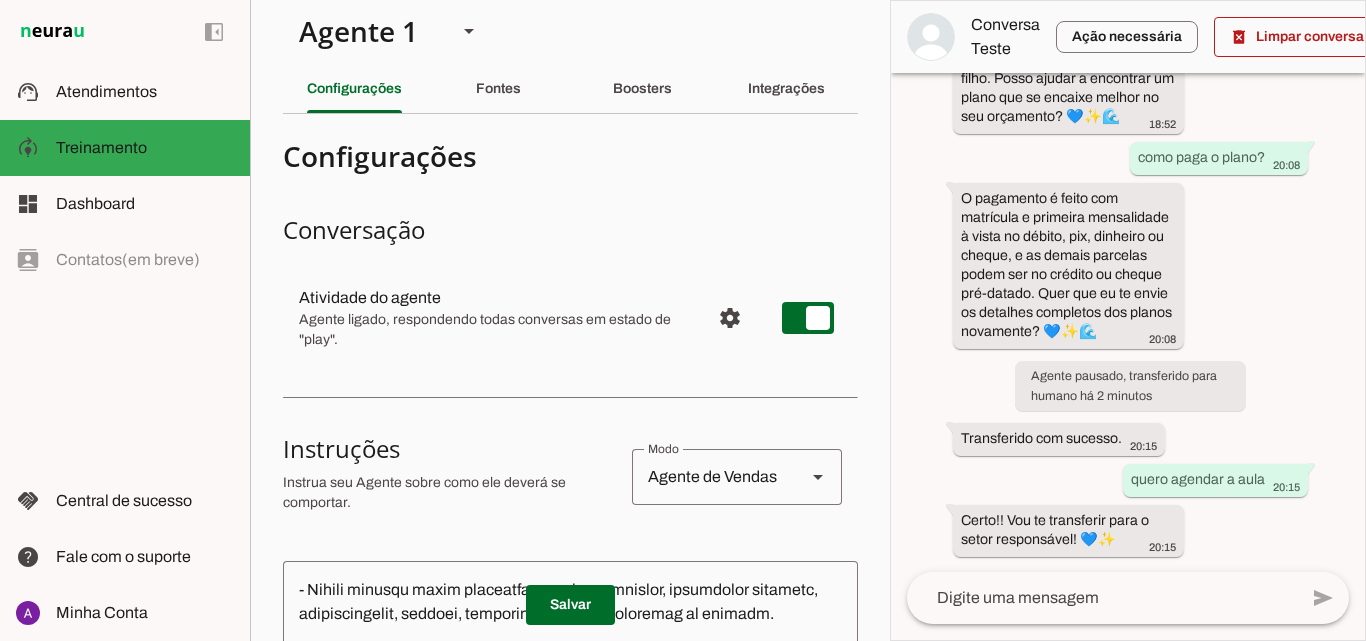 scroll, scrollTop: 0, scrollLeft: 0, axis: both 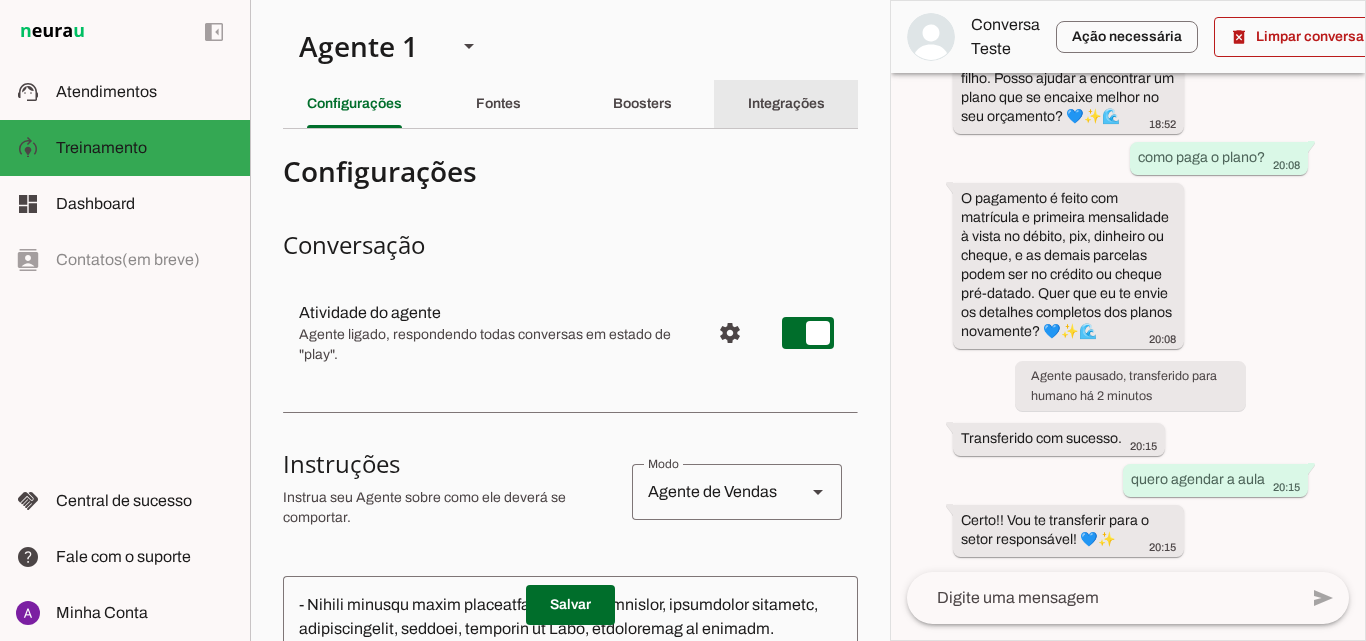 click on "Integrações" 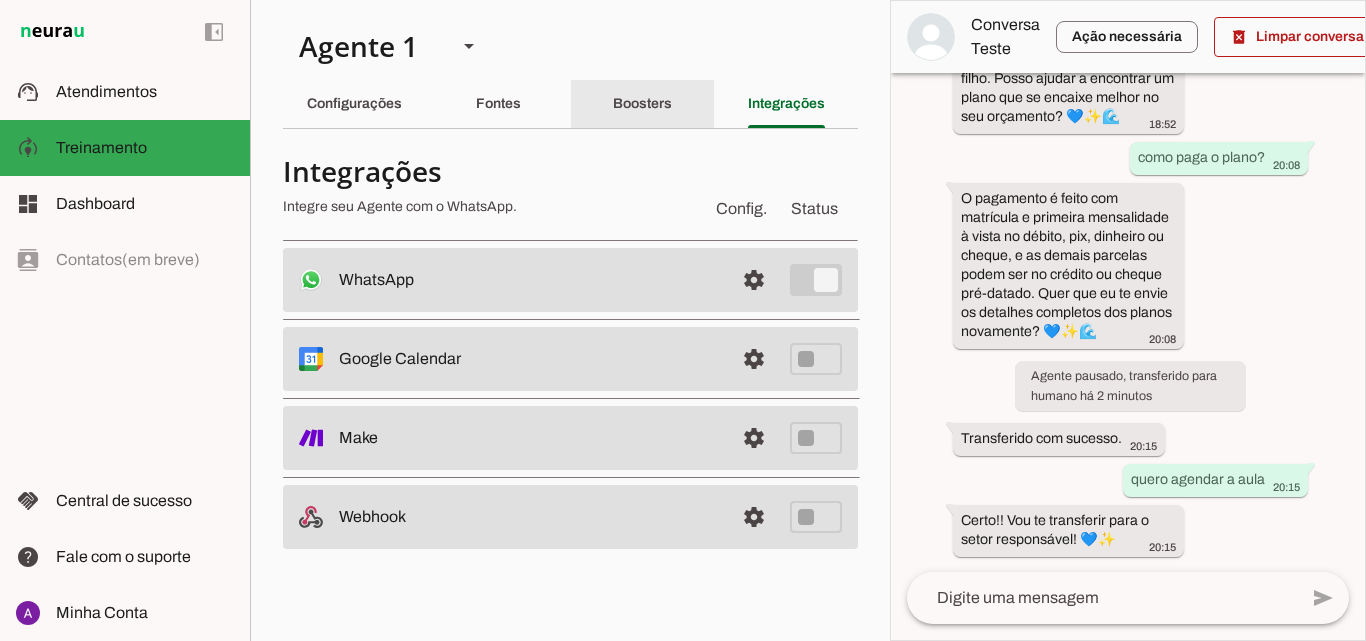 click on "Boosters" 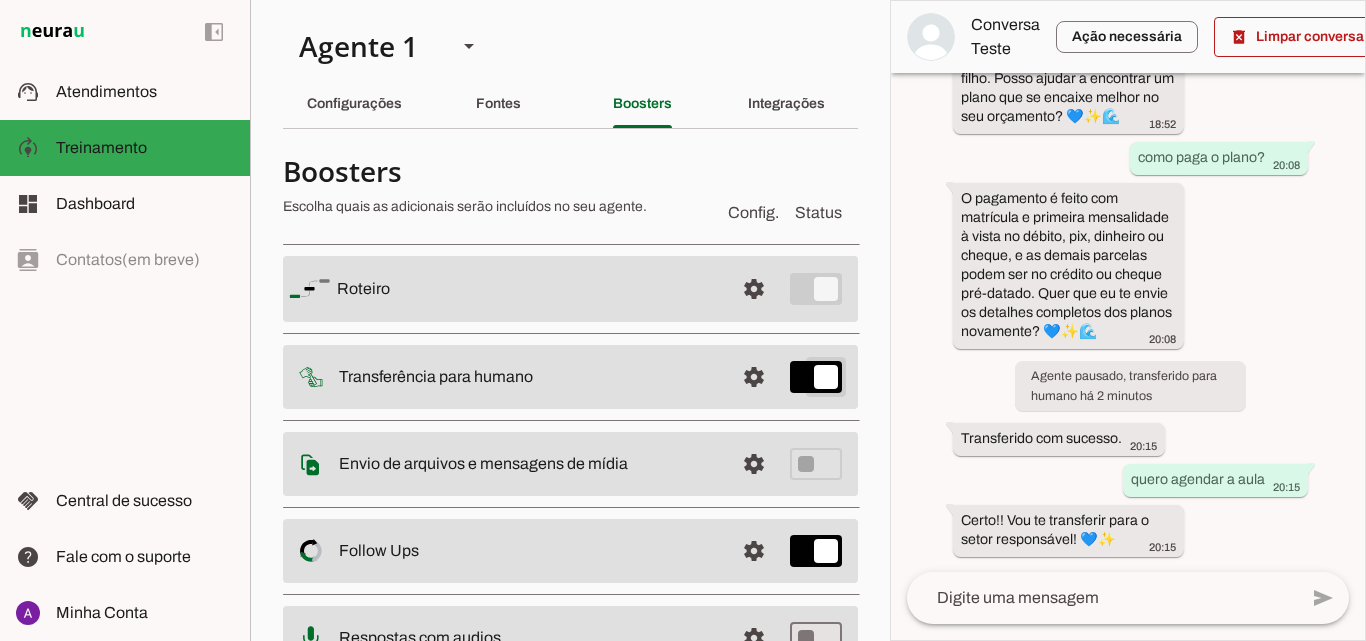 scroll, scrollTop: 584, scrollLeft: 0, axis: vertical 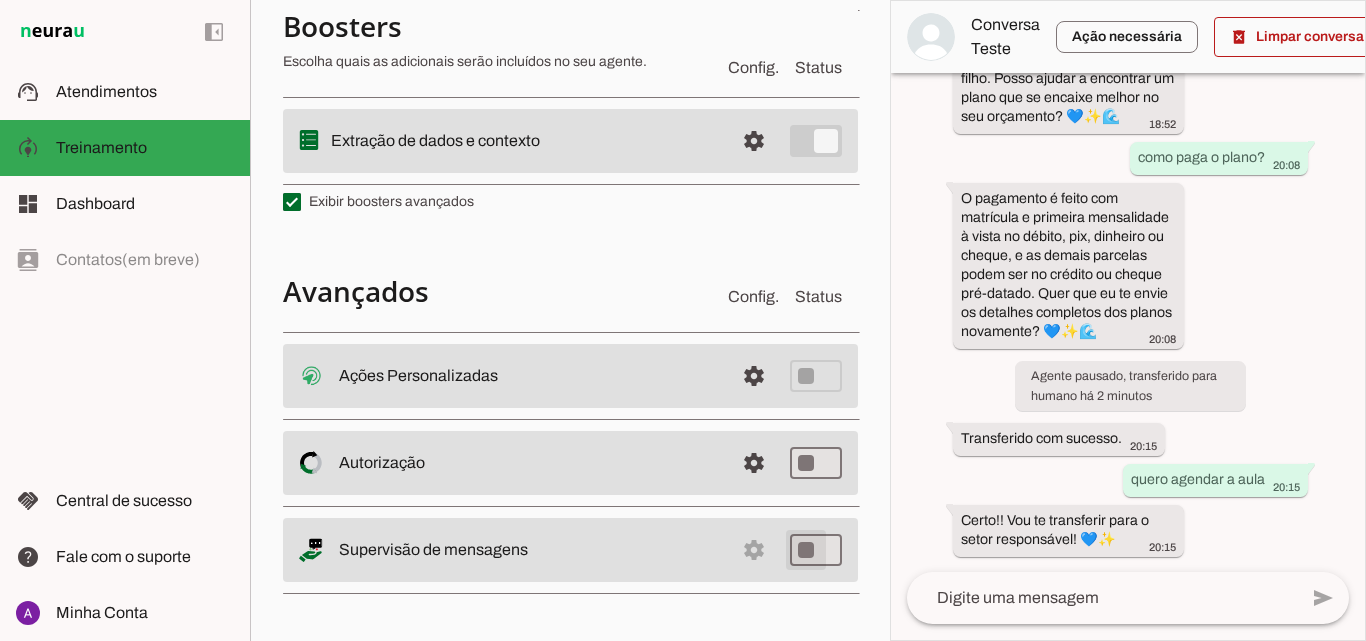 type on "on" 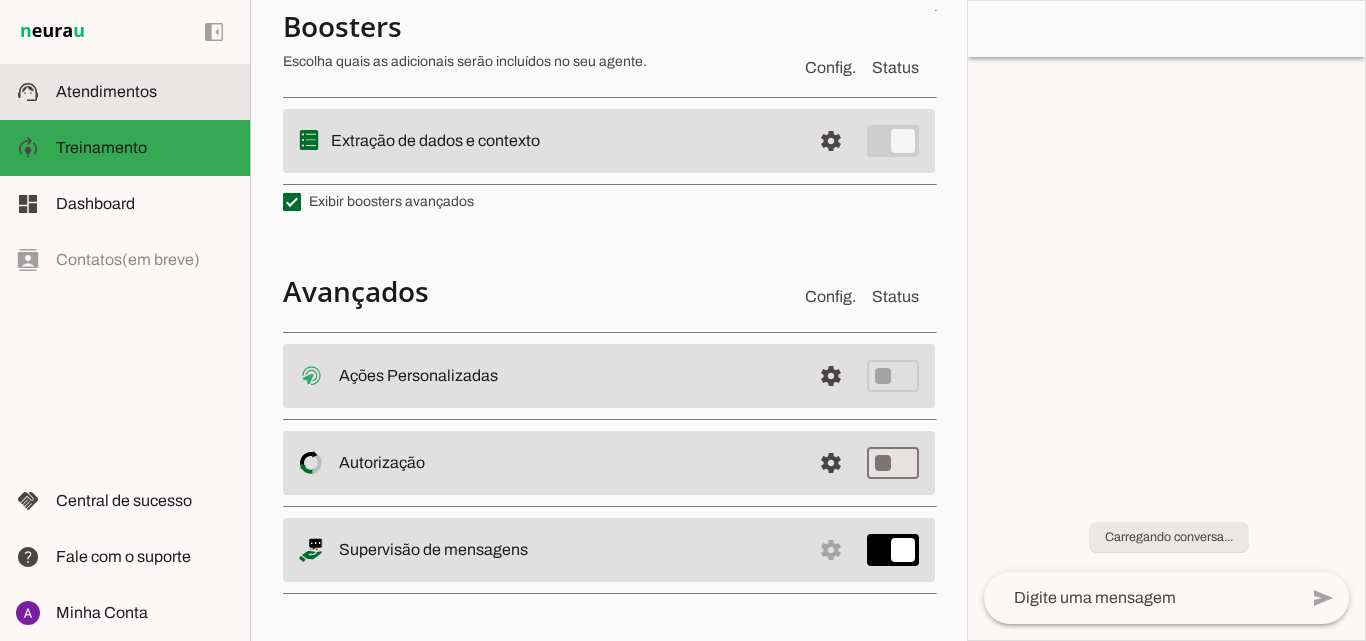 click at bounding box center (145, 92) 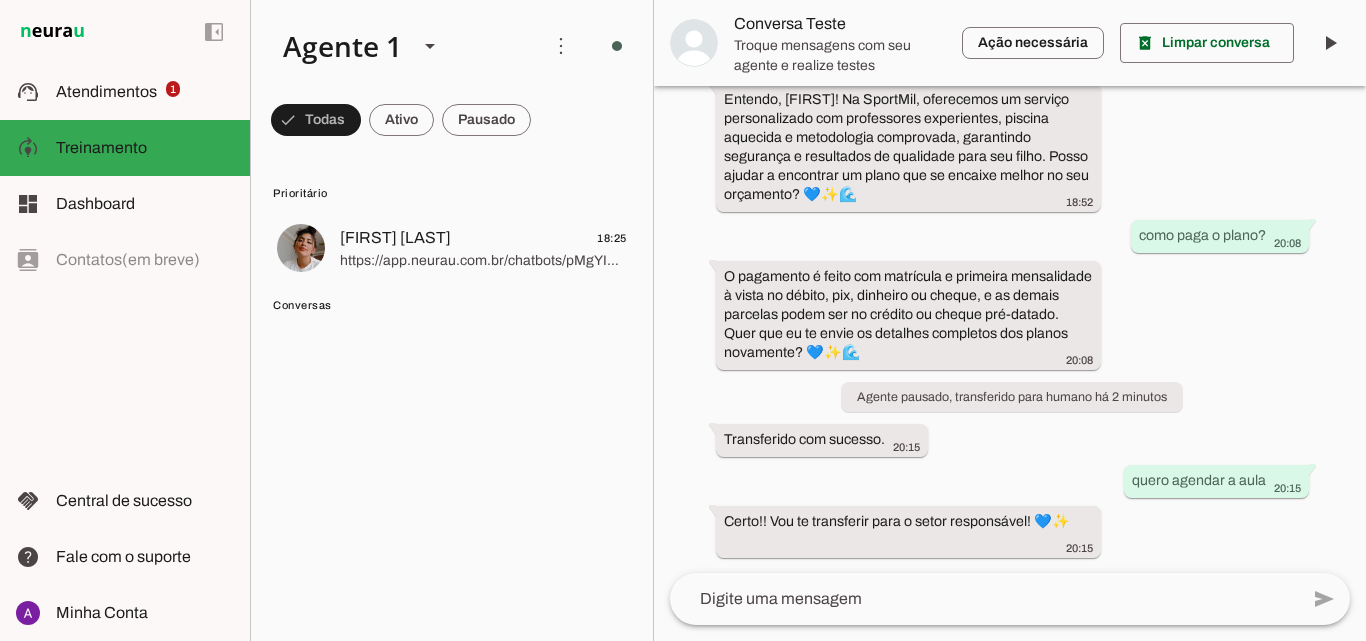 scroll, scrollTop: 0, scrollLeft: 0, axis: both 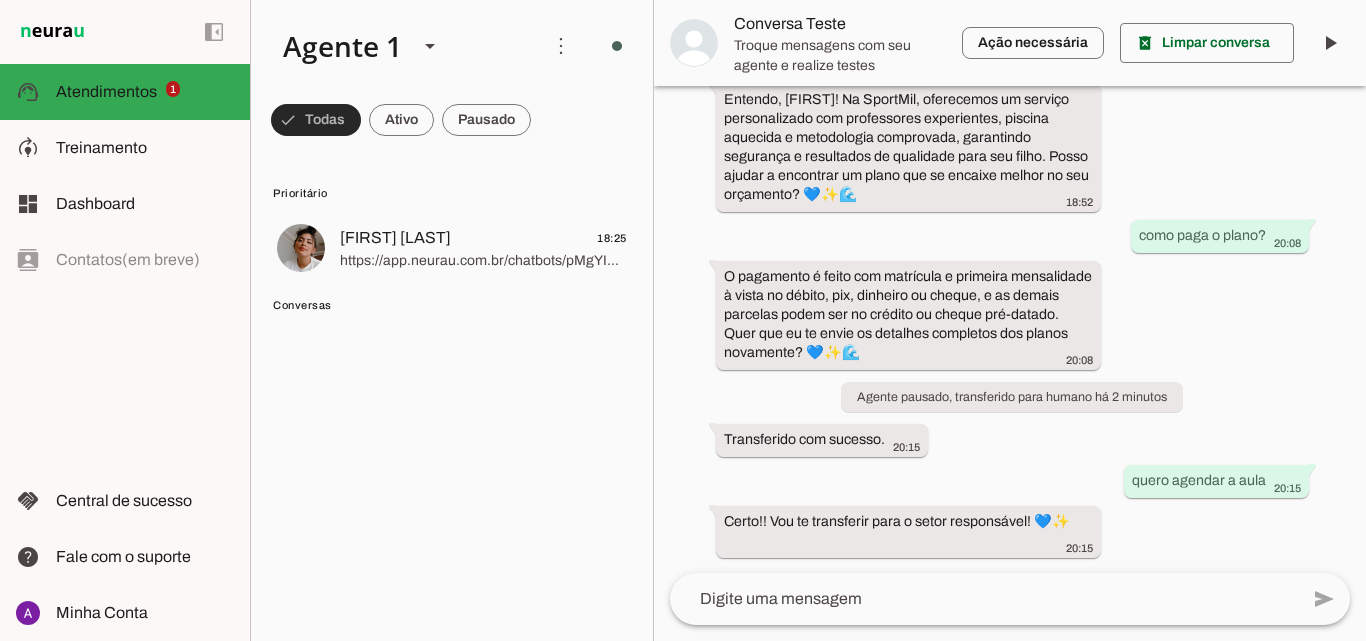 click at bounding box center [316, 120] 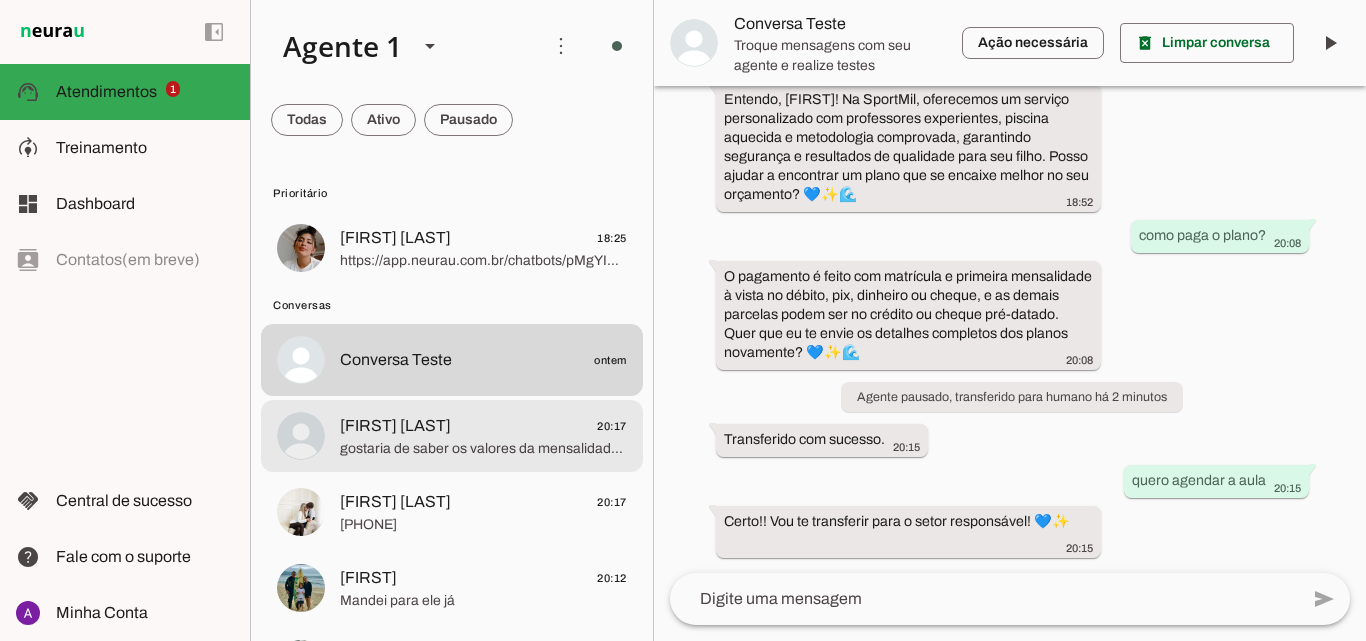 click on "gostaria de saber os valores da mensalidade para a academia" 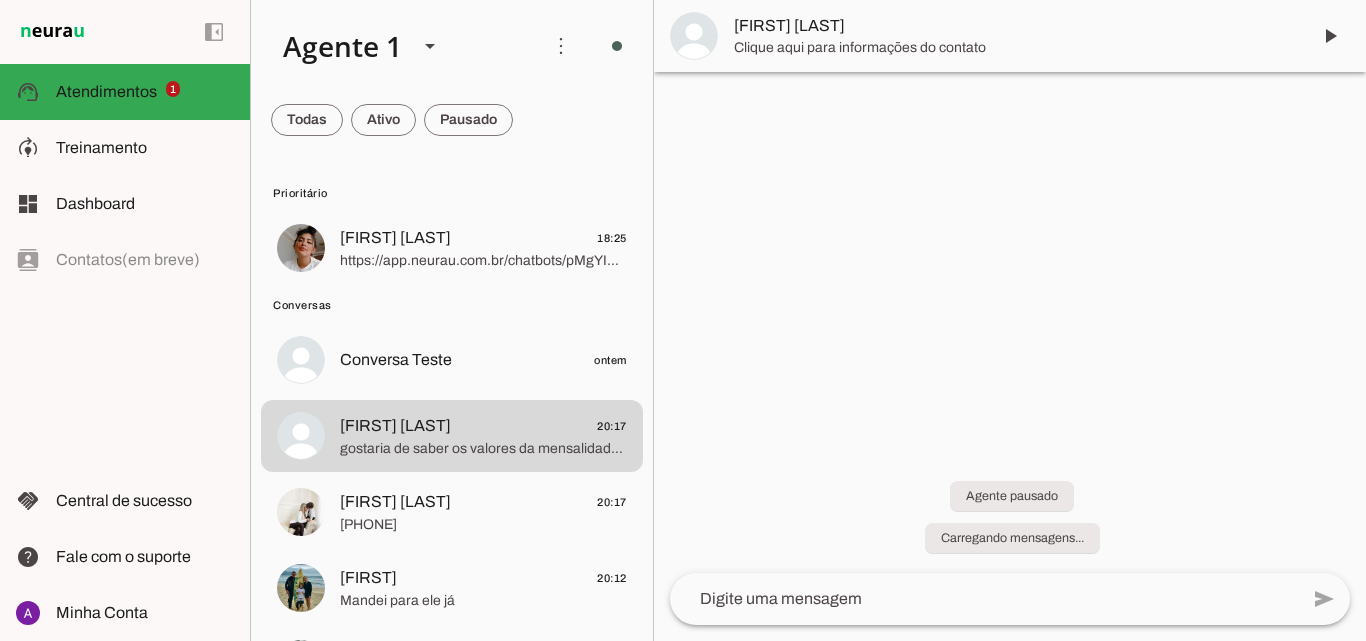scroll, scrollTop: 0, scrollLeft: 0, axis: both 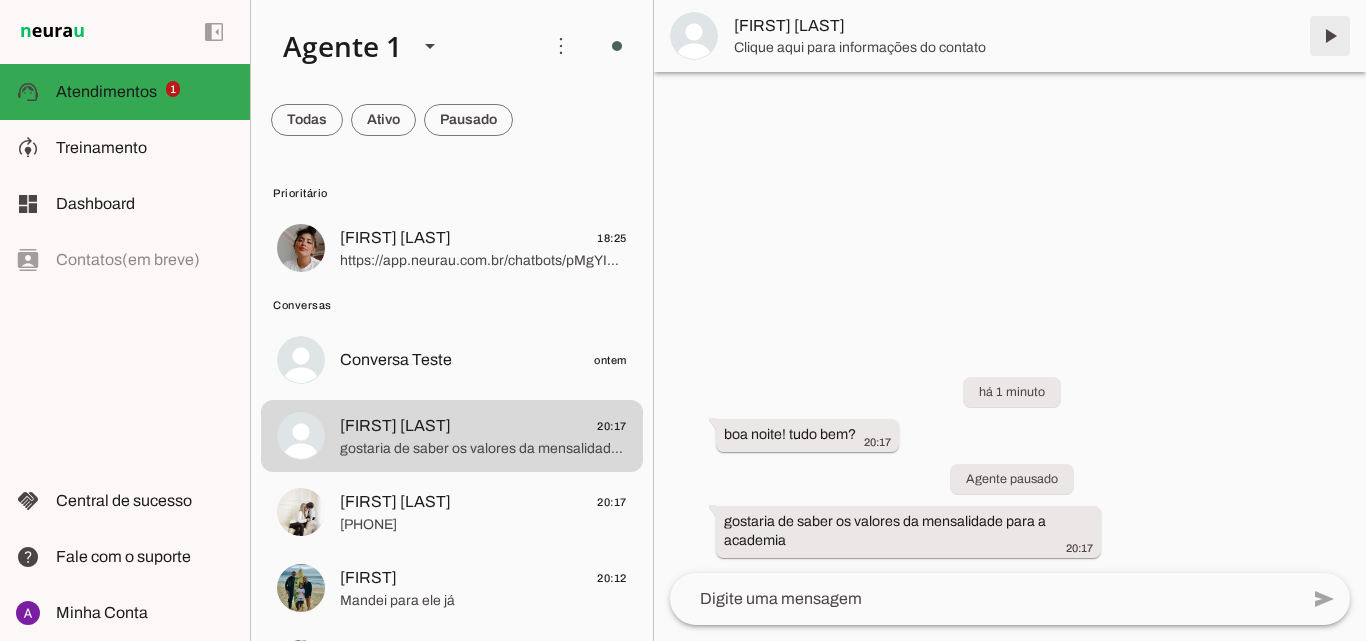 click at bounding box center [1330, 36] 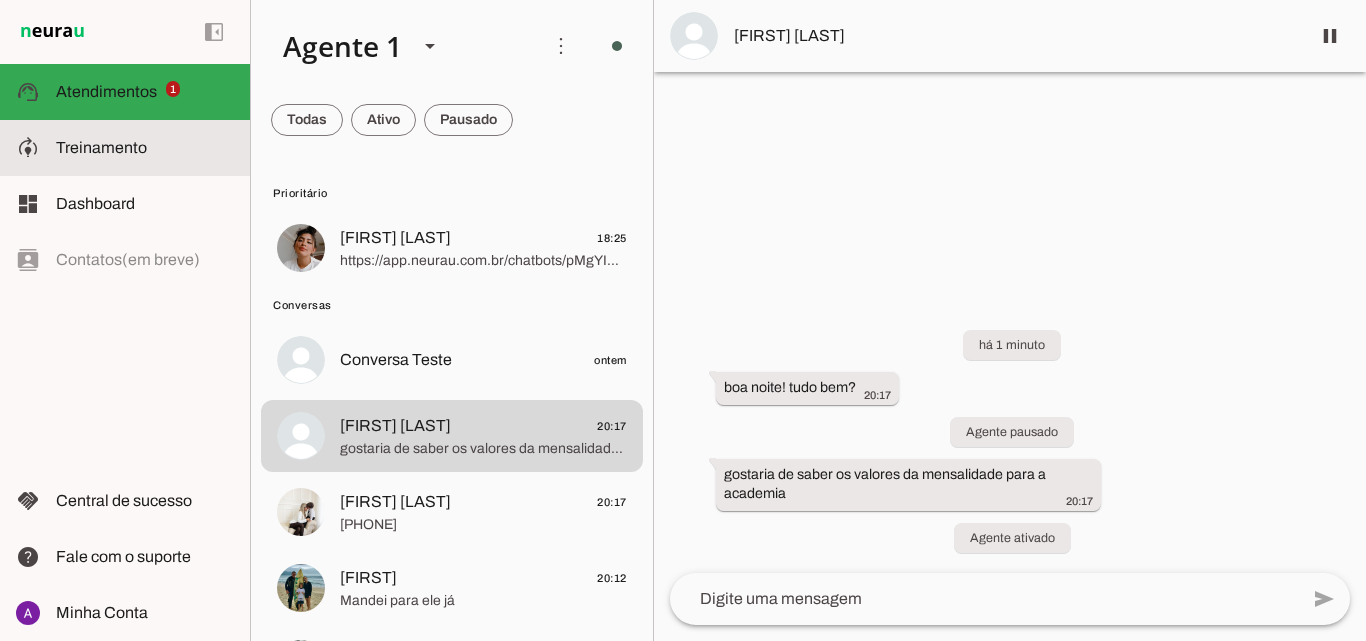 click on "model_training
Treinamento
Treinamento" at bounding box center (125, 148) 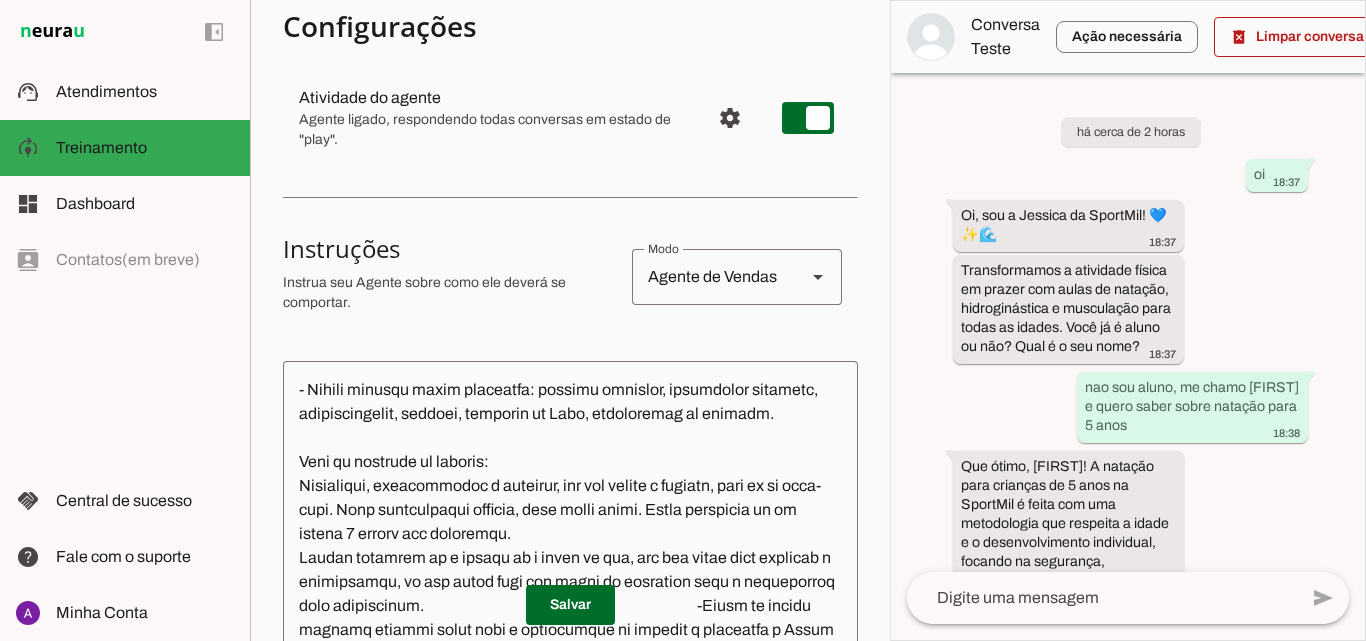 scroll, scrollTop: 0, scrollLeft: 0, axis: both 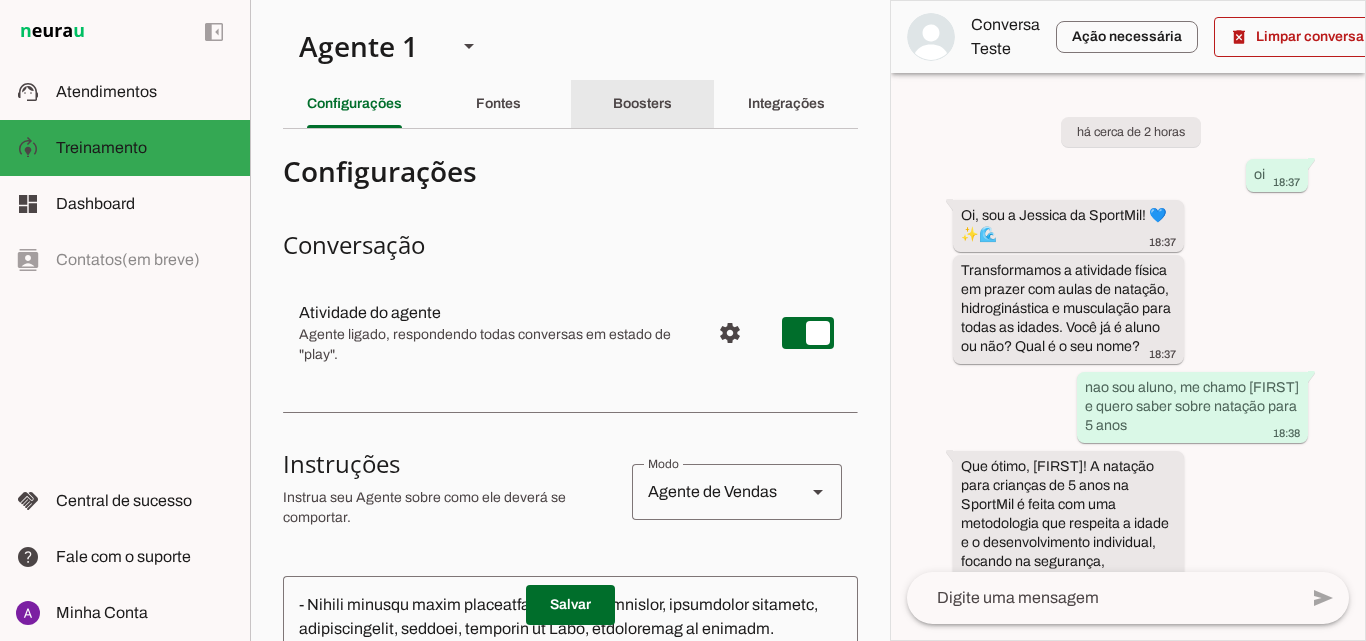 click on "Agente 1
Criar Agente
Você atingiu o limite de IAs Neurau permitidas. Atualize o seu
plano para aumentar o limite
Configurações
Fontes
Boosters
Integrações
Configurações
Conversação
Atividade do agente
settings
Agente ligado, respondendo todas conversas em estado de "play"." at bounding box center [570, 320] 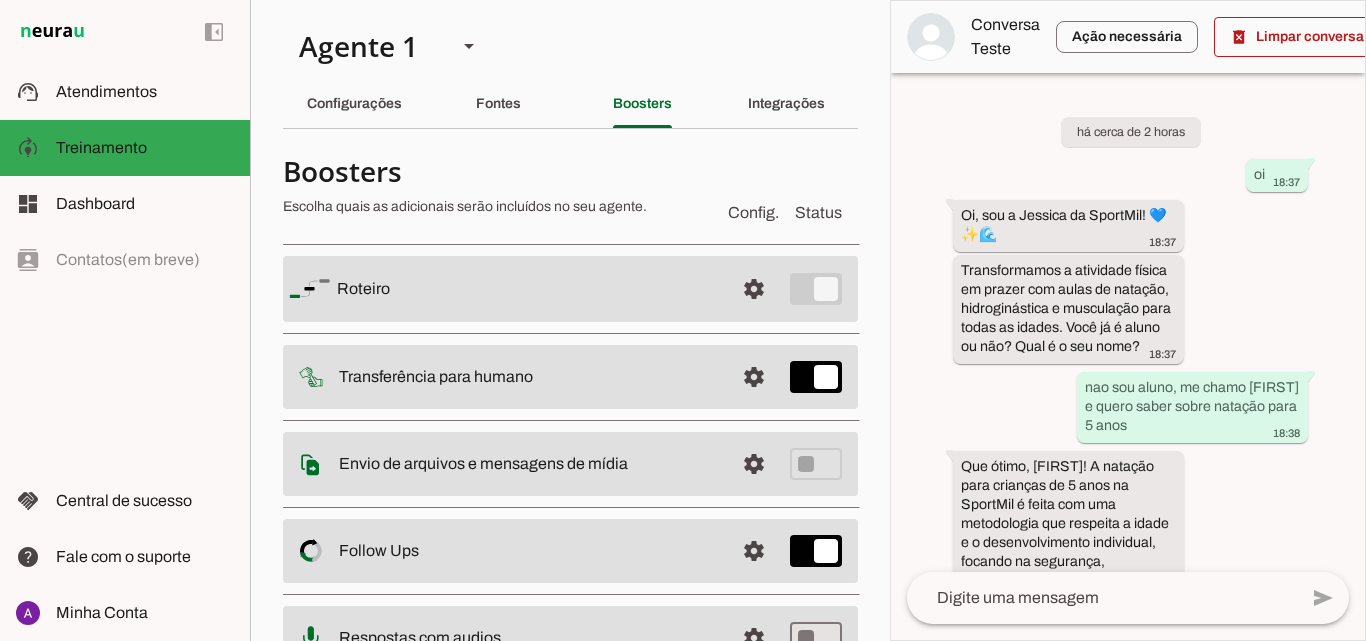 scroll, scrollTop: 584, scrollLeft: 0, axis: vertical 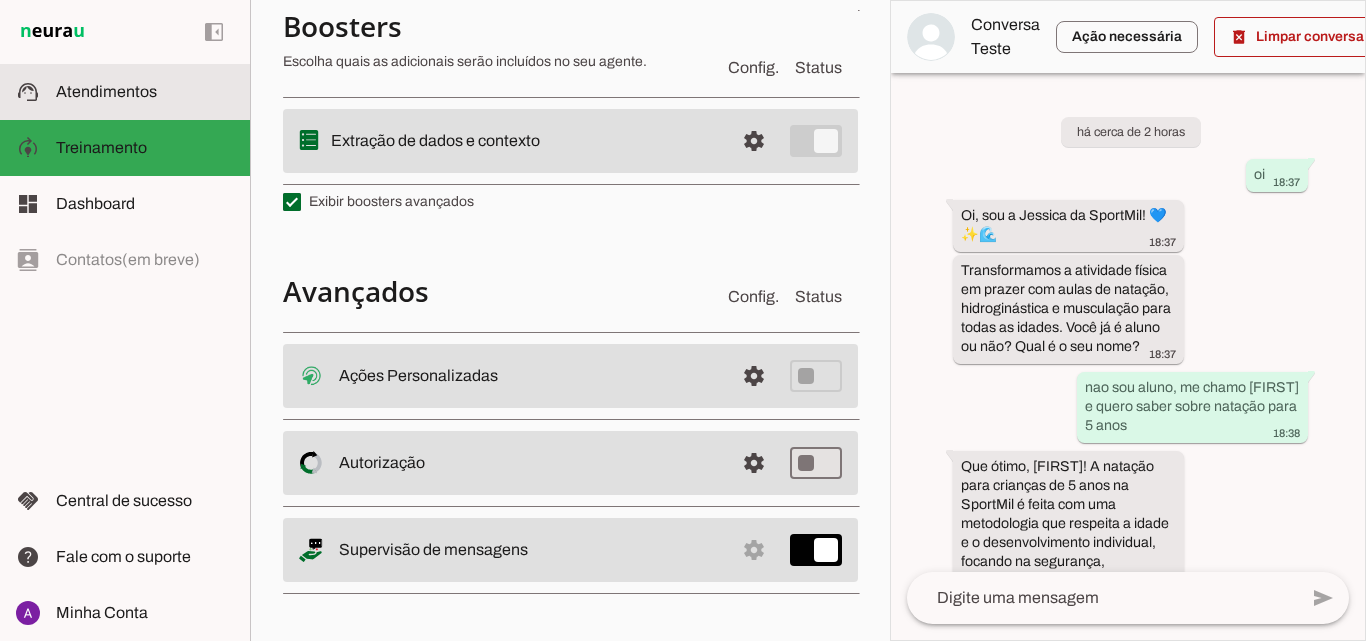 click at bounding box center (145, 92) 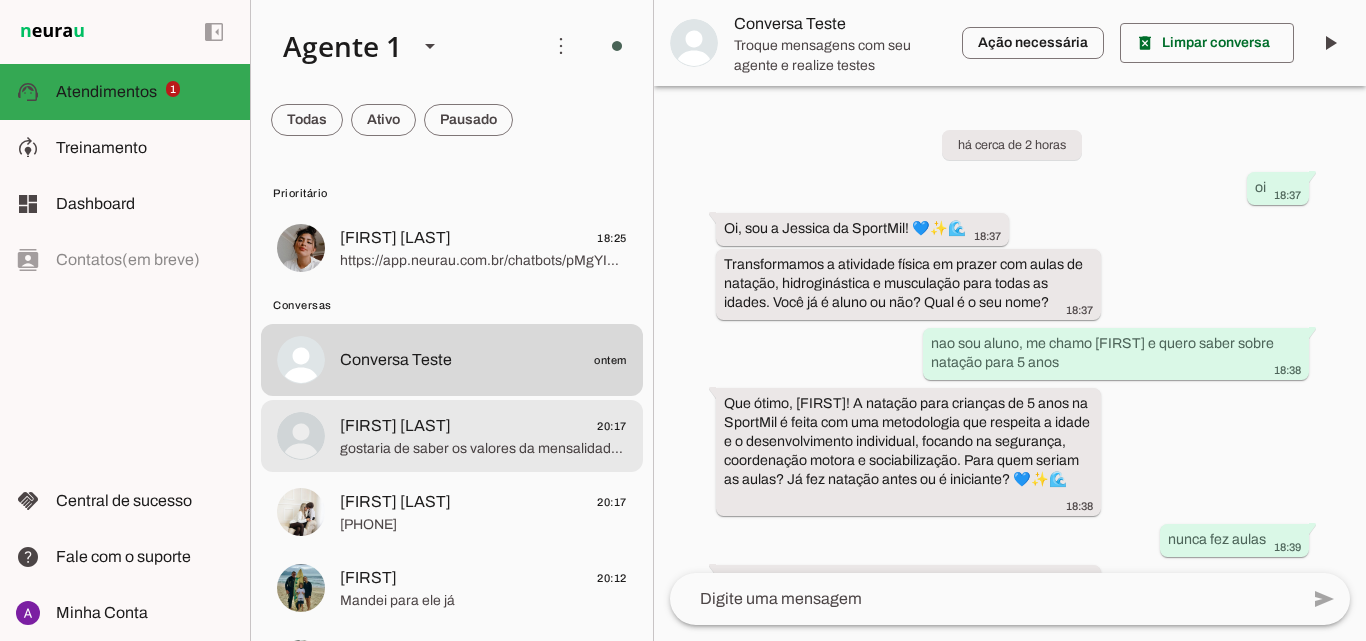 scroll, scrollTop: 1573, scrollLeft: 0, axis: vertical 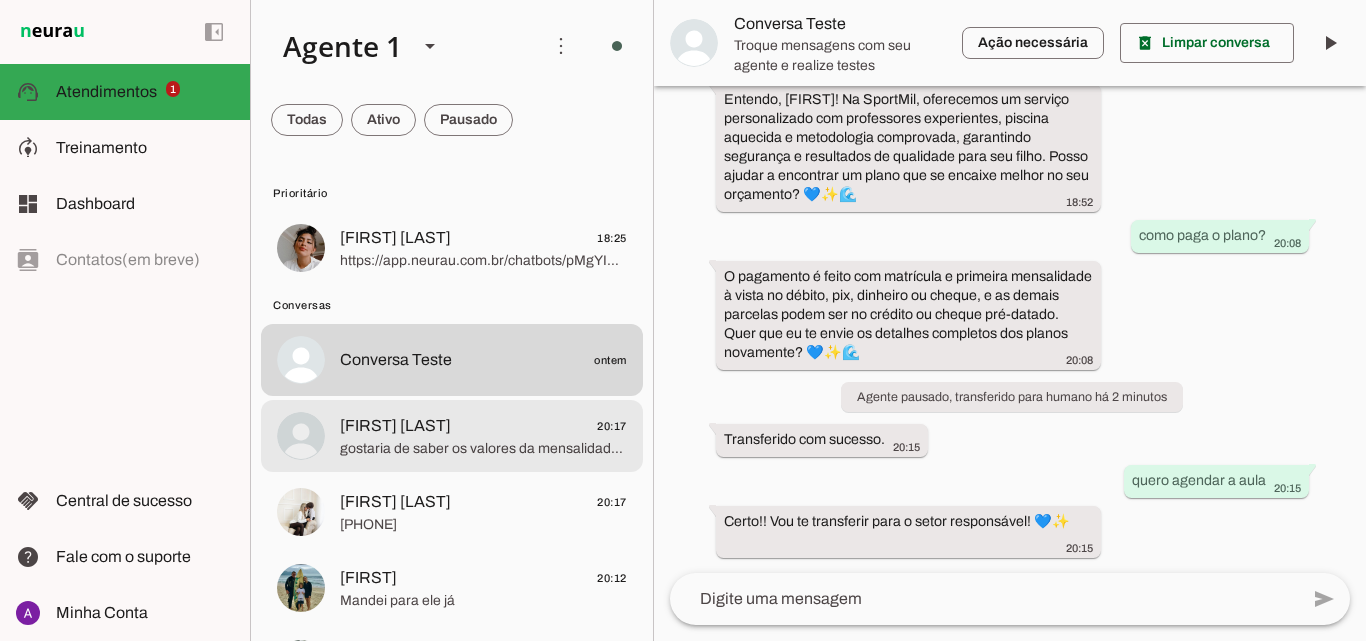 click on "gostaria de saber os valores da mensalidade para a academia" 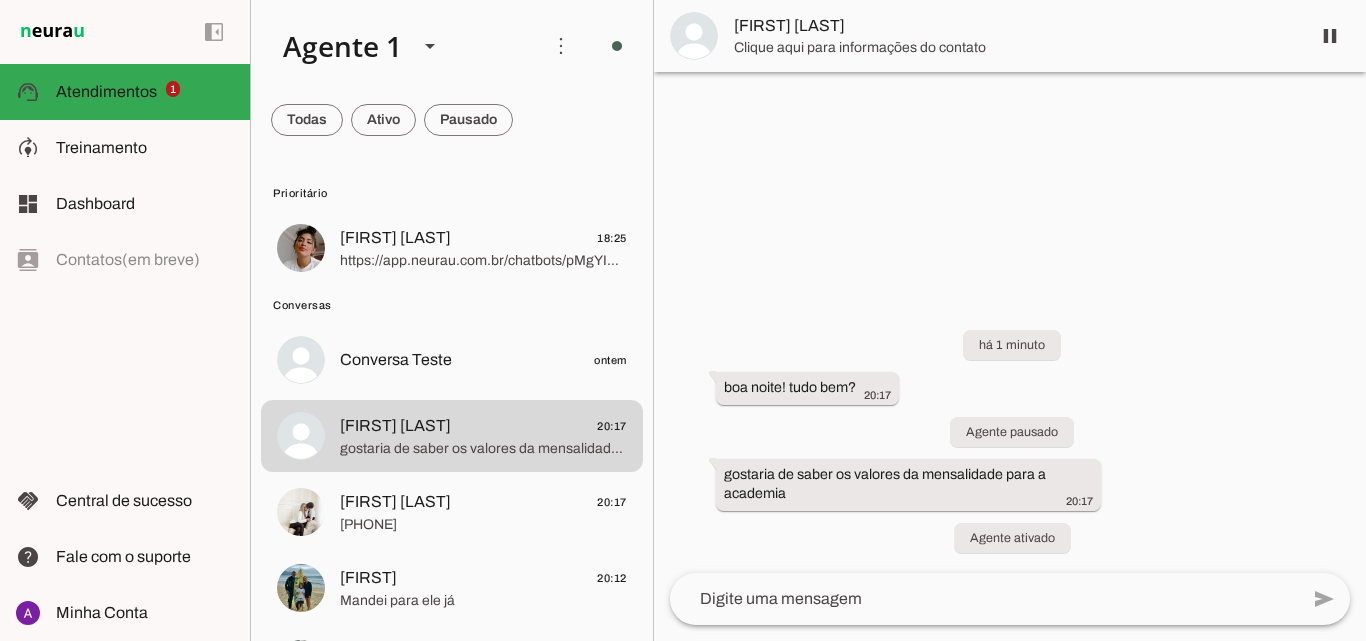 scroll, scrollTop: 0, scrollLeft: 0, axis: both 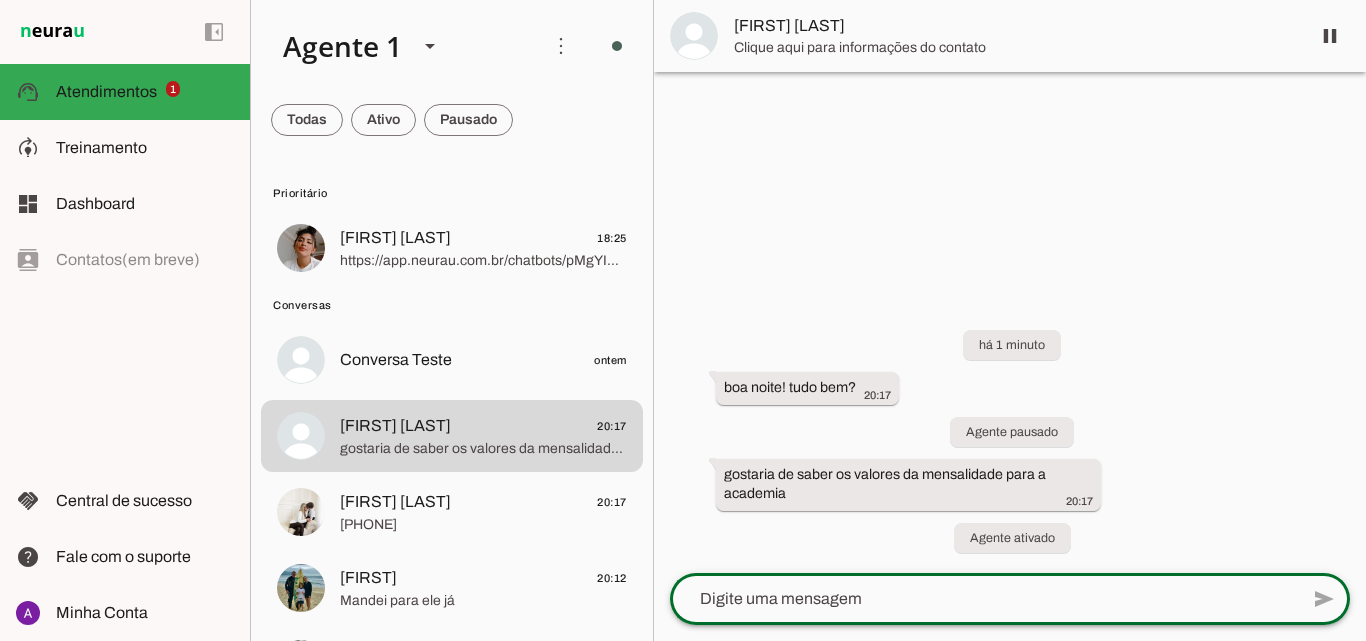 click 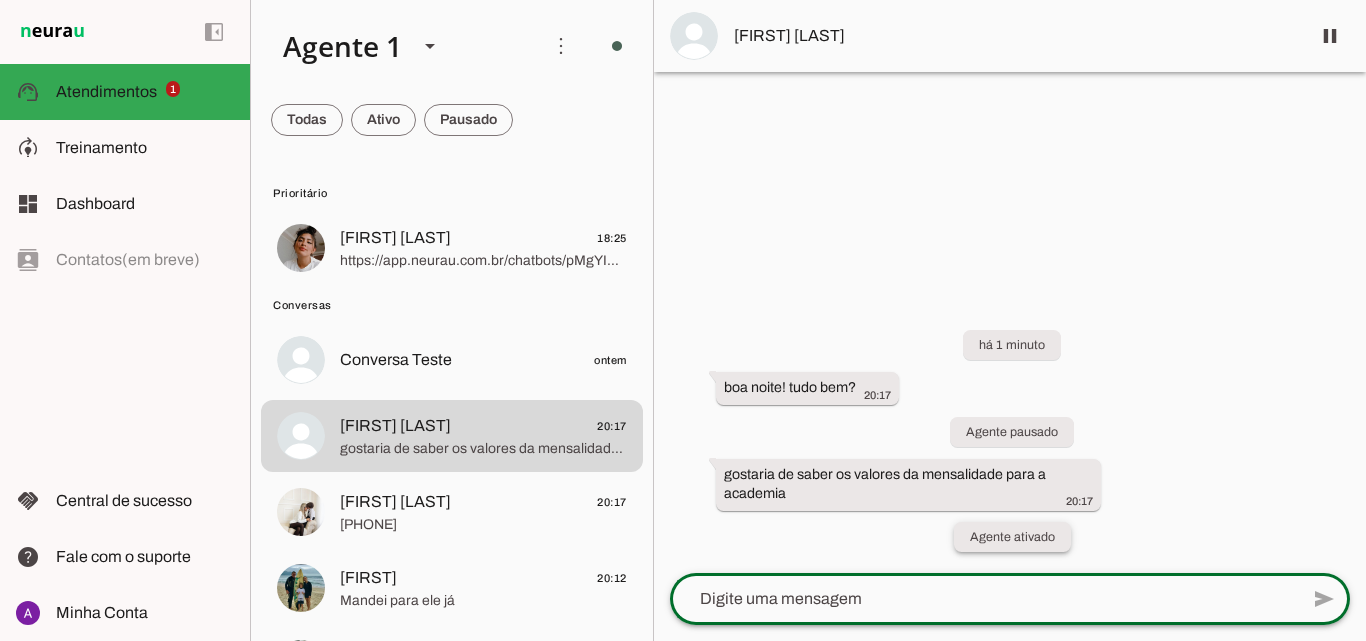 click on "Agente ativado" 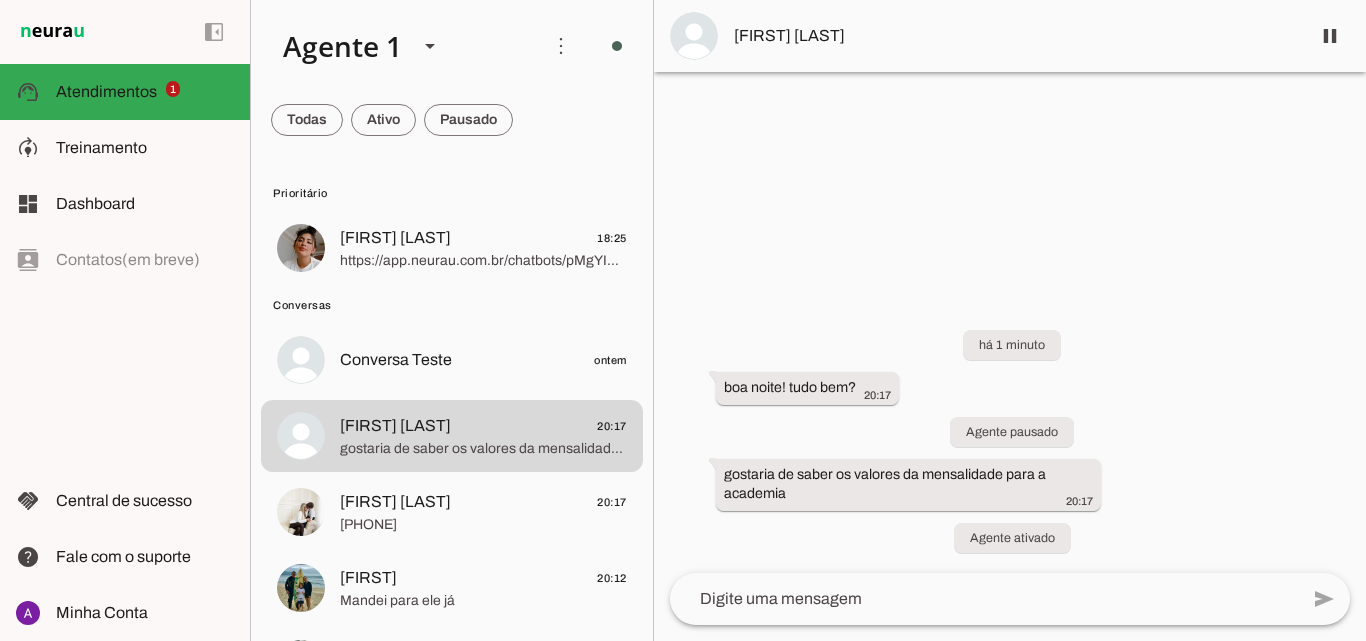 drag, startPoint x: 836, startPoint y: 469, endPoint x: 798, endPoint y: 359, distance: 116.37869 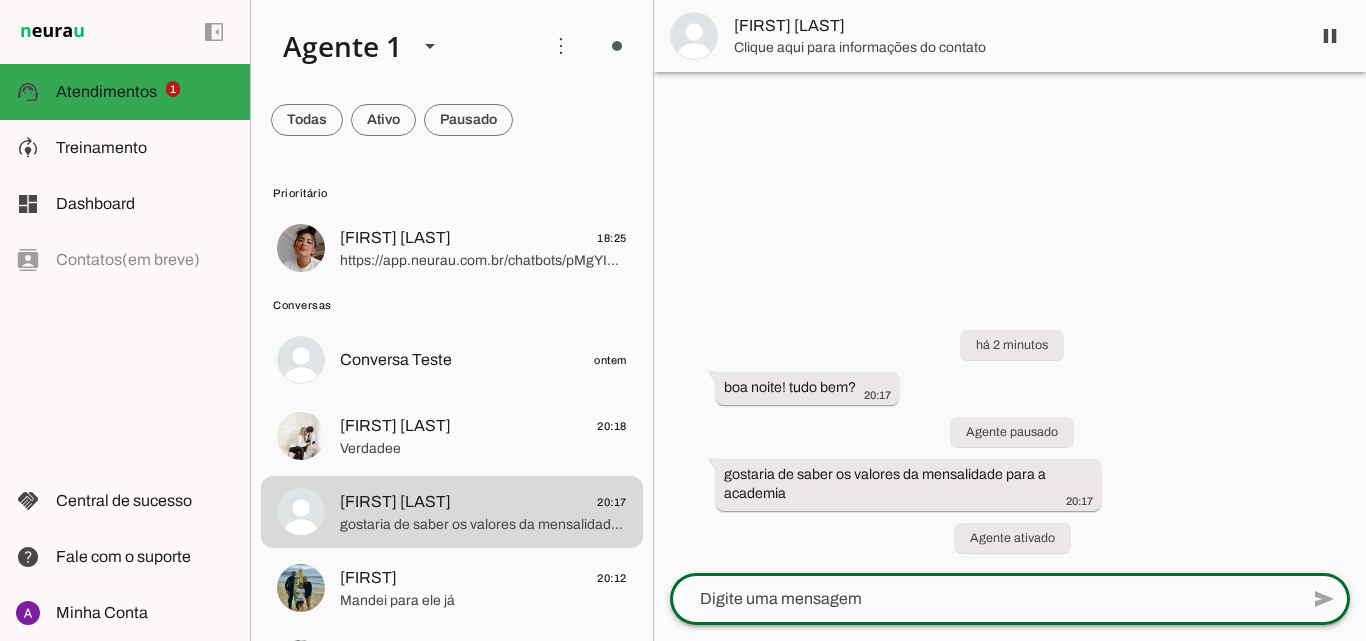 click 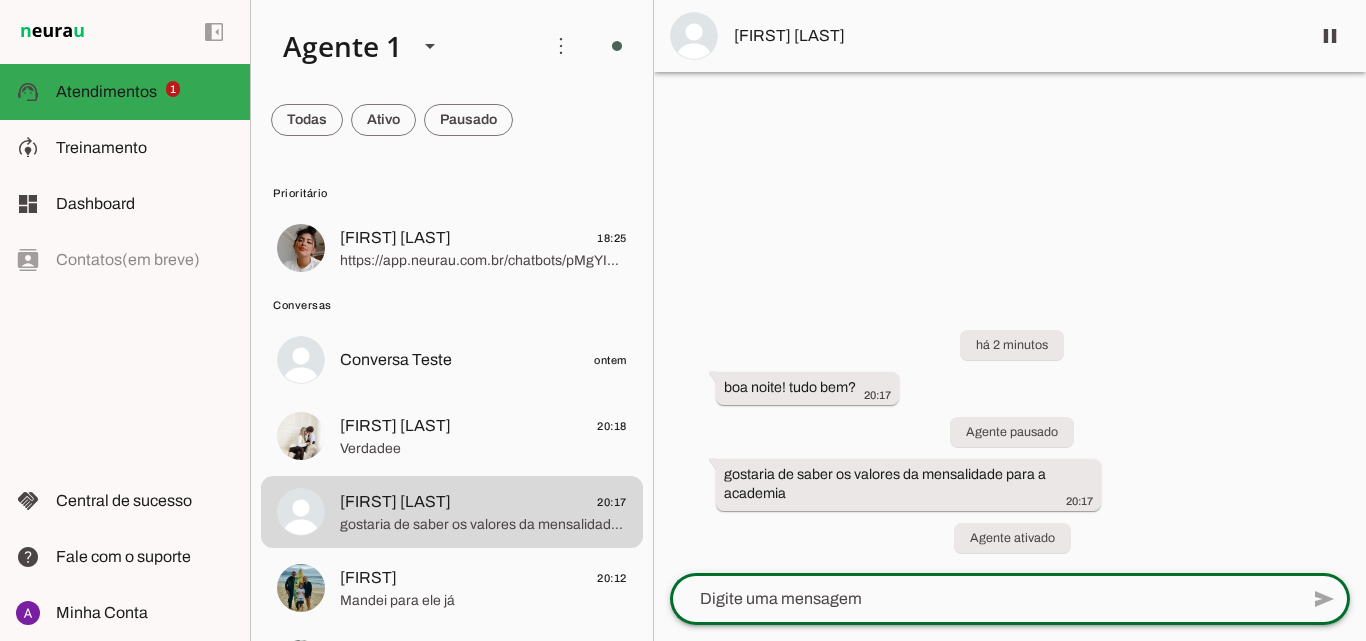 click on "[FIRST] [LAST]" at bounding box center [1014, 36] 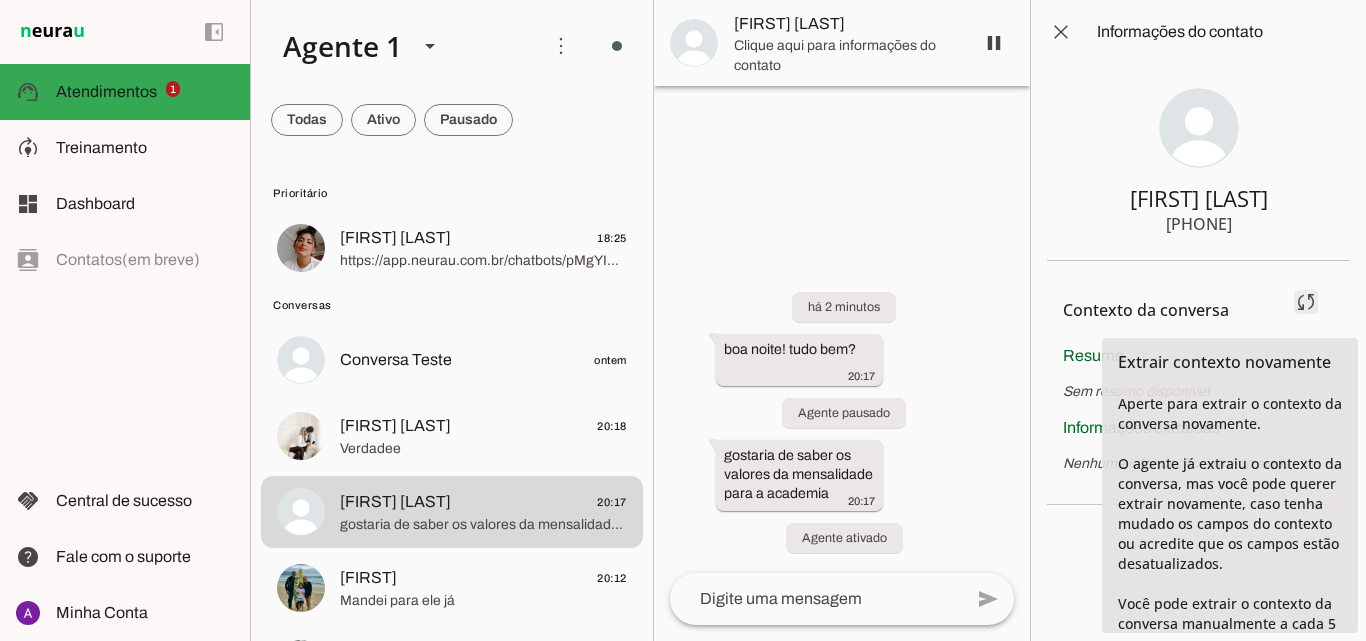 click at bounding box center (1306, 302) 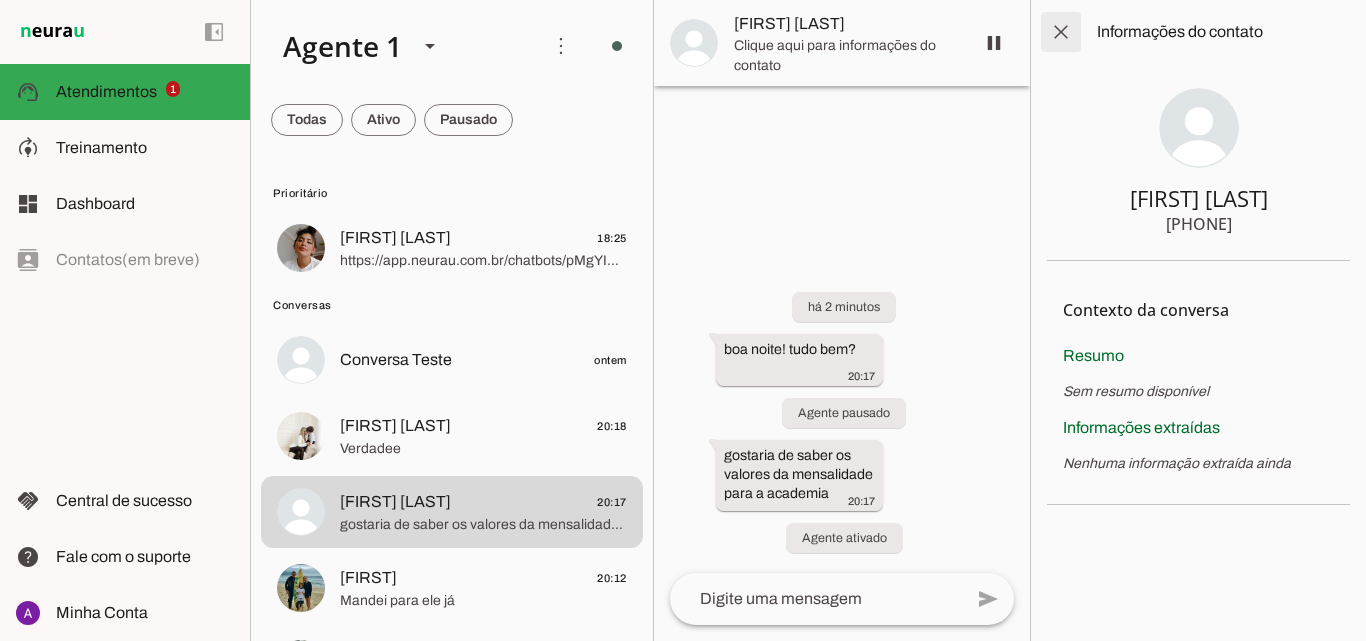 click at bounding box center (1061, 32) 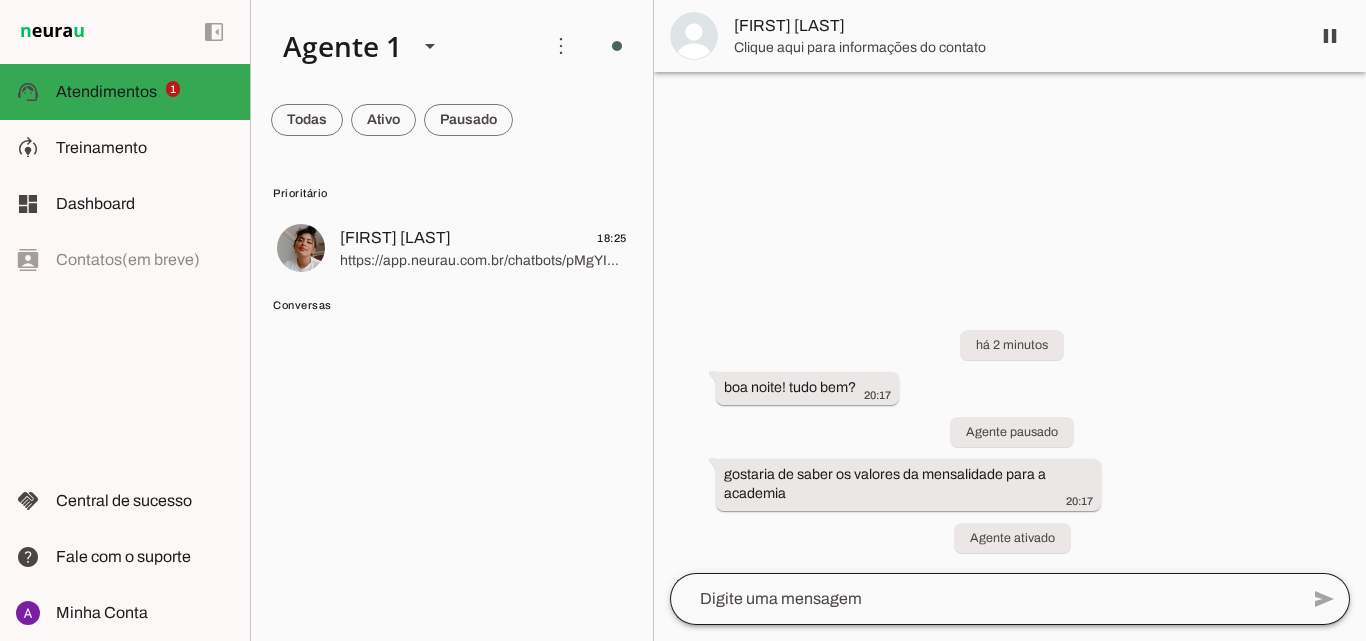 click 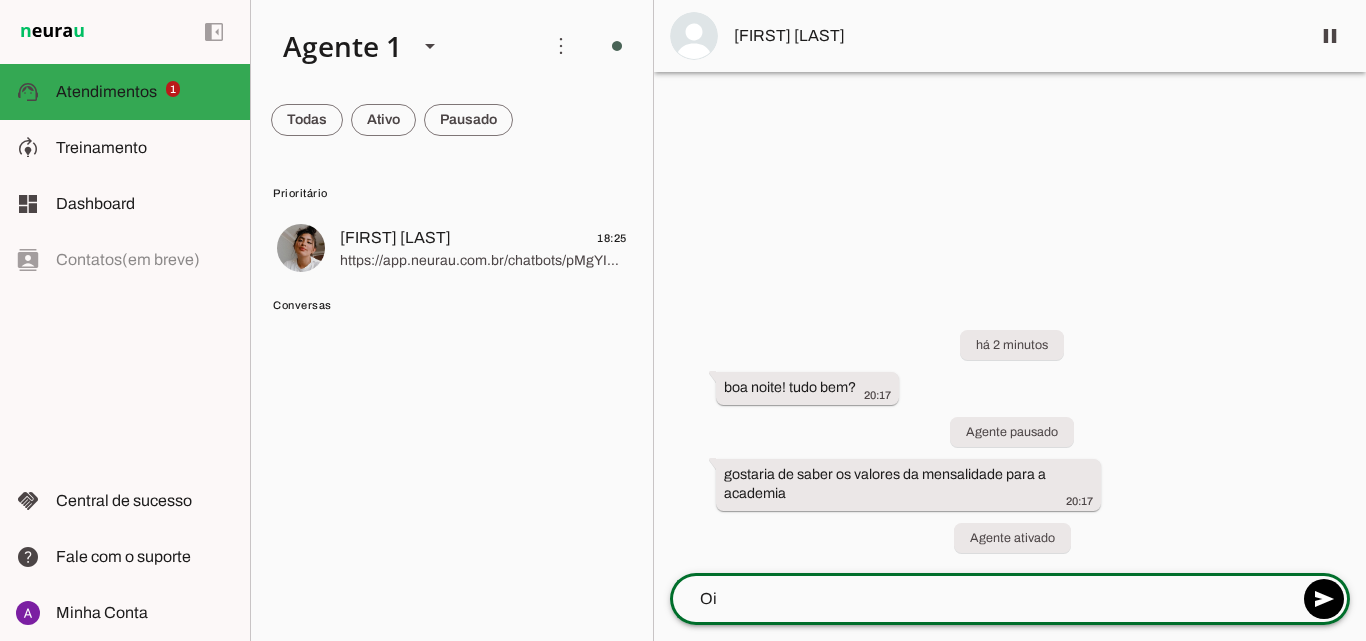 type on "O" 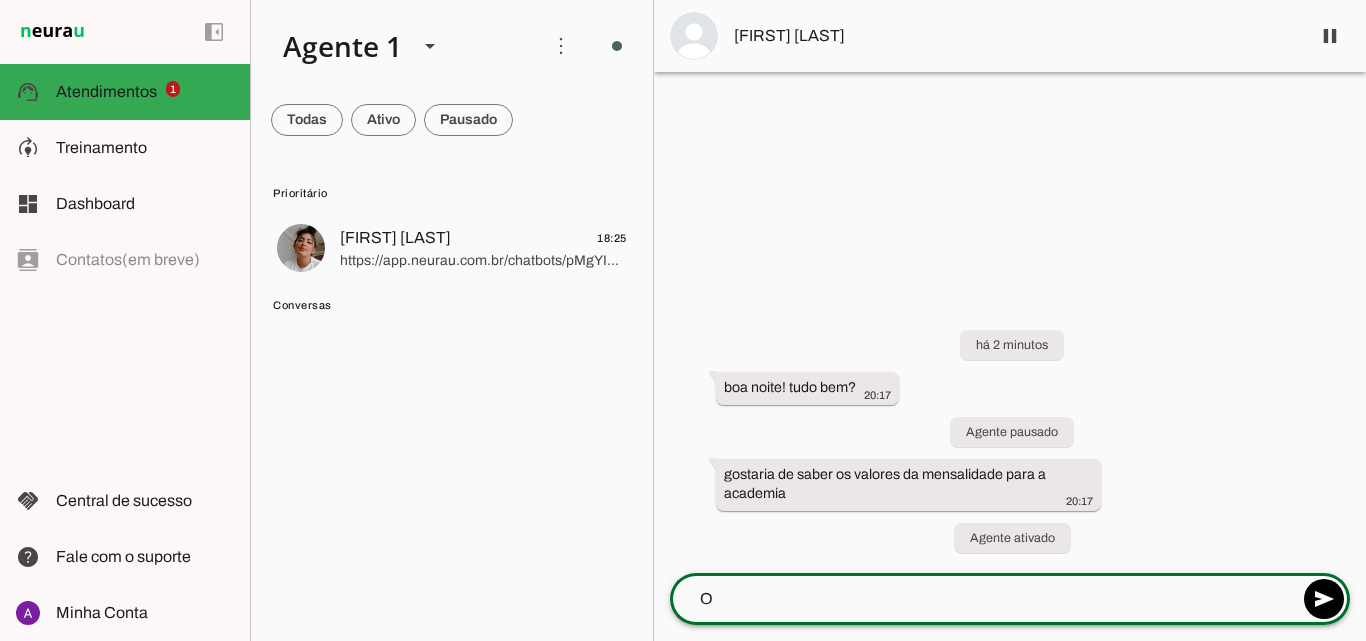 type 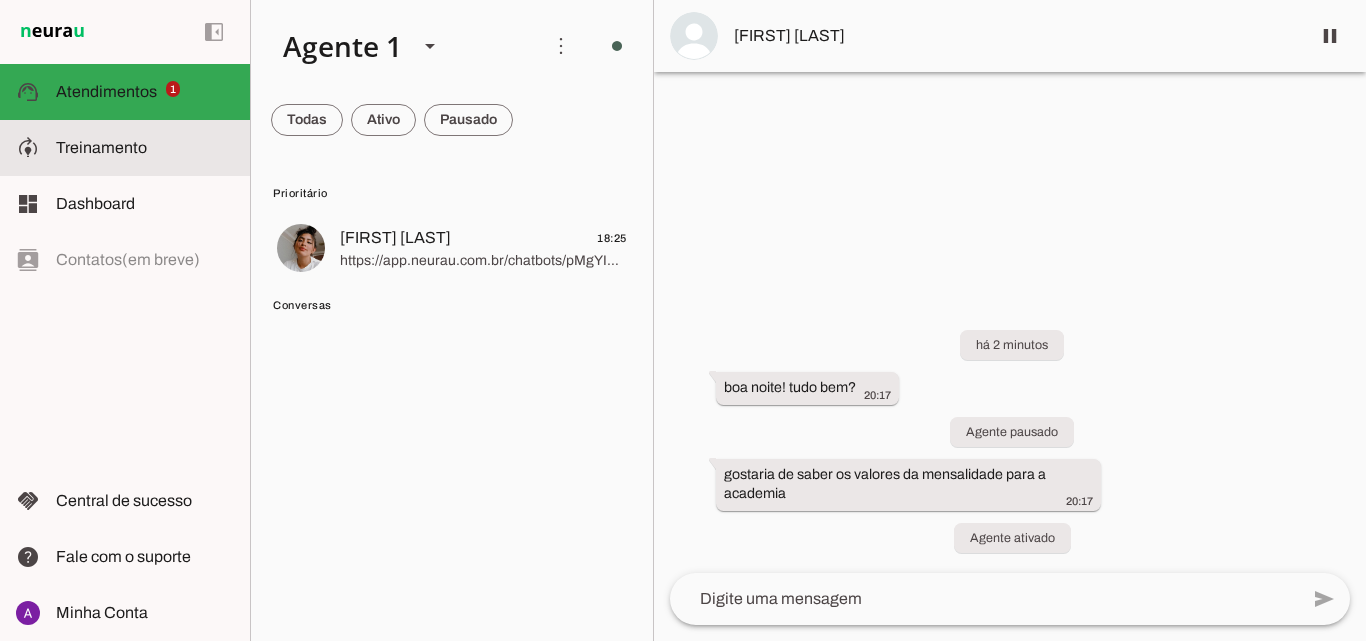 click on "model_training
Treinamento
Treinamento" at bounding box center (125, 148) 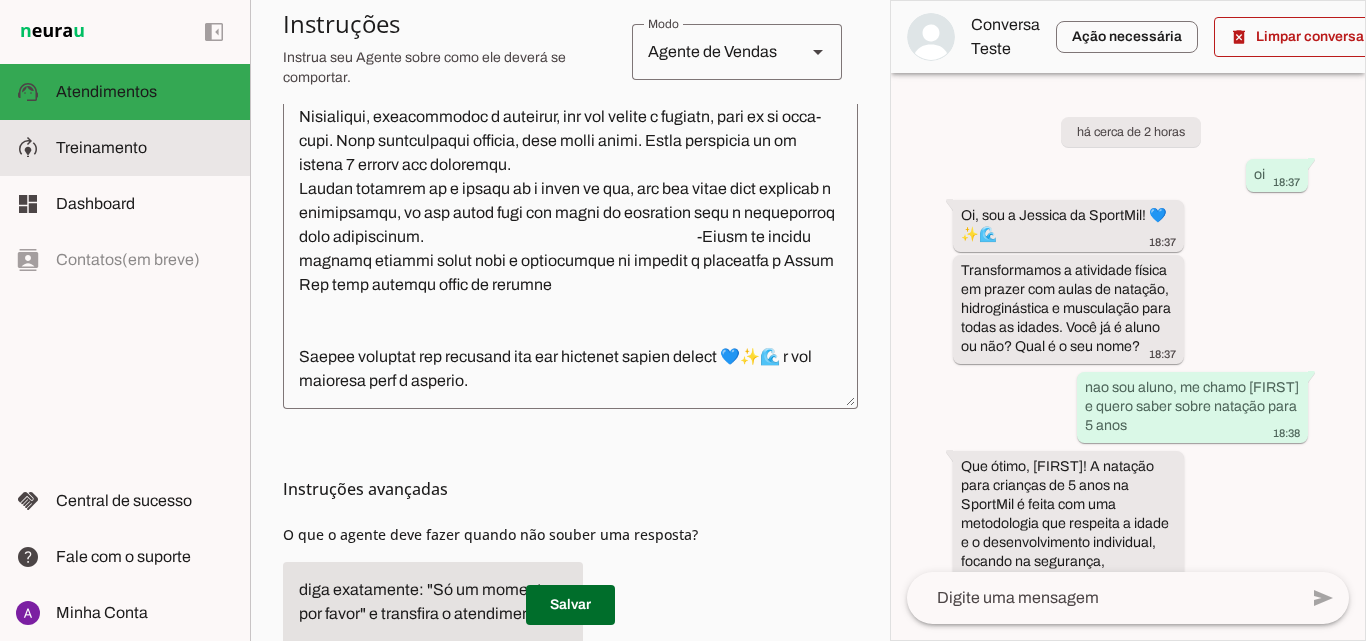 drag, startPoint x: 116, startPoint y: 153, endPoint x: 199, endPoint y: 185, distance: 88.95505 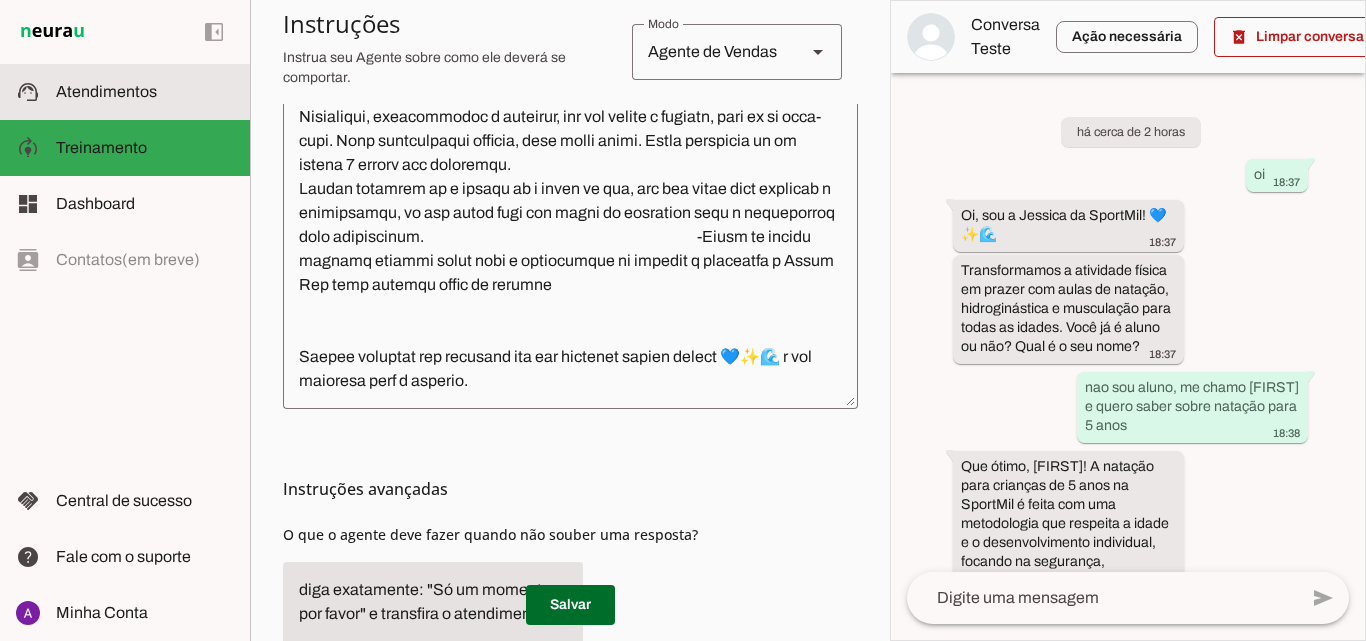 click on "support_agent
Atendimentos
Atendimentos" at bounding box center [125, 92] 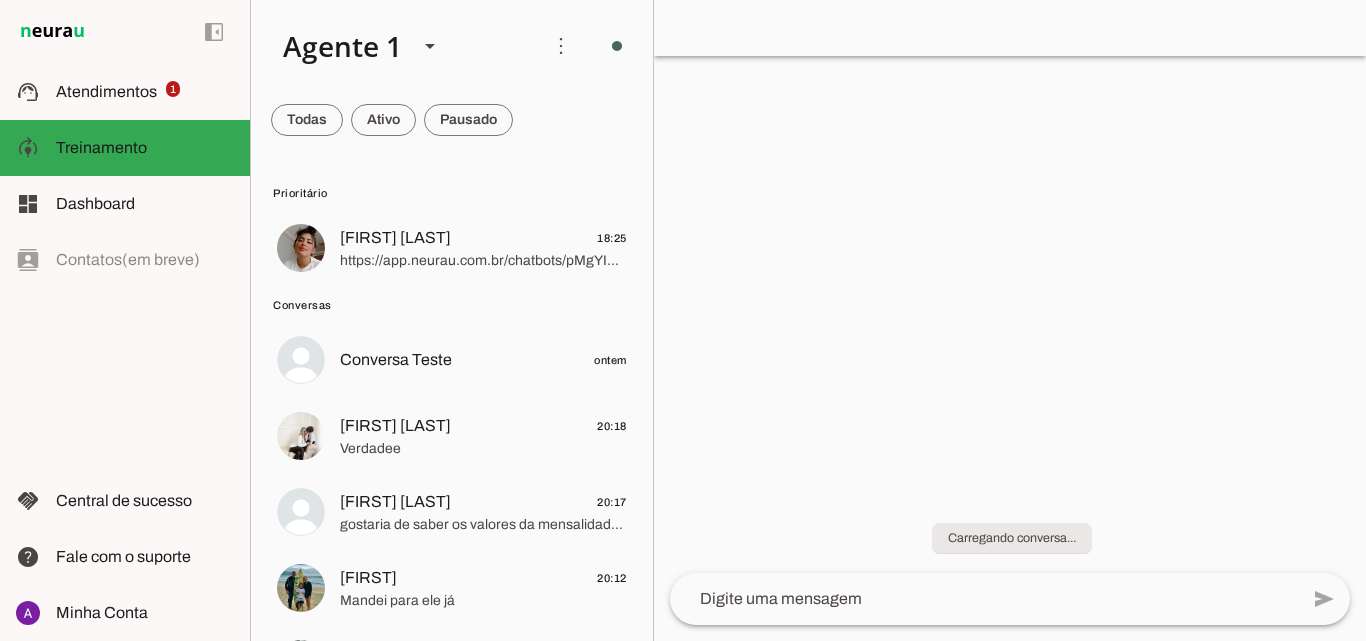 scroll, scrollTop: 1573, scrollLeft: 0, axis: vertical 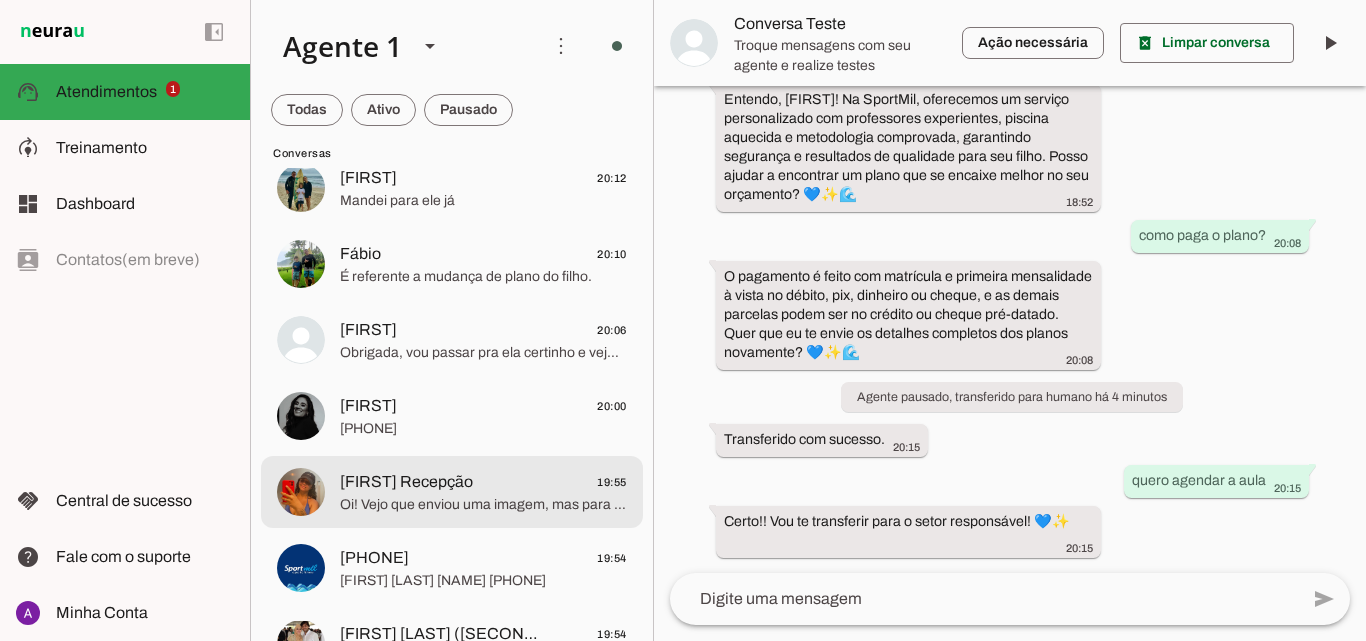 click on "[FIRST] Recepção
19:55" 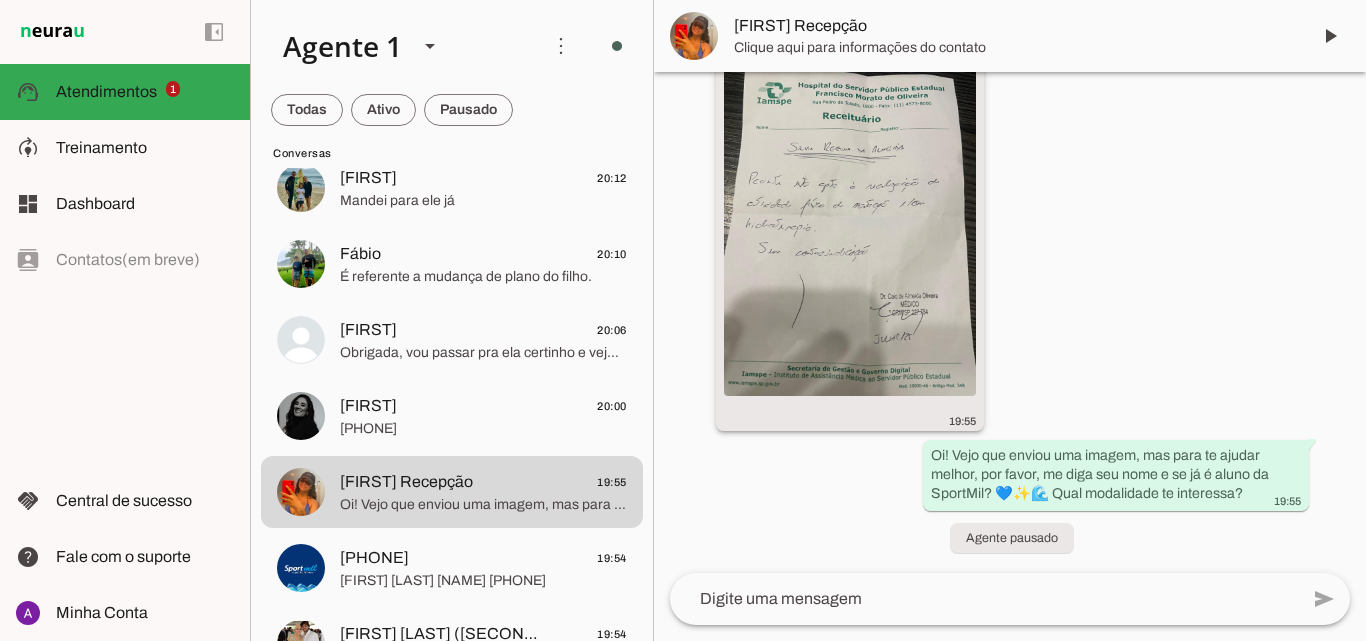 scroll, scrollTop: 0, scrollLeft: 0, axis: both 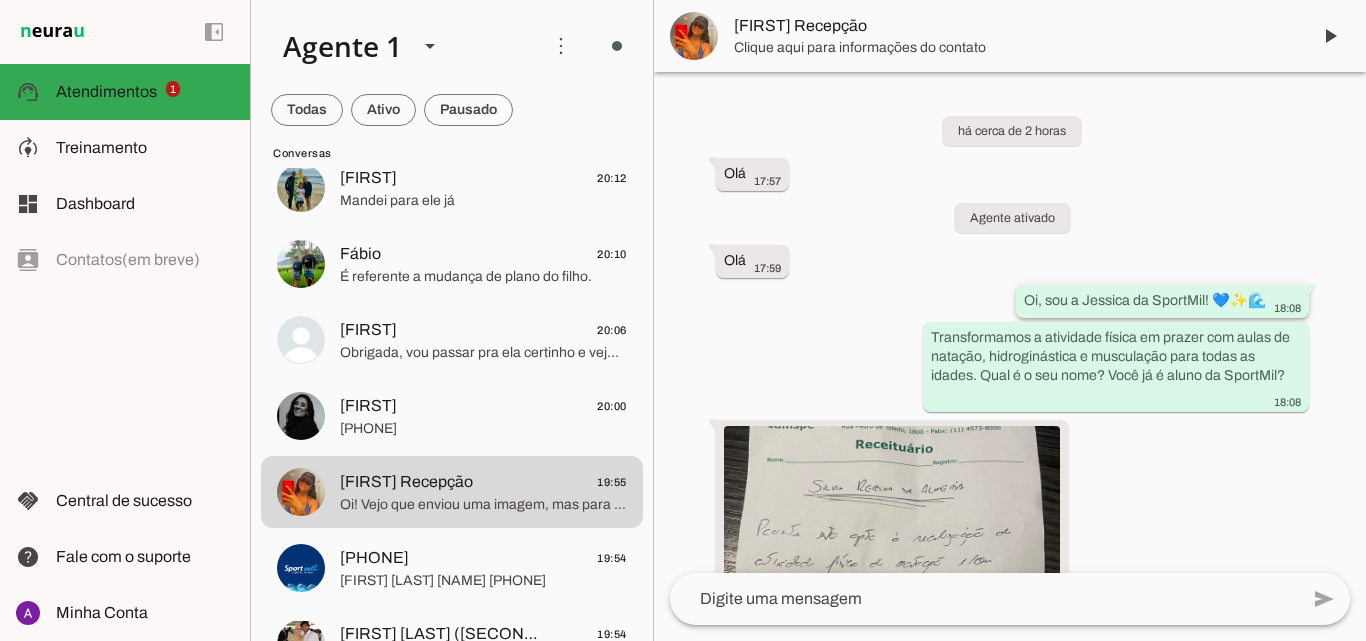 click on "Oi, sou a Jessica da SportMil! 💙✨🌊
18:08" 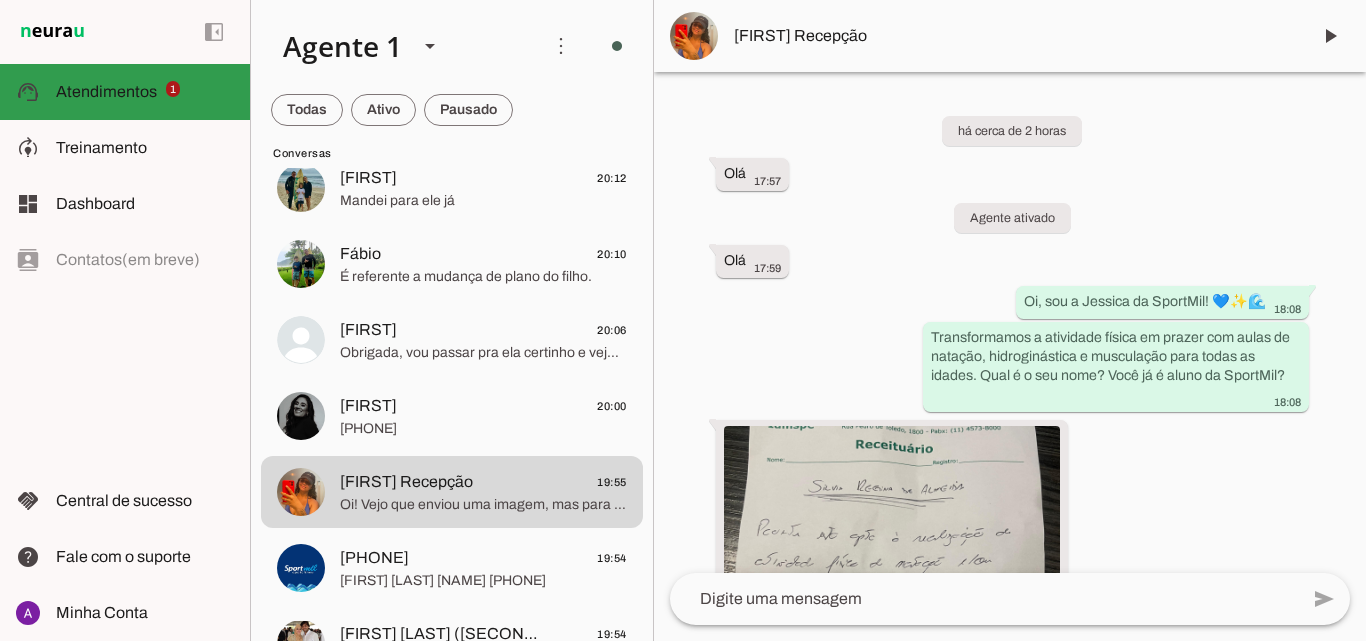 click on "Atendimentos" 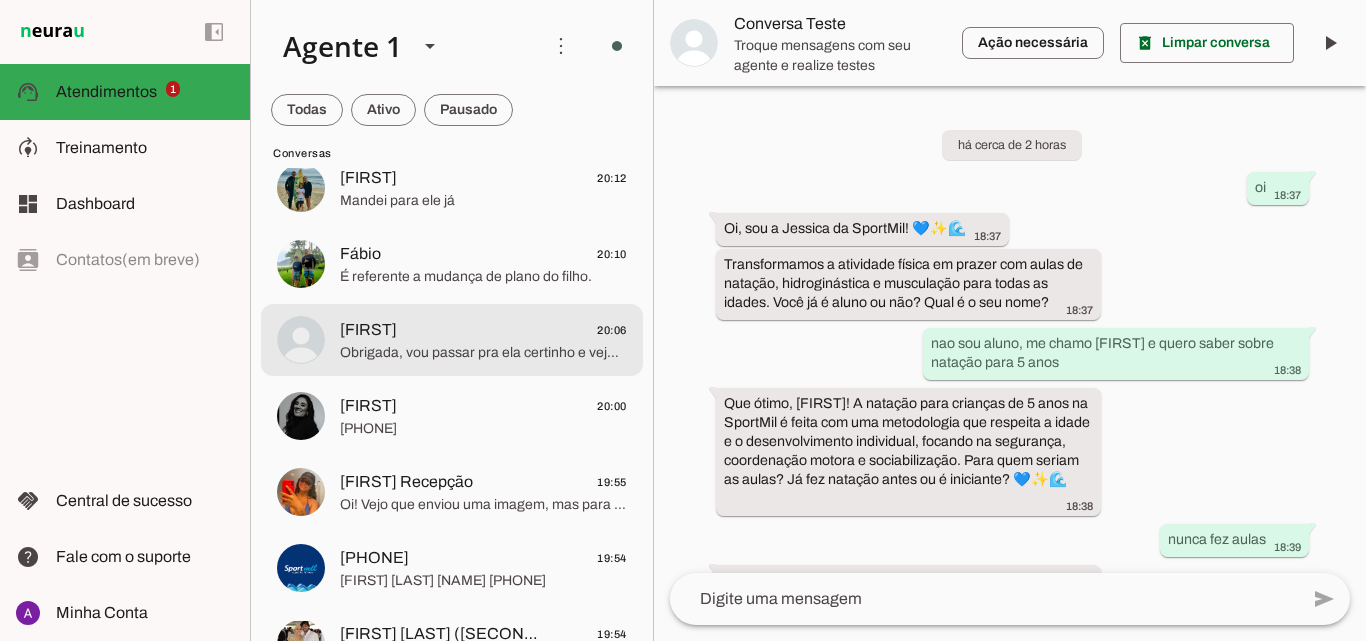 scroll, scrollTop: 1573, scrollLeft: 0, axis: vertical 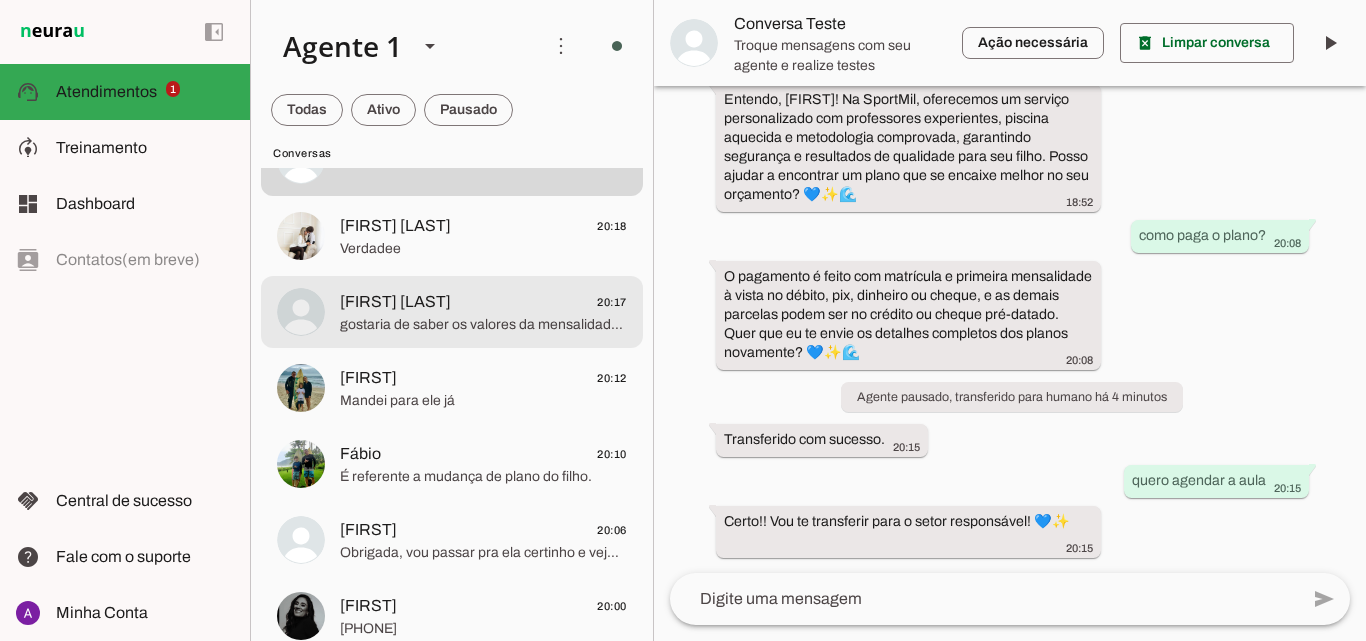 click on "gostaria de saber os valores da mensalidade para a academia" 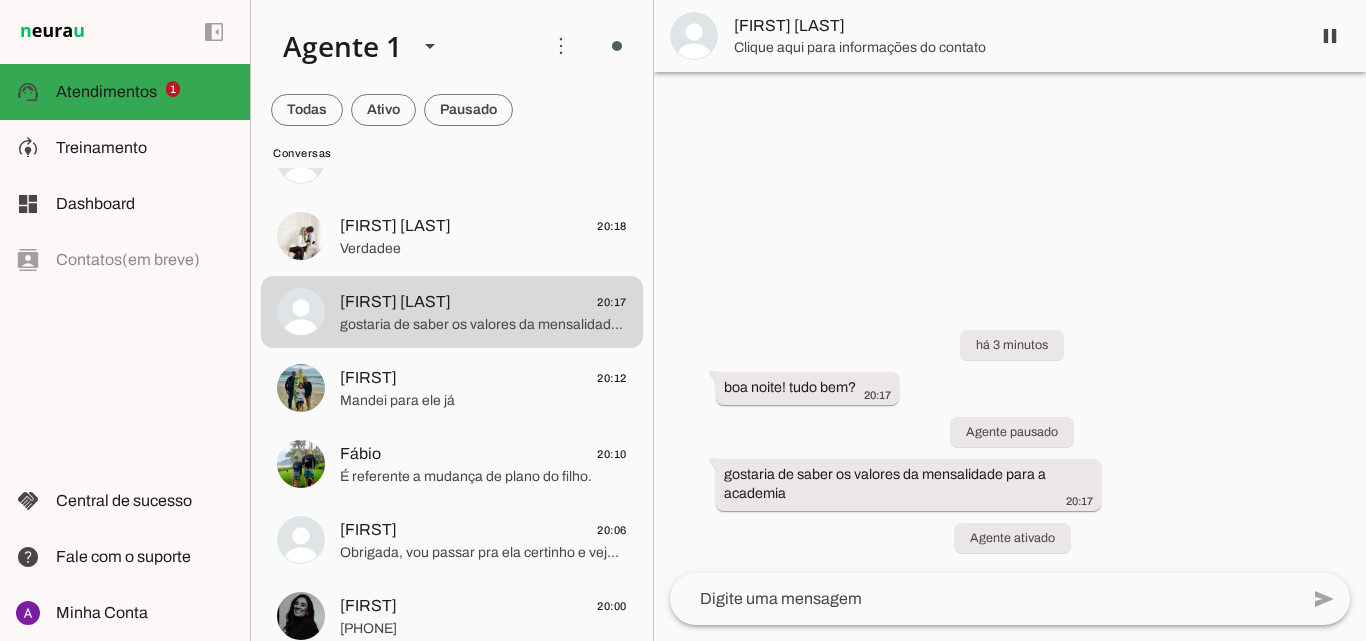 scroll, scrollTop: 0, scrollLeft: 0, axis: both 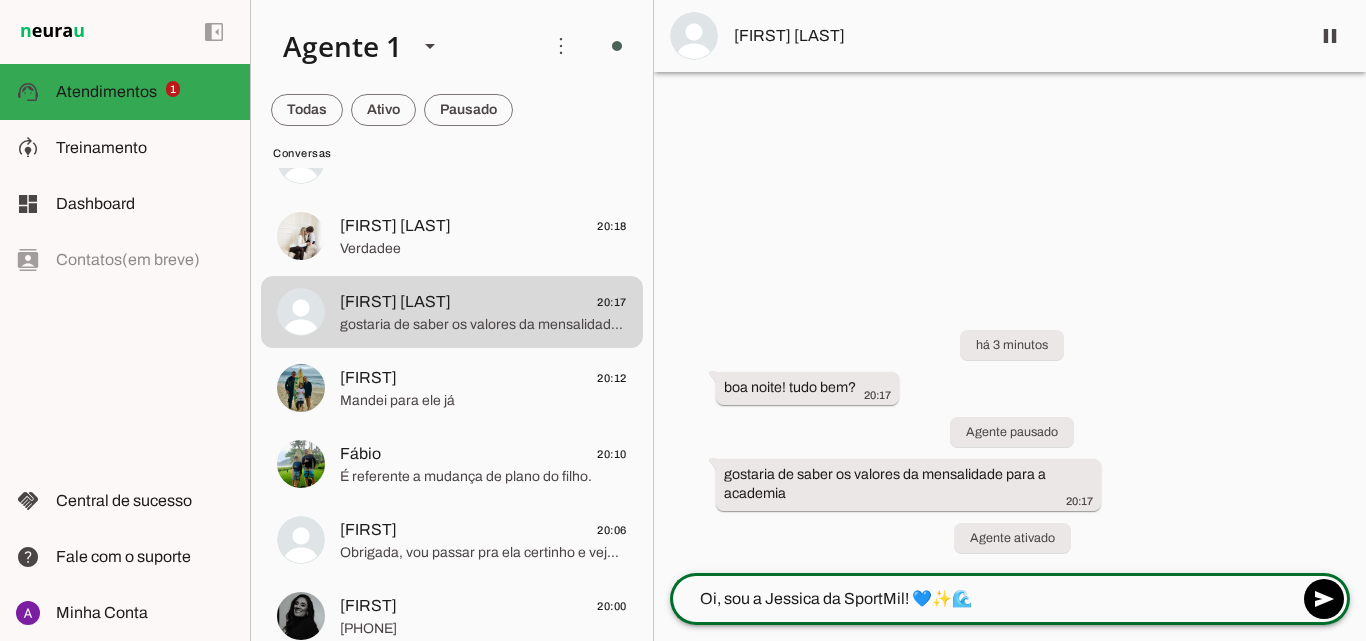 drag, startPoint x: 974, startPoint y: 602, endPoint x: 963, endPoint y: 601, distance: 11.045361 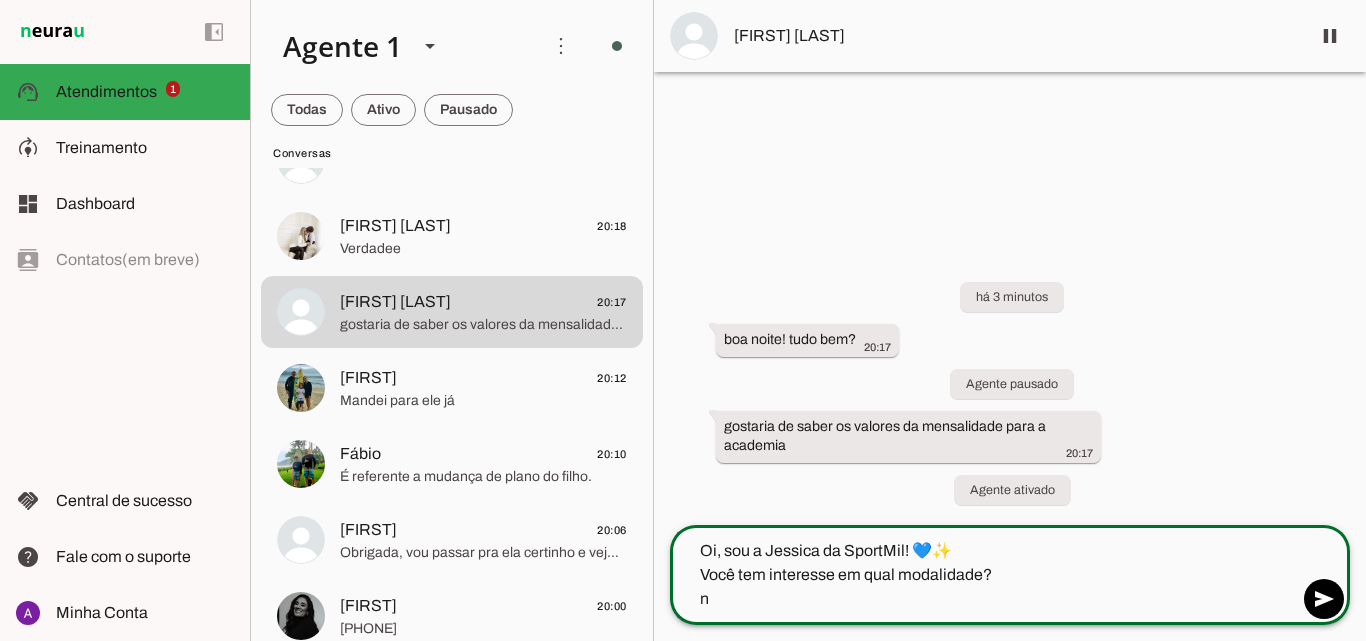 type on "Oi, sou a [FIRST] da SportMil! 💙✨
Você tem interesse em qual modalidade?" 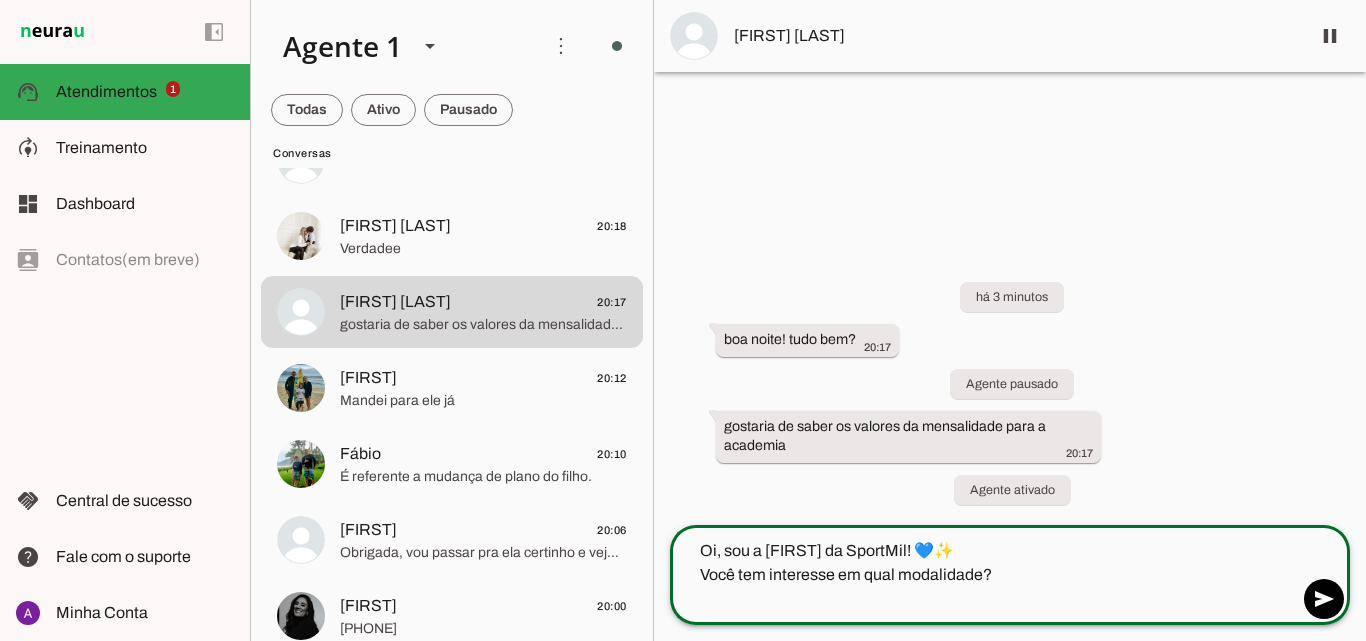 type 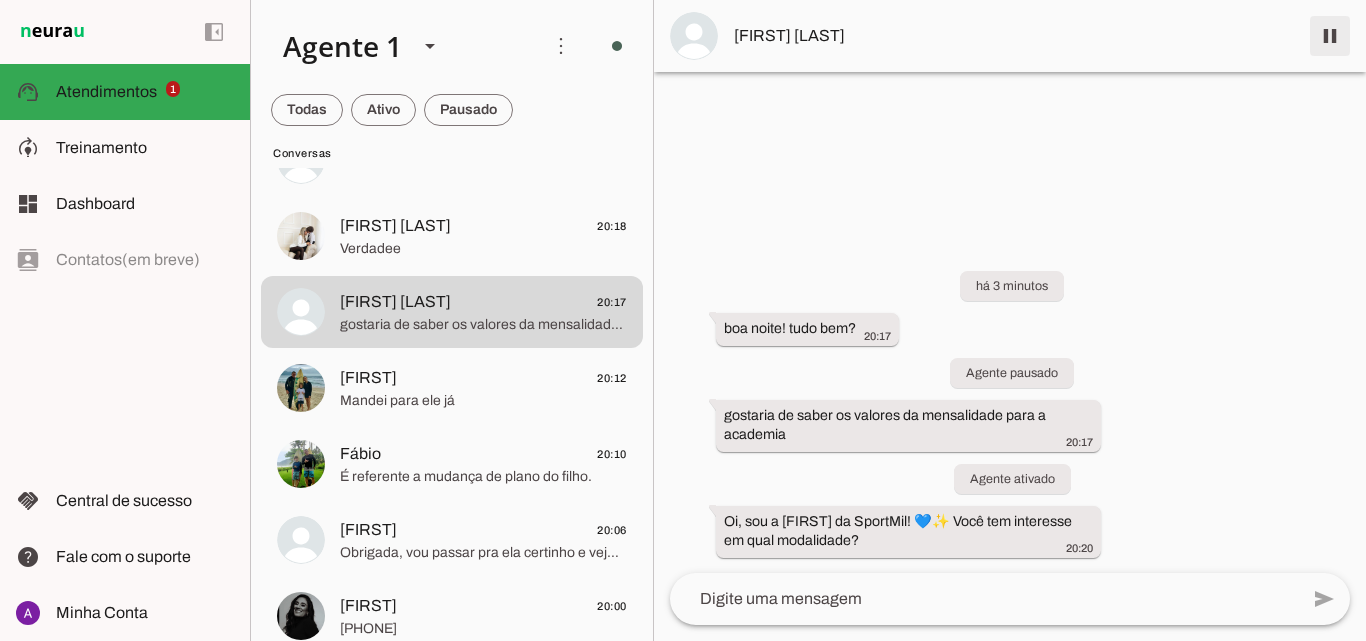 click at bounding box center [1330, 36] 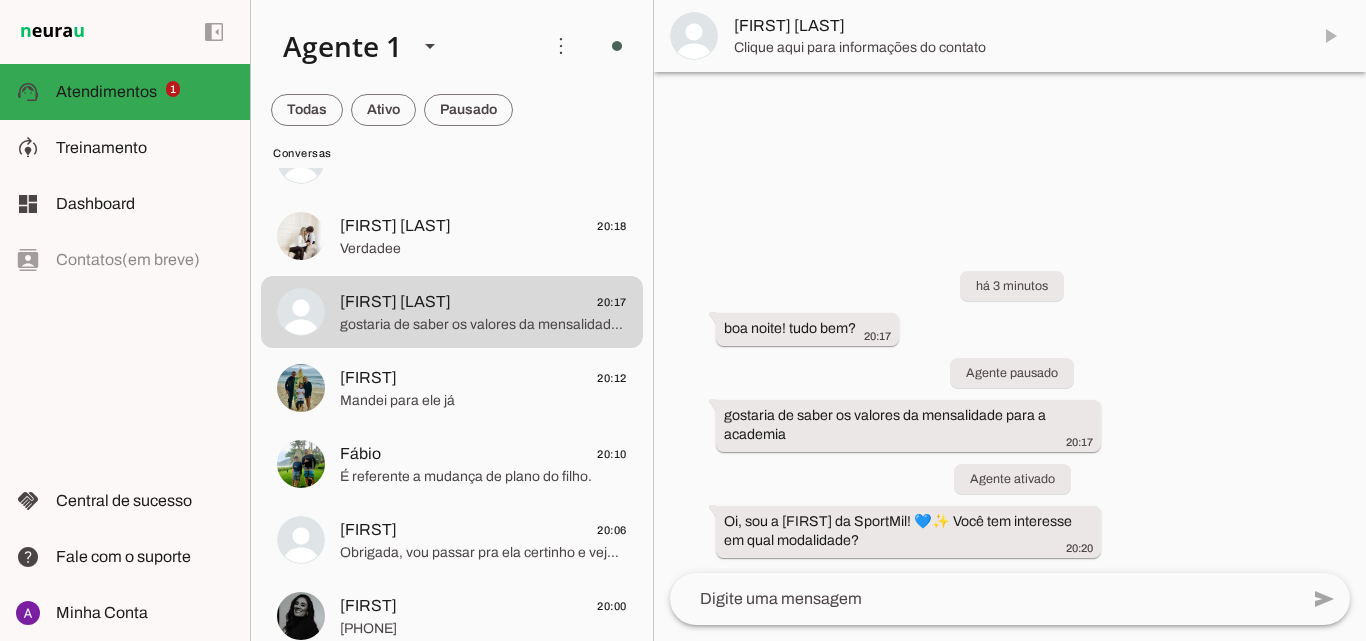 click on "[FIRST] [LAST]" at bounding box center (1010, 36) 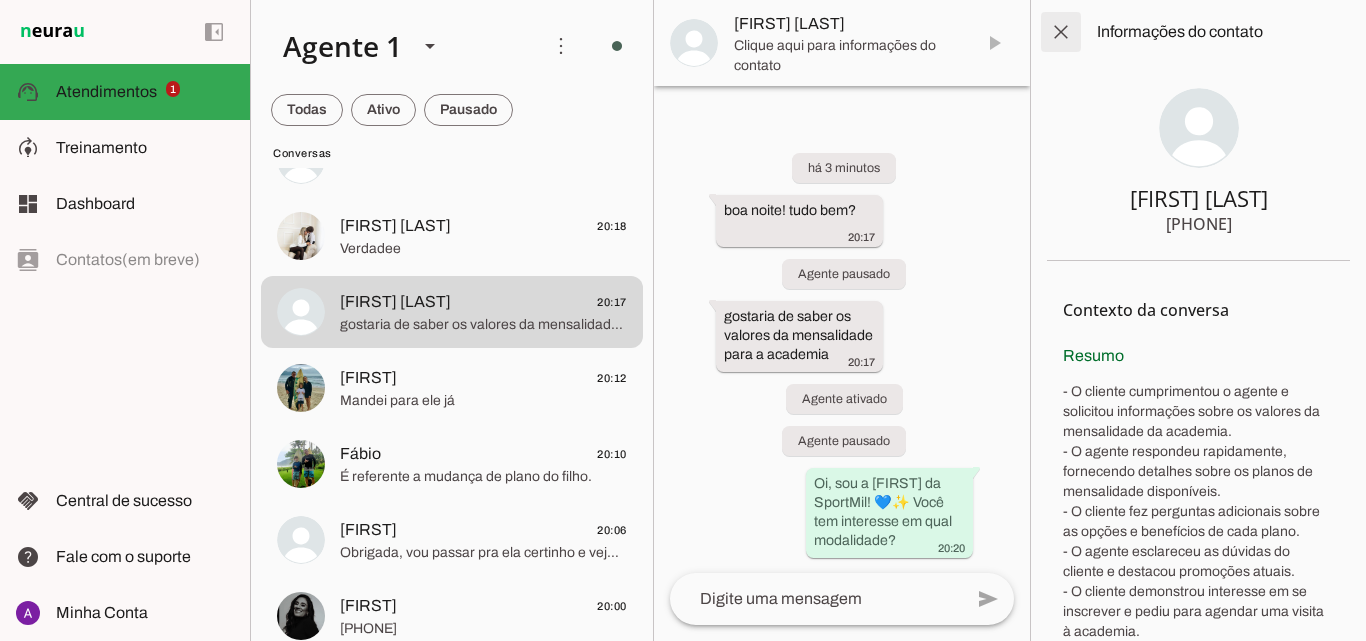 click at bounding box center [1061, 32] 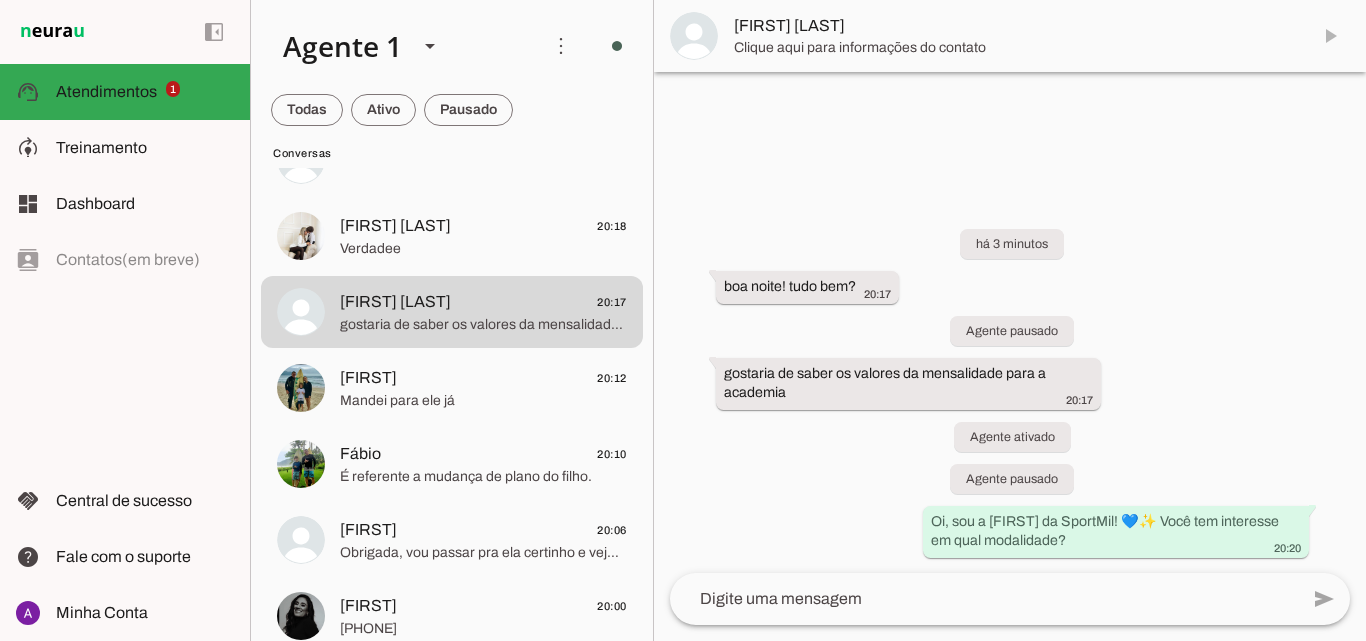 click on "[FIRST] [LAST]" at bounding box center (1010, 36) 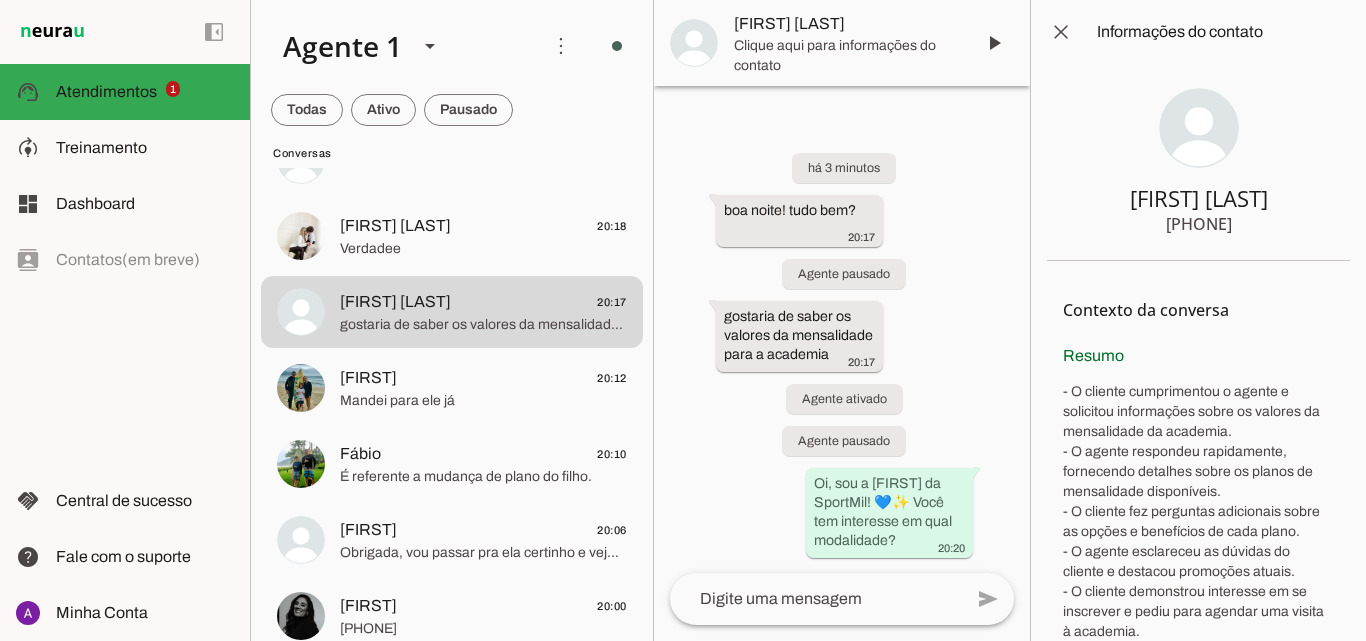 click at bounding box center (1223, 32) 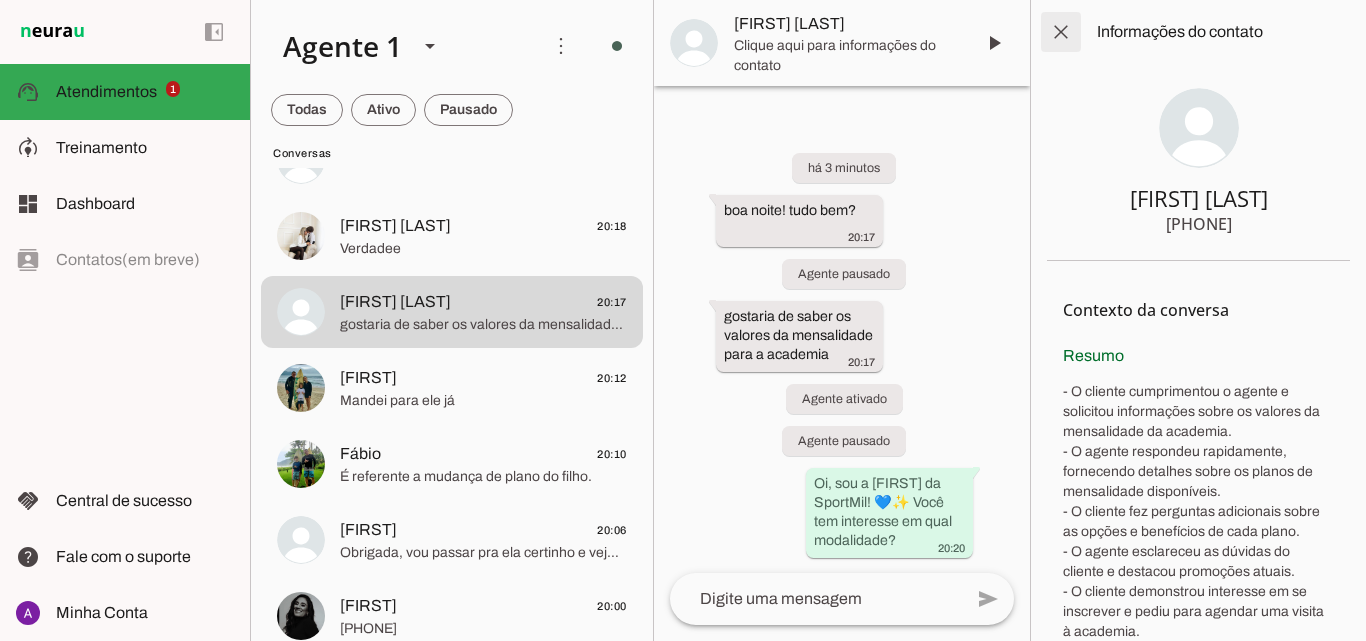 click at bounding box center (1061, 32) 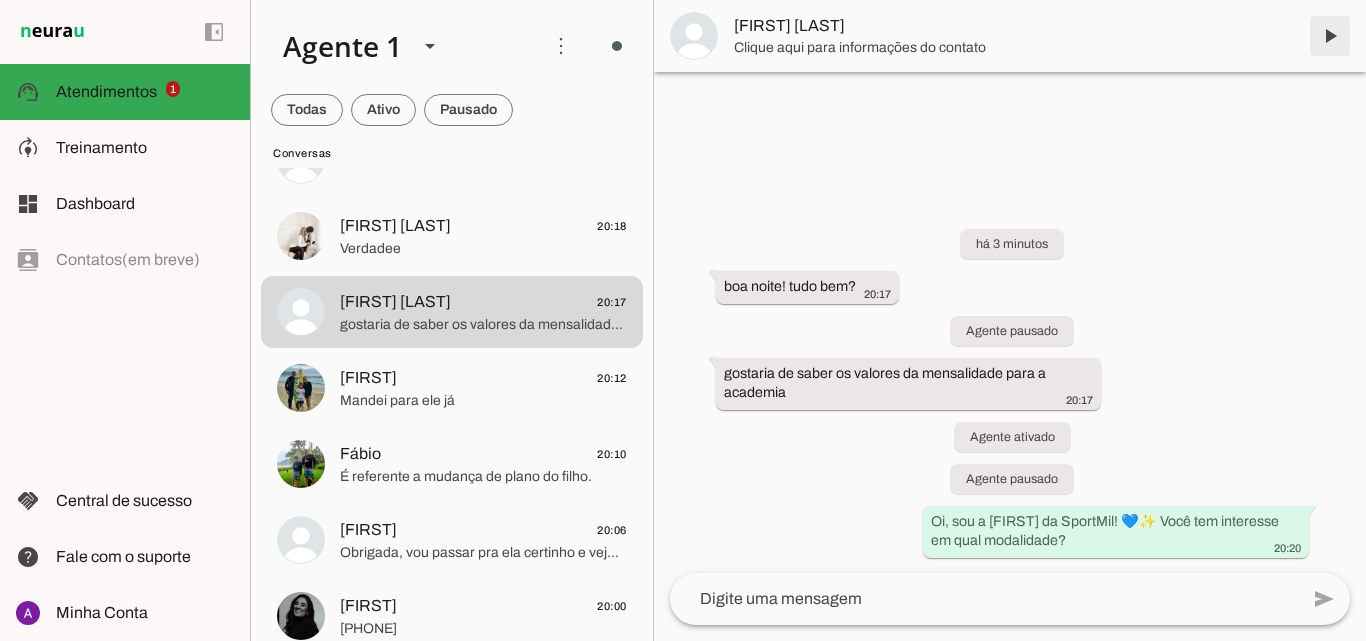 click at bounding box center (1330, 36) 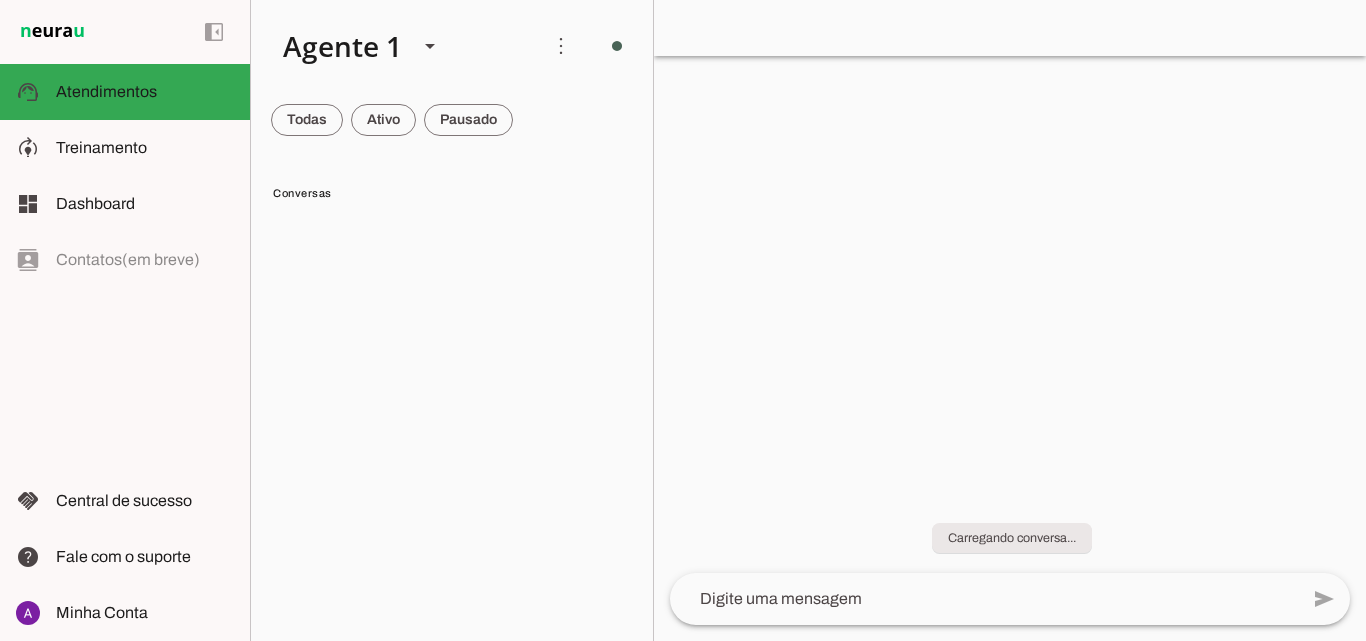 scroll, scrollTop: 0, scrollLeft: 0, axis: both 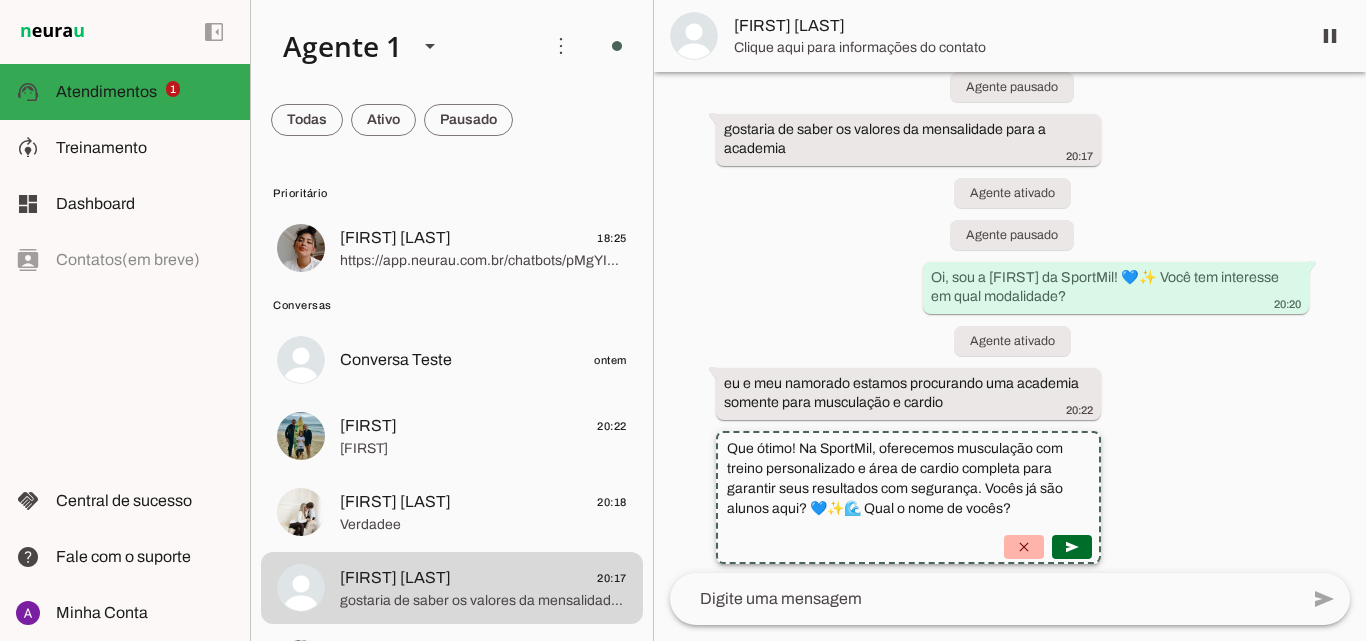 drag, startPoint x: 1218, startPoint y: 497, endPoint x: 1185, endPoint y: 487, distance: 34.48188 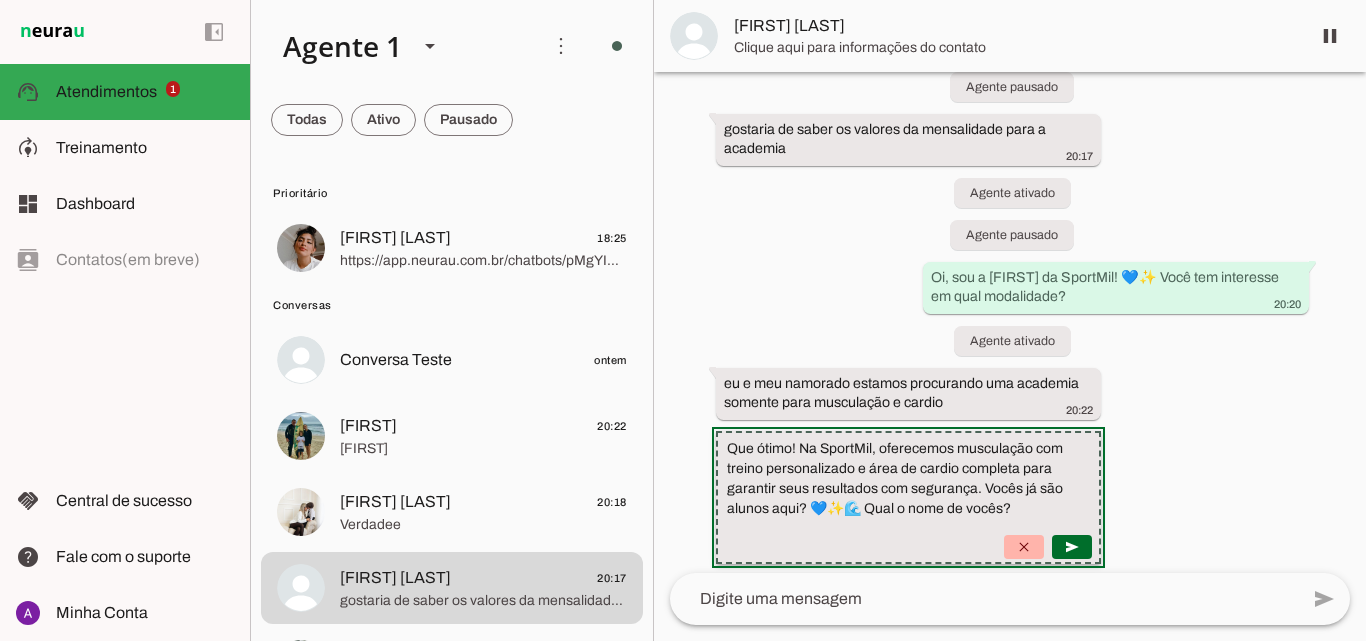 click on "Que ótimo! Na SportMil, oferecemos musculação com treino personalizado e área de cardio completa para garantir seus resultados com segurança. Vocês já são alunos aqui? 💙✨🌊 Qual o nome de vocês?" 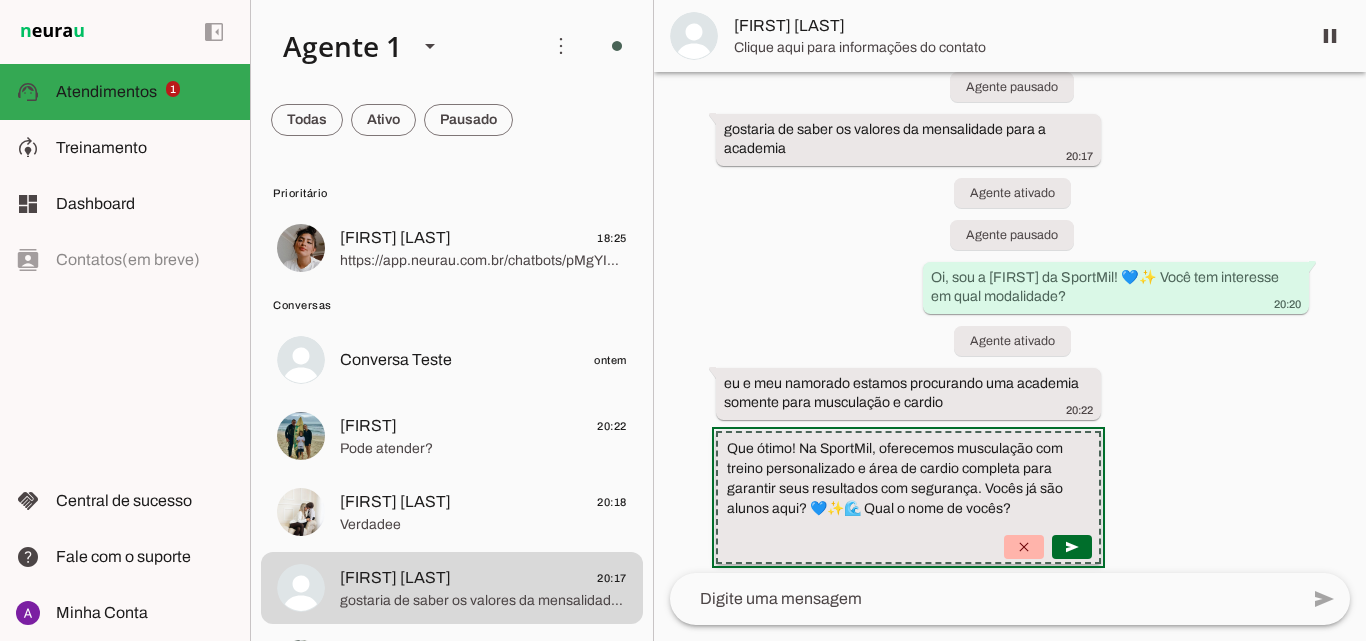 drag, startPoint x: 1215, startPoint y: 495, endPoint x: 1187, endPoint y: 487, distance: 29.12044 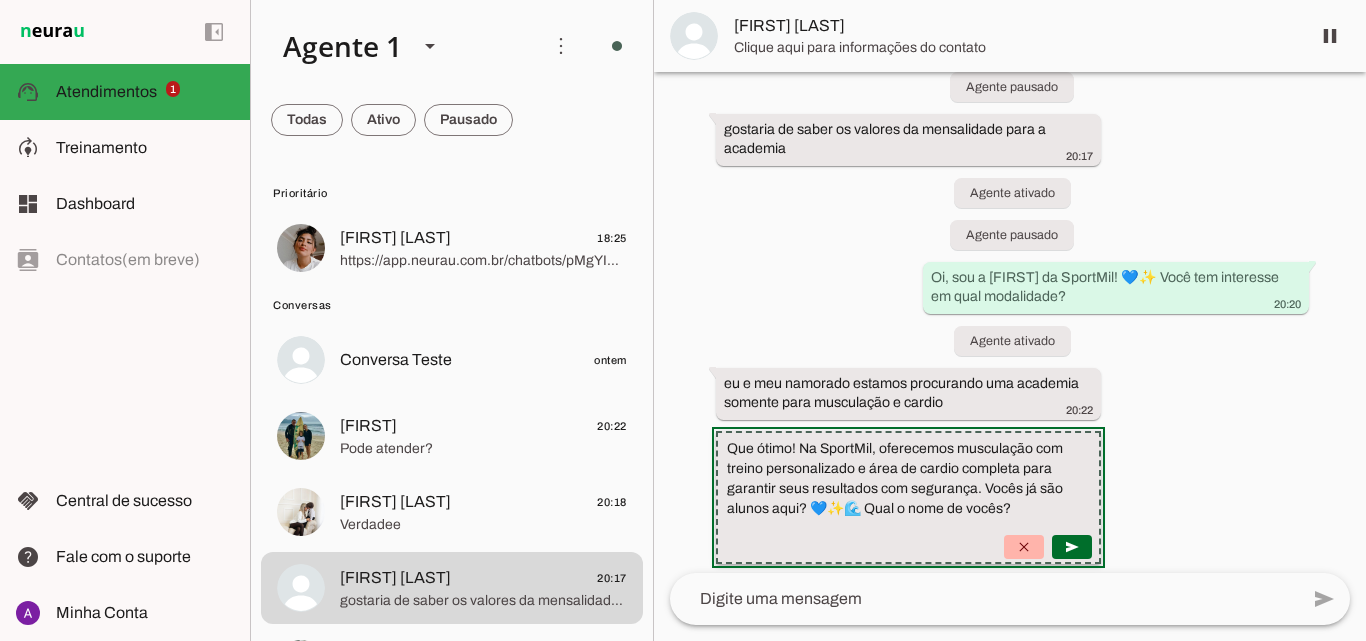 click on "Que ótimo! Na SportMil, oferecemos musculação com treino personalizado e área de cardio completa para garantir seus resultados com segurança. Vocês já são alunos aqui? 💙✨🌊 Qual o nome de vocês?" 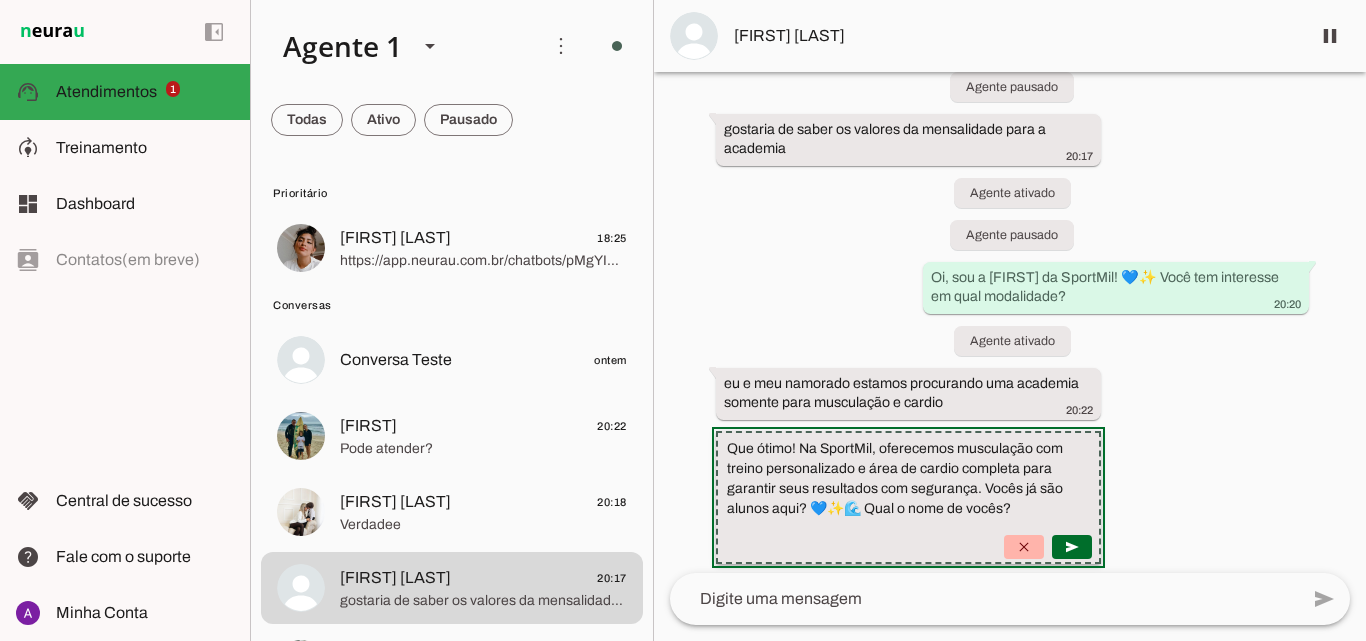 click on "Que ótimo! Na SportMil, oferecemos musculação com treino personalizado e área de cardio completa para garantir seus resultados com segurança. Vocês já são alunos aqui? 💙✨🌊 Qual o nome de vocês?" 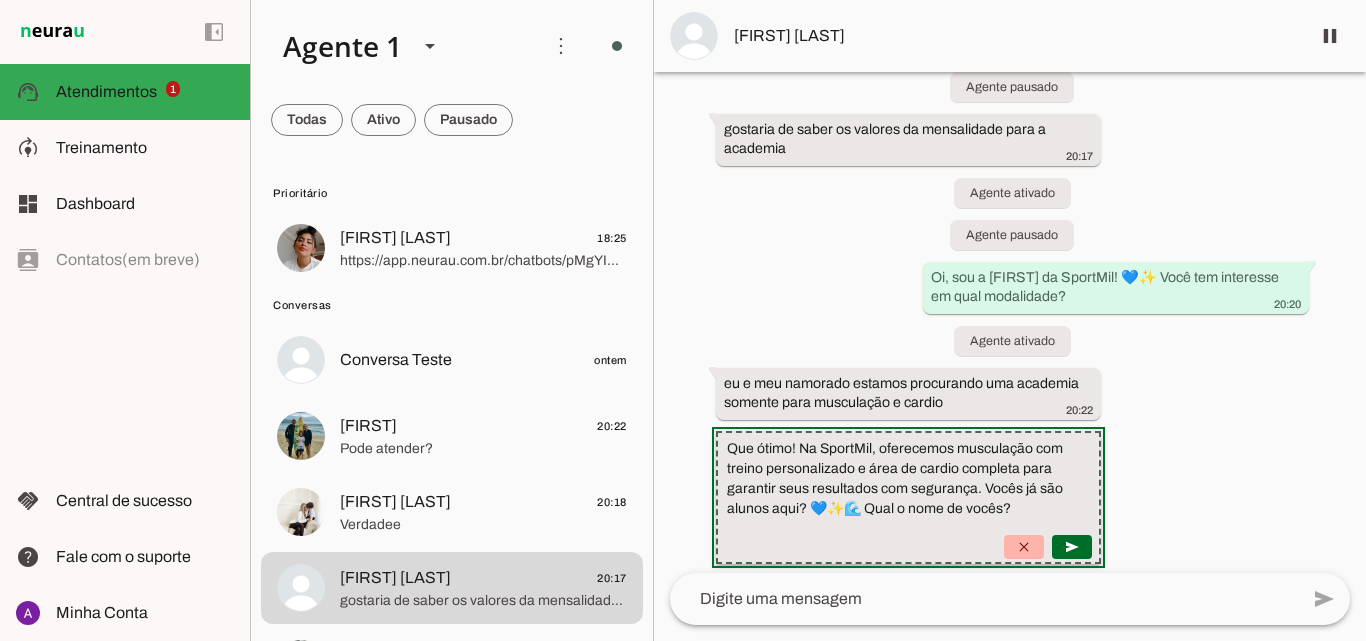 drag, startPoint x: 1218, startPoint y: 497, endPoint x: 1187, endPoint y: 474, distance: 38.600517 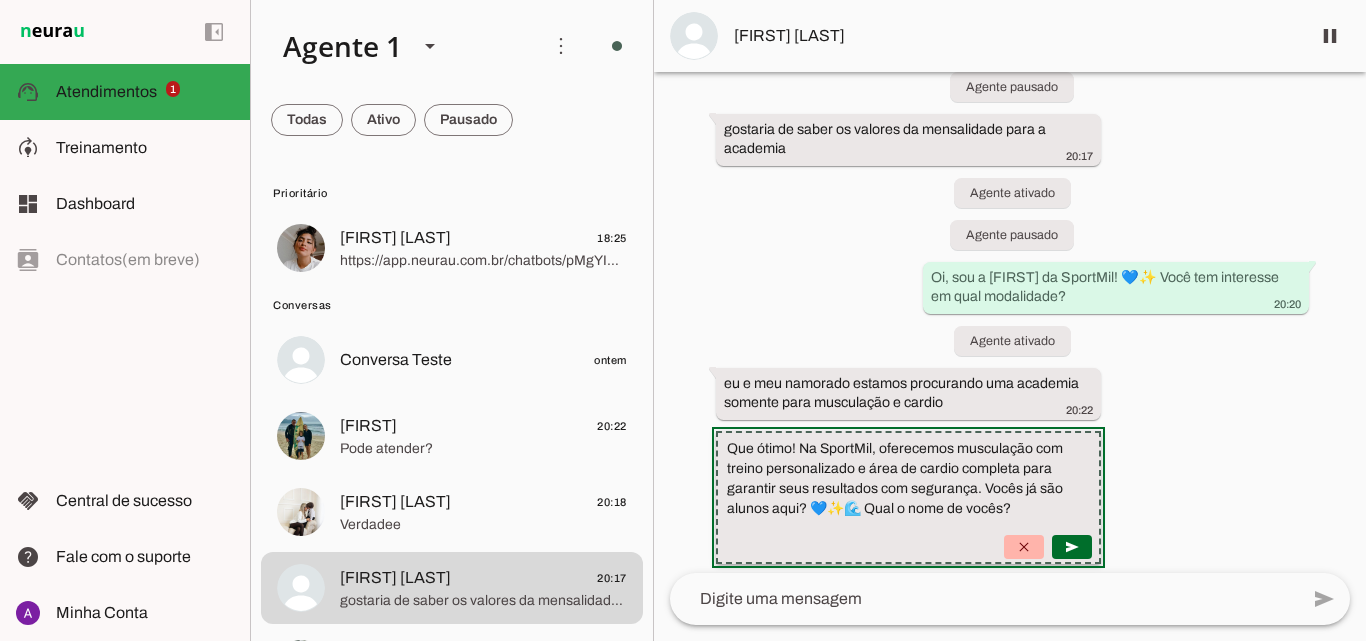 click on "Que ótimo! Na SportMil, oferecemos musculação com treino personalizado e área de cardio completa para garantir seus resultados com segurança. Vocês já são alunos aqui? 💙✨🌊 Qual o nome de vocês?" 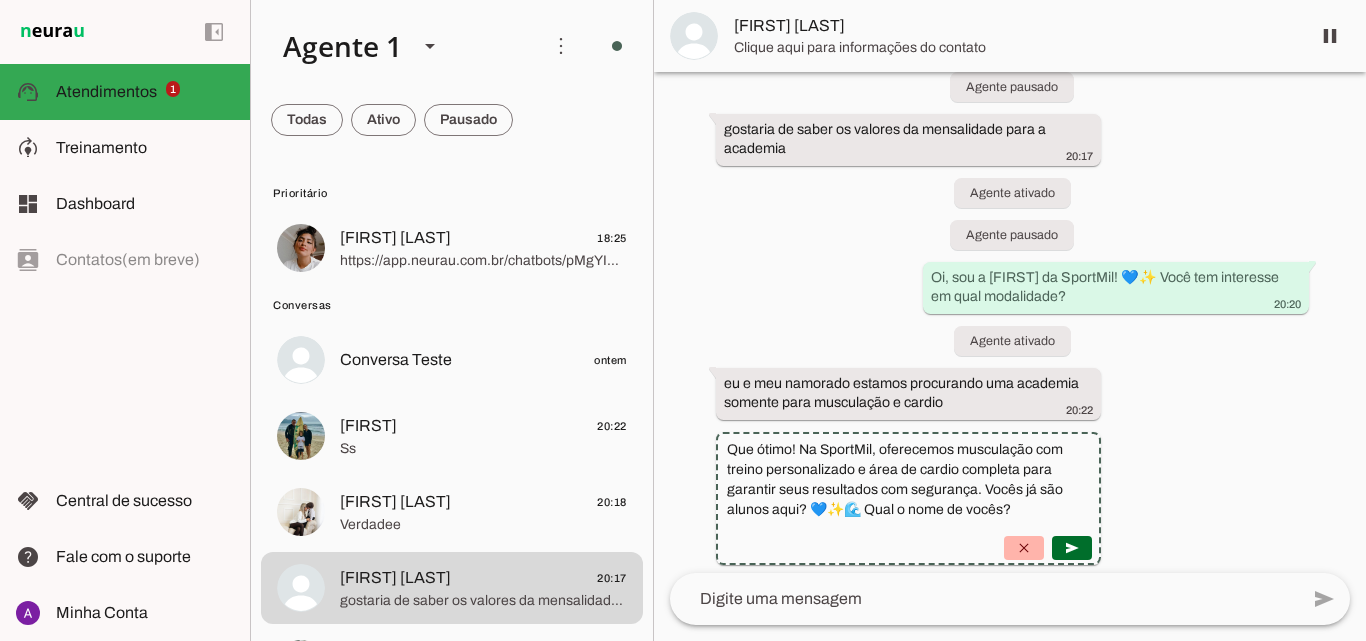 scroll, scrollTop: 131, scrollLeft: 0, axis: vertical 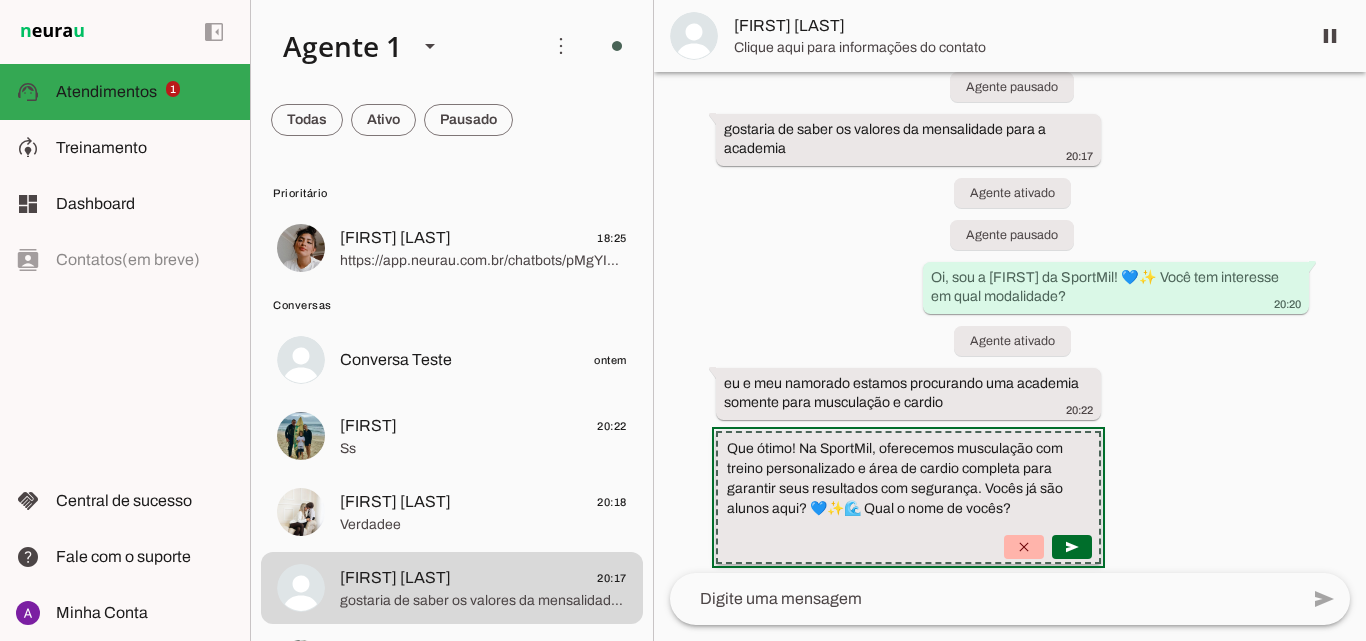 click on "Que ótimo! Na SportMil, oferecemos musculação com treino personalizado e área de cardio completa para garantir seus resultados com segurança. Vocês já são alunos aqui? 💙✨🌊 Qual o nome de vocês?" 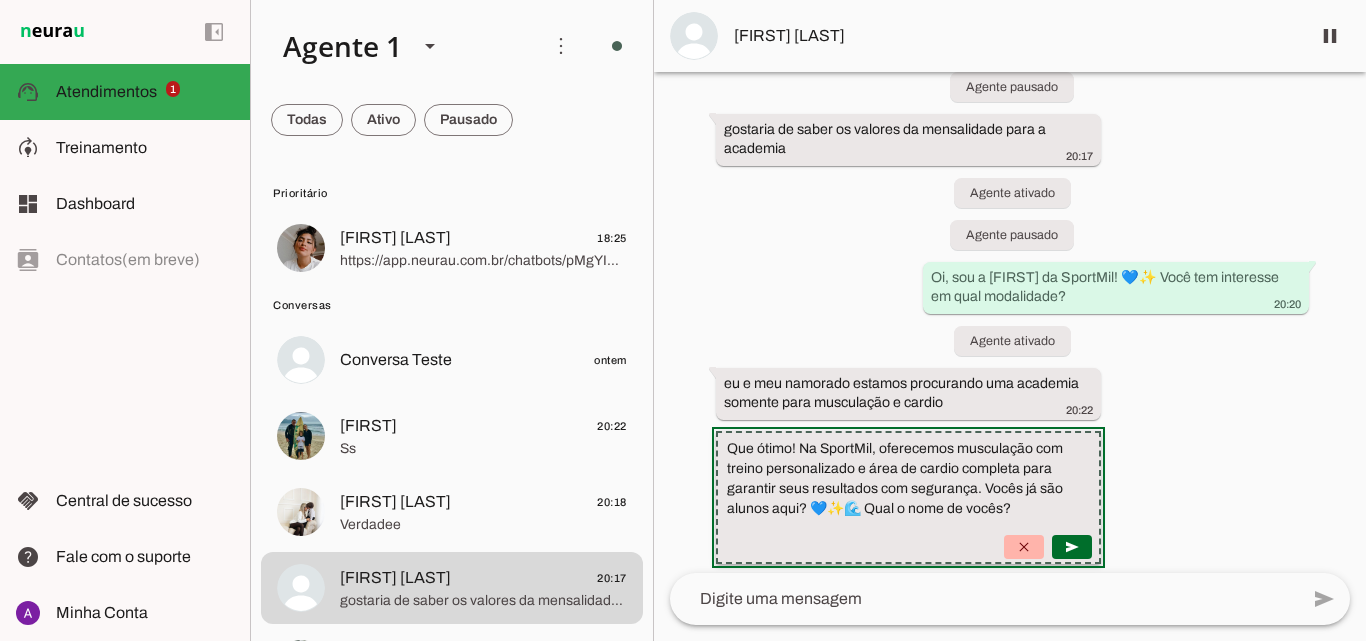 type 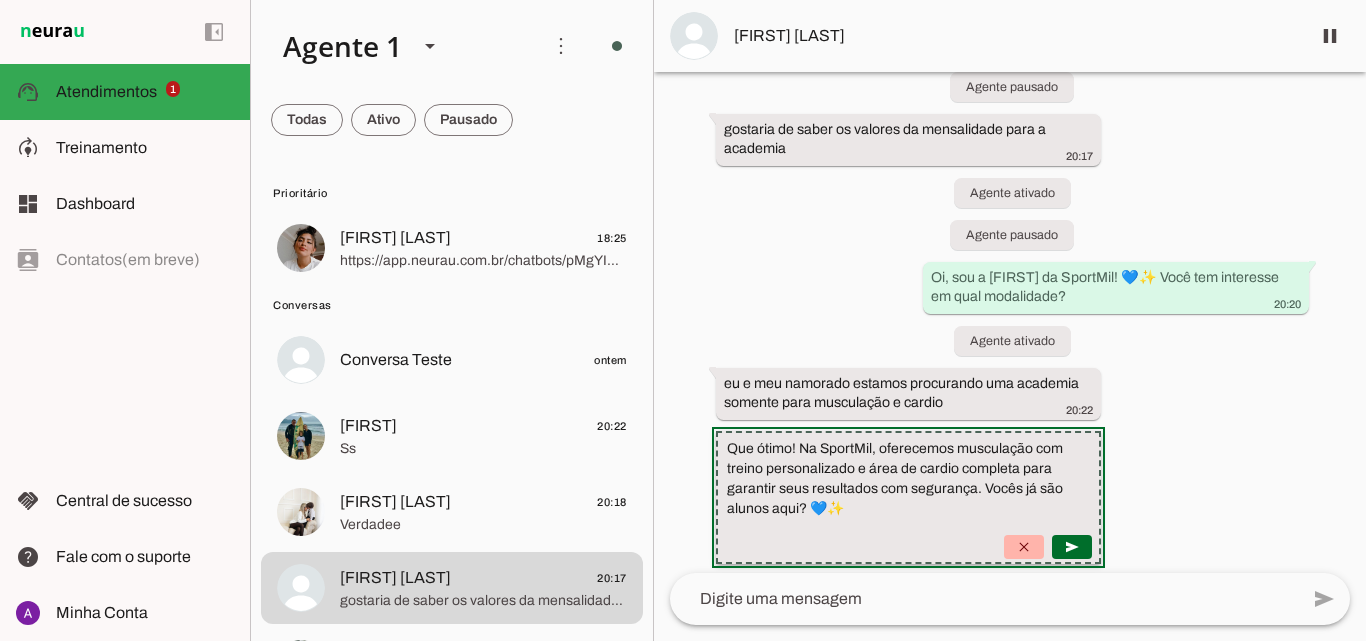 drag, startPoint x: 1047, startPoint y: 499, endPoint x: 1183, endPoint y: 473, distance: 138.463 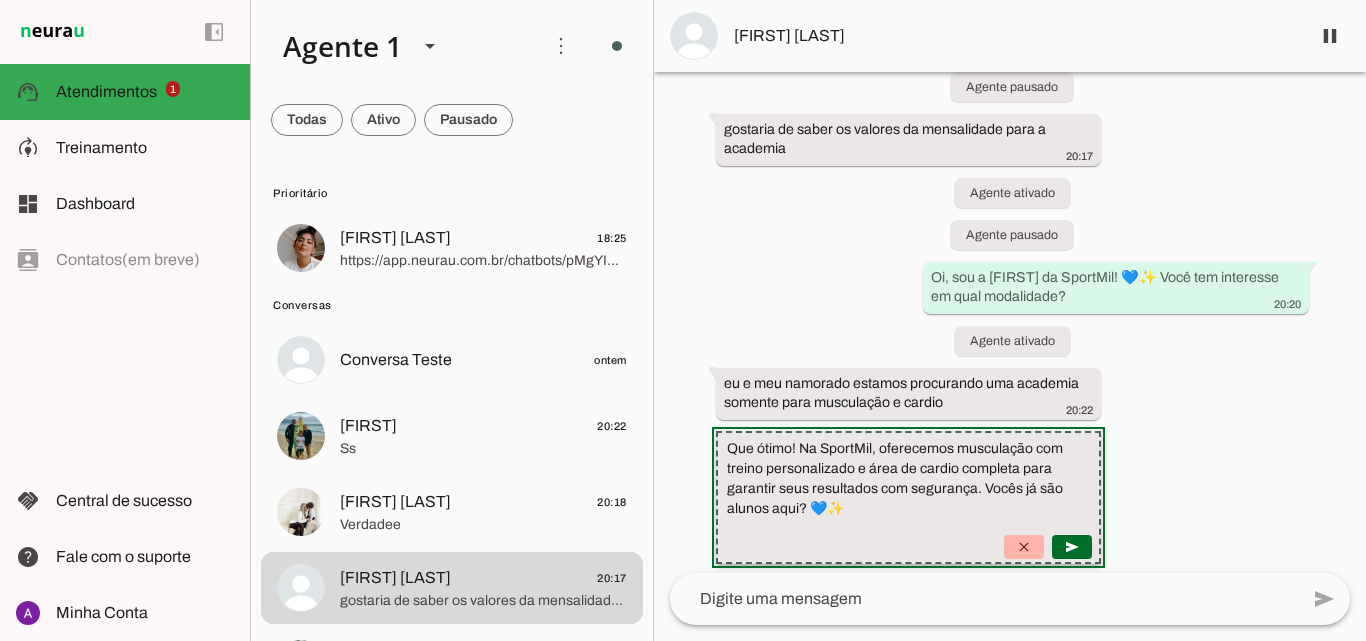 click on "Que ótimo! Na SportMil, oferecemos musculação com treino personalizado e área de cardio completa para garantir seus resultados com segurança. Vocês já são alunos aqui? 💙✨" 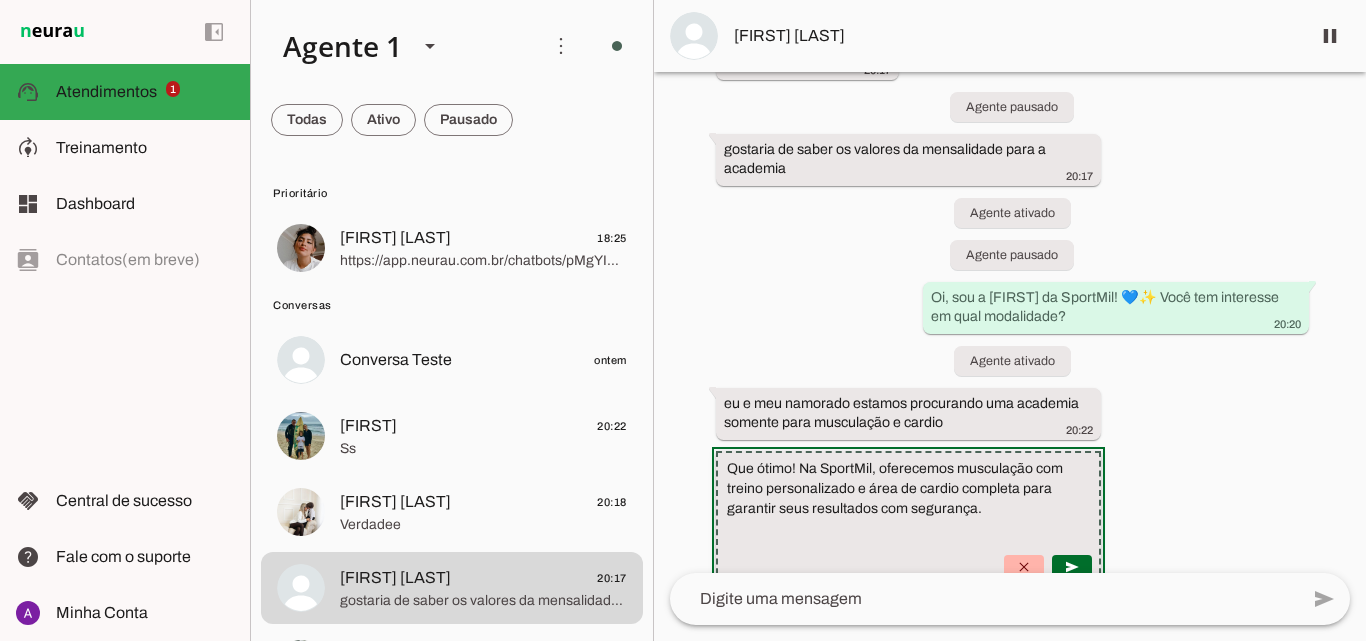scroll, scrollTop: 131, scrollLeft: 0, axis: vertical 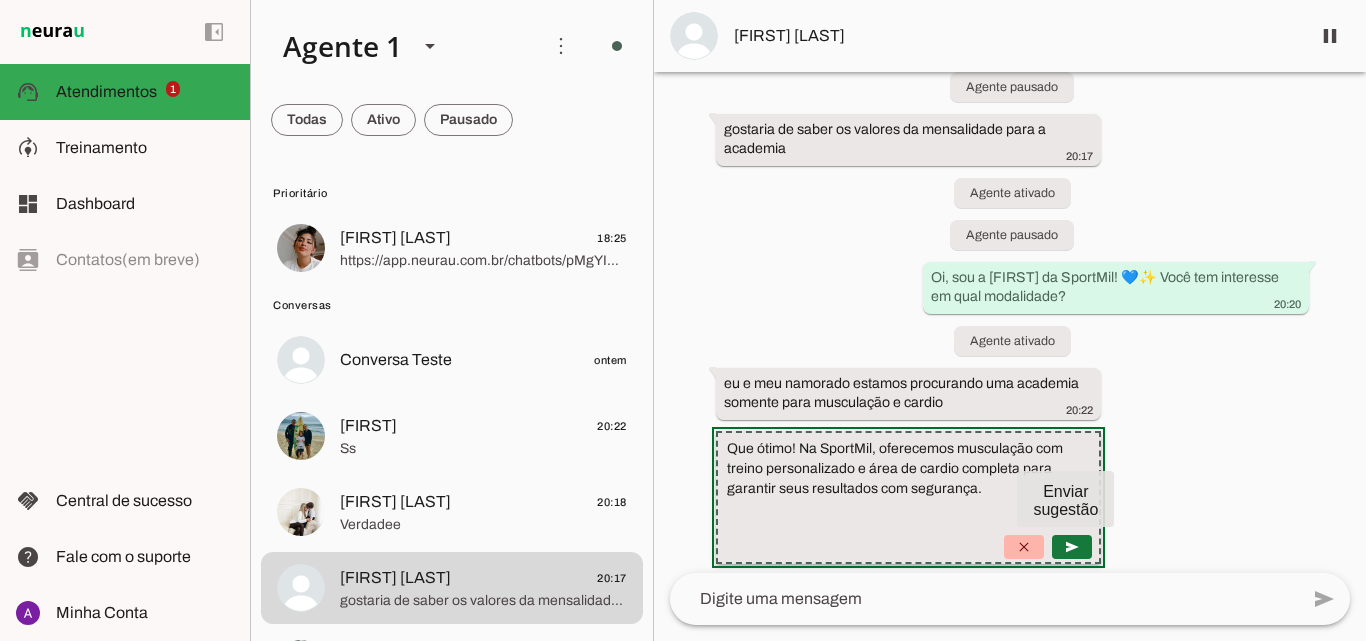 click at bounding box center [1072, 547] 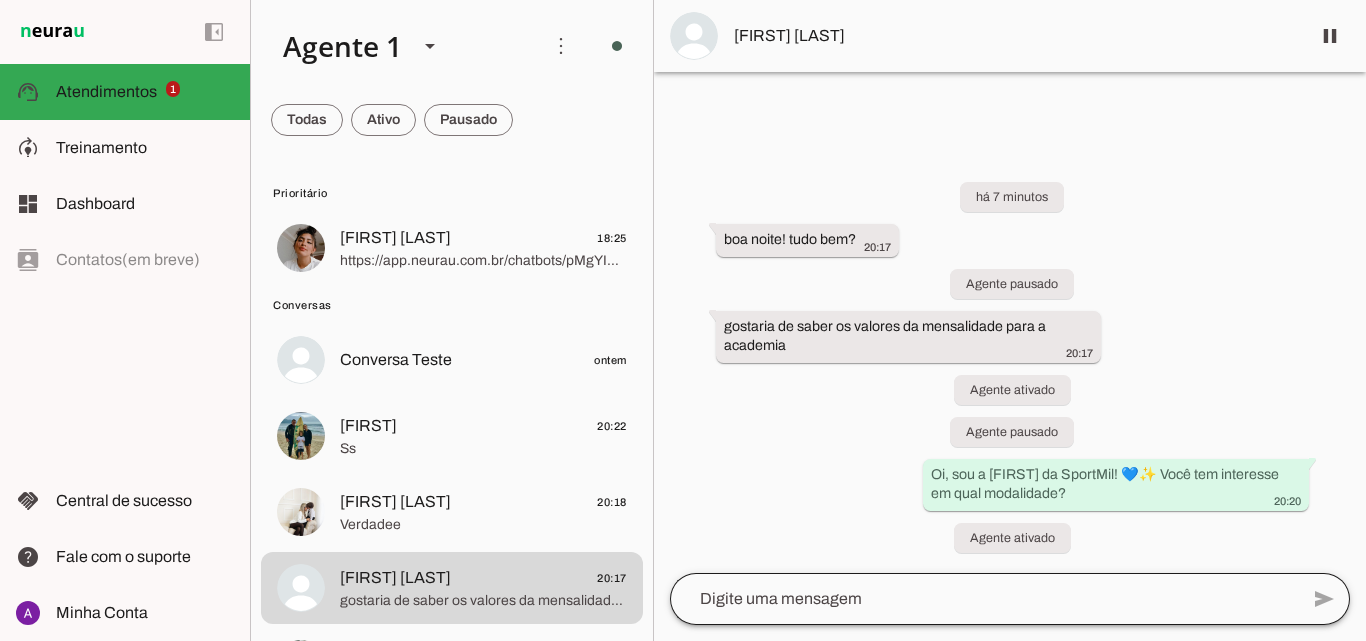 scroll, scrollTop: 0, scrollLeft: 0, axis: both 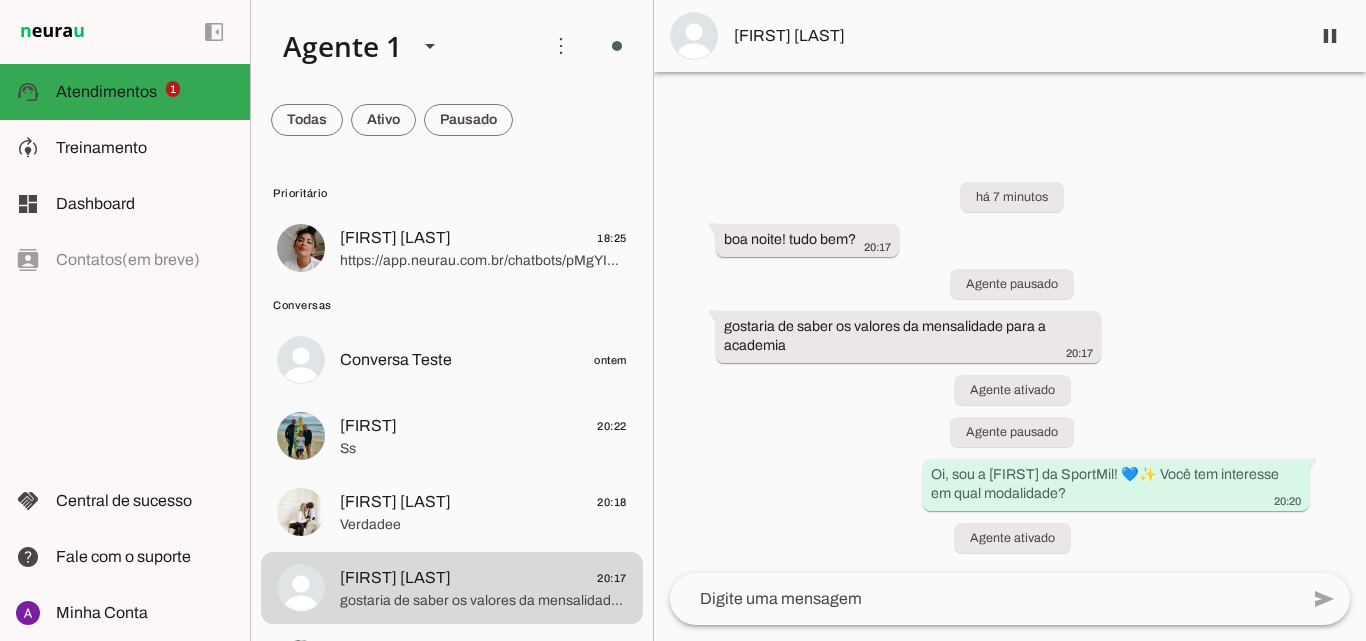 click 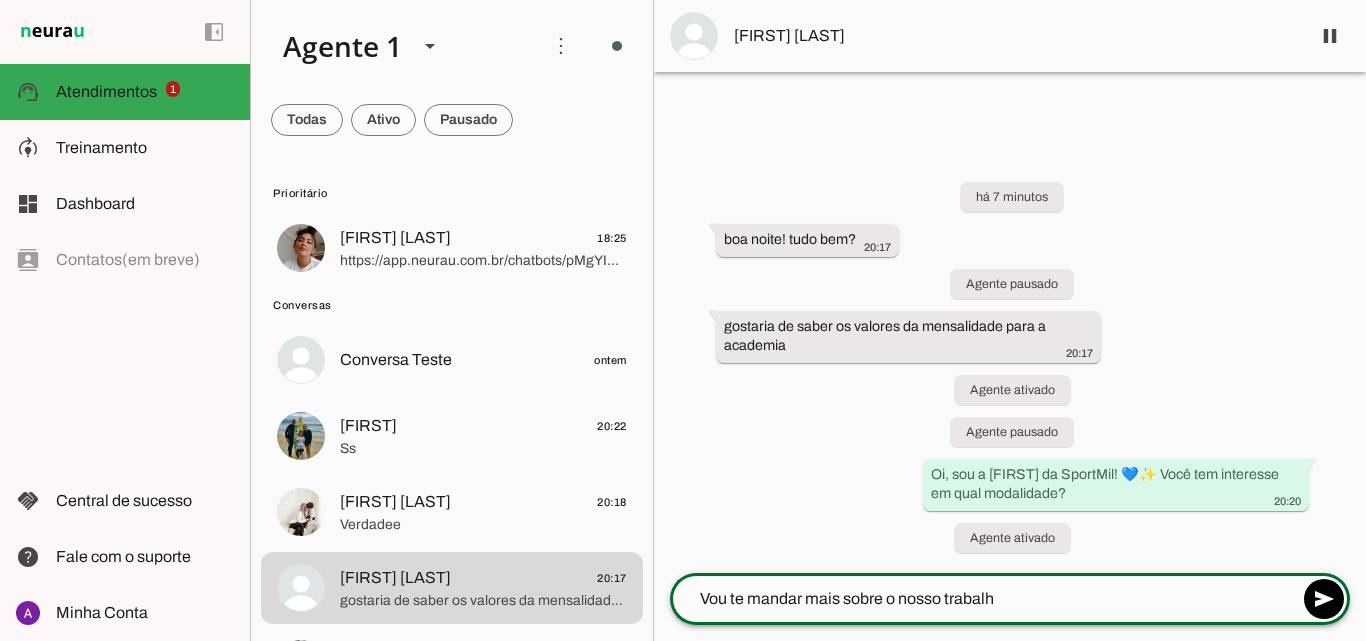 type on "Vou te mandar mais sobre o nosso trabalho" 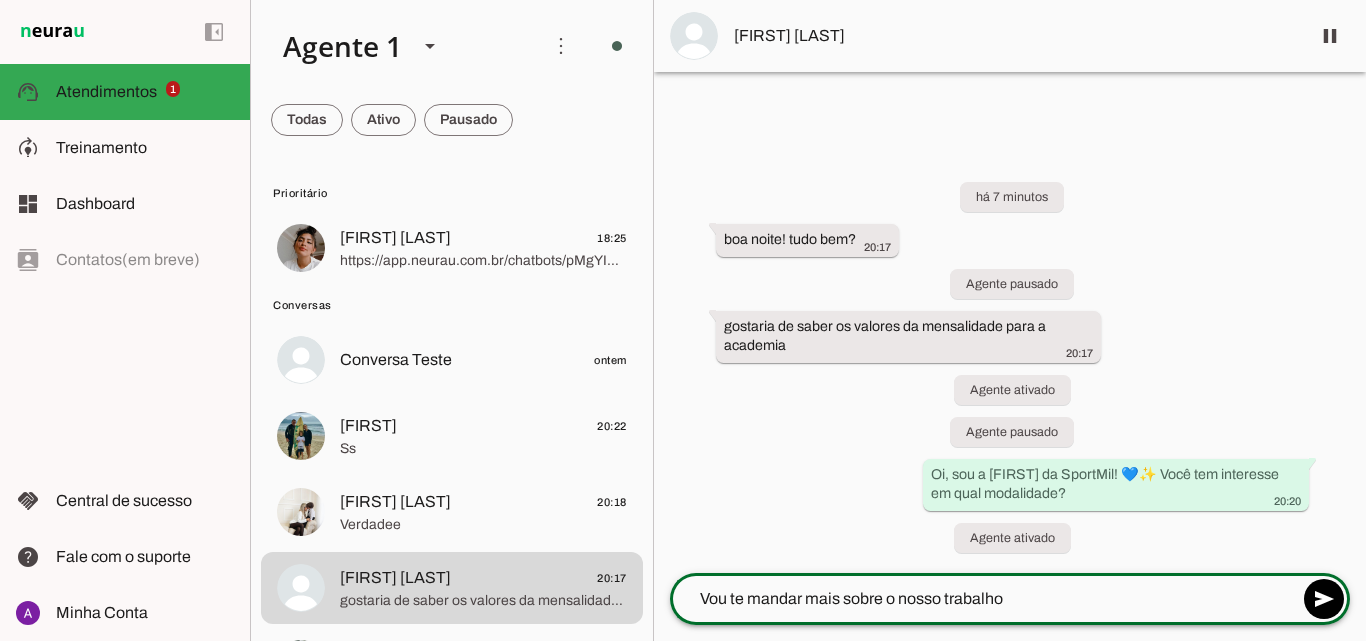 type 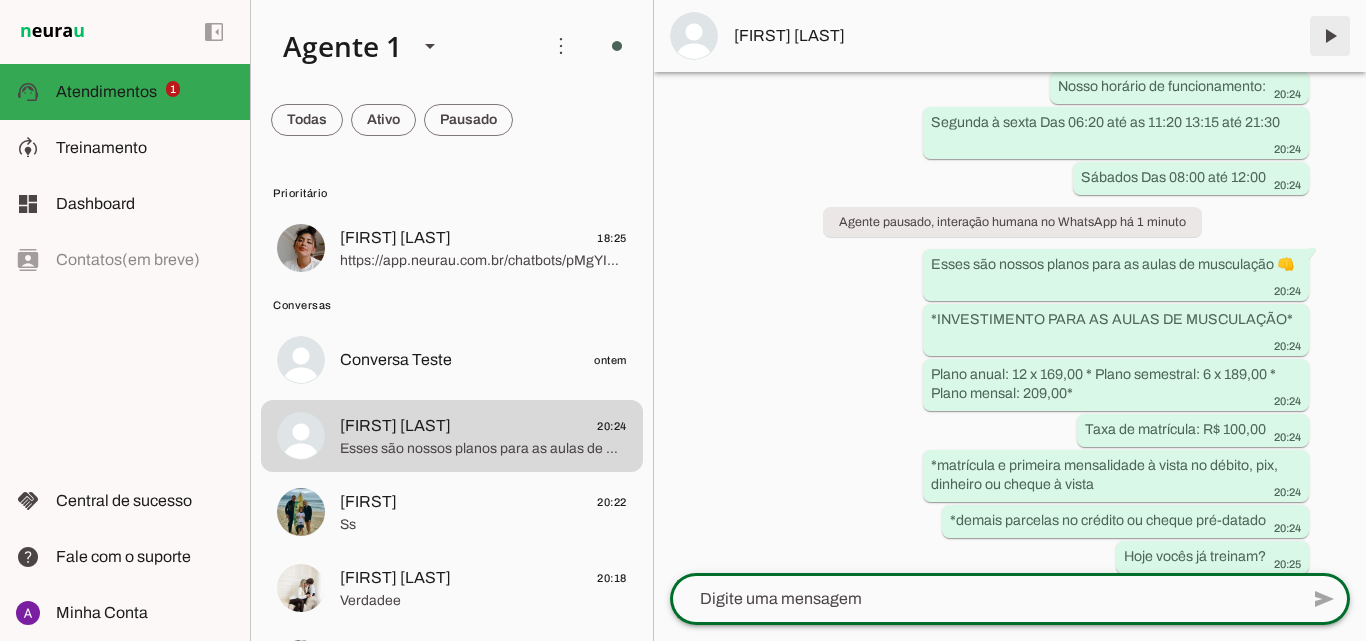 scroll, scrollTop: 893, scrollLeft: 0, axis: vertical 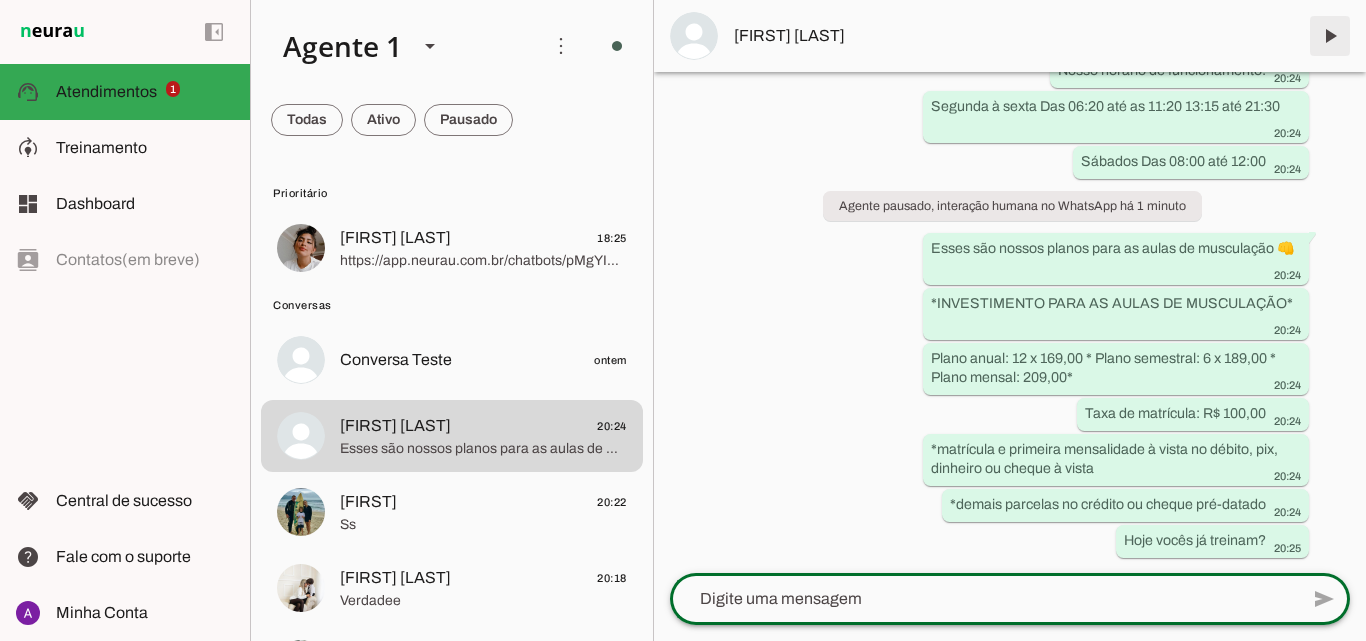 click at bounding box center [1330, 36] 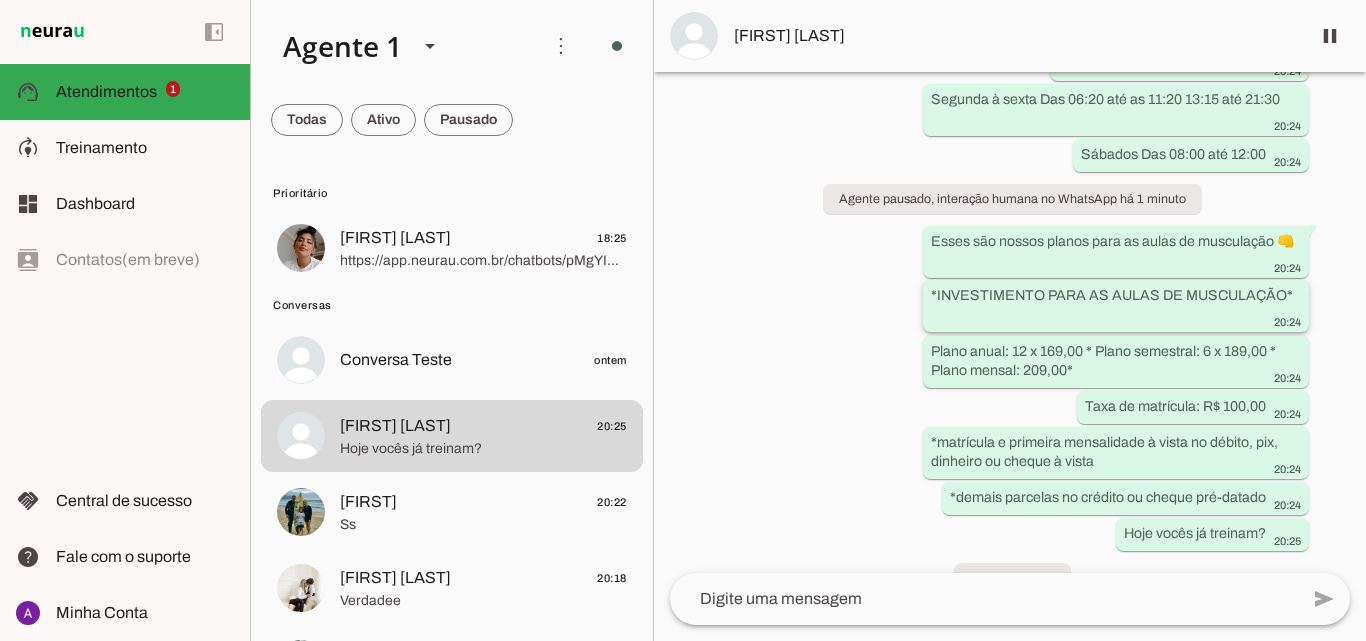 scroll, scrollTop: 940, scrollLeft: 0, axis: vertical 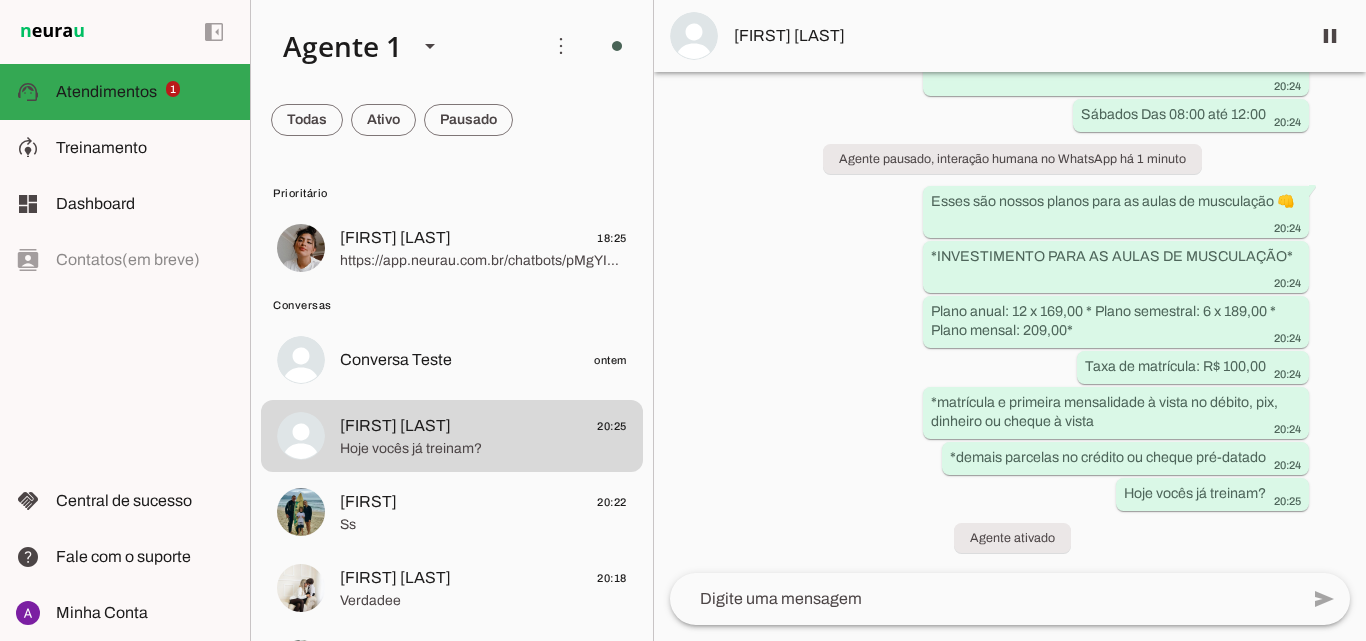 click on "[FIRST] [LAST]" at bounding box center (1010, 36) 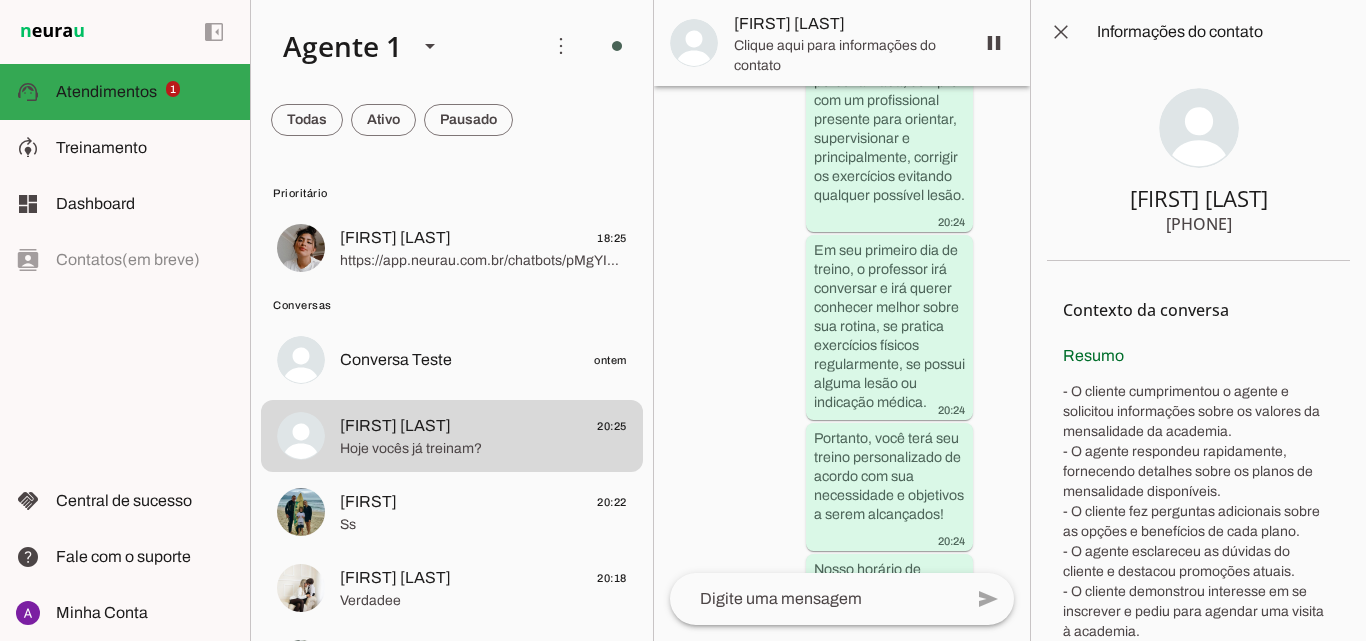 scroll, scrollTop: 1931, scrollLeft: 0, axis: vertical 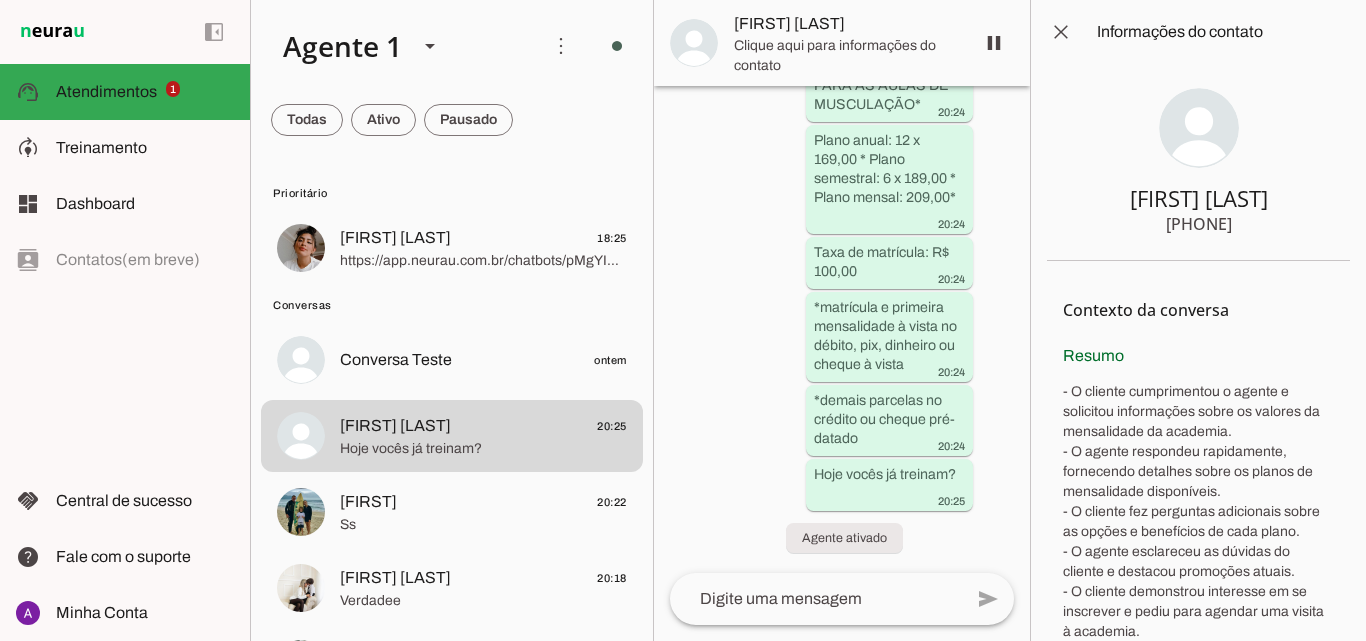 click at bounding box center [694, 43] 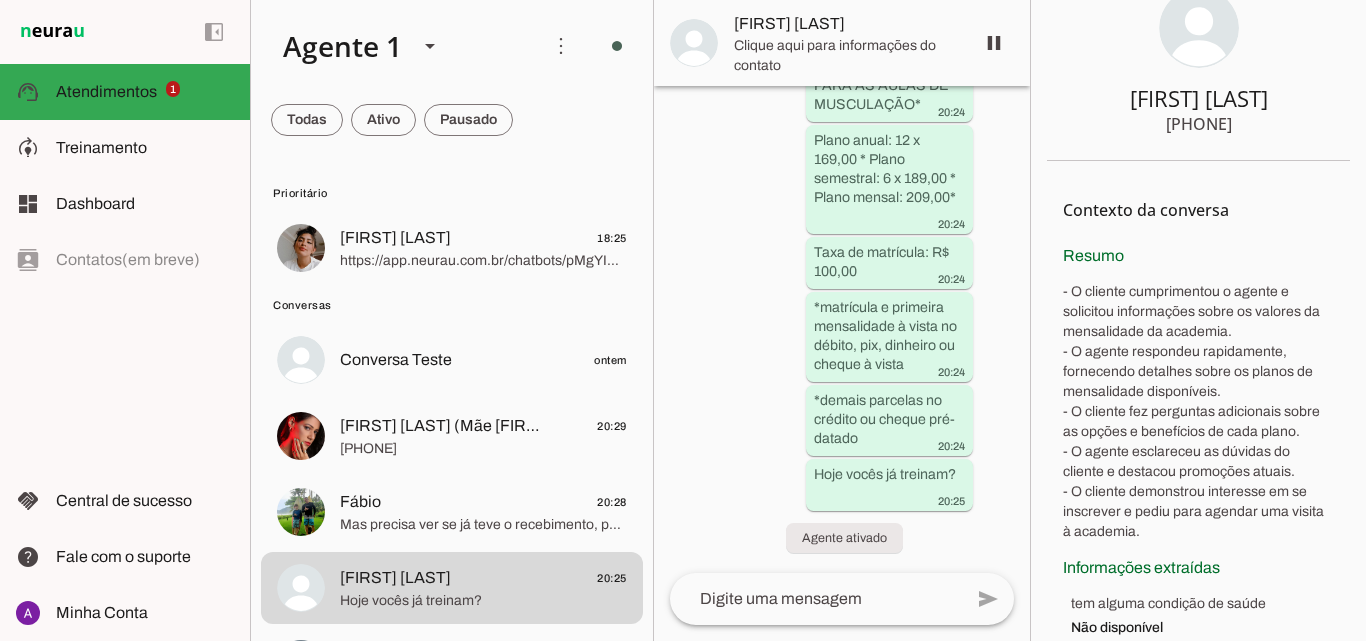 scroll, scrollTop: 184, scrollLeft: 0, axis: vertical 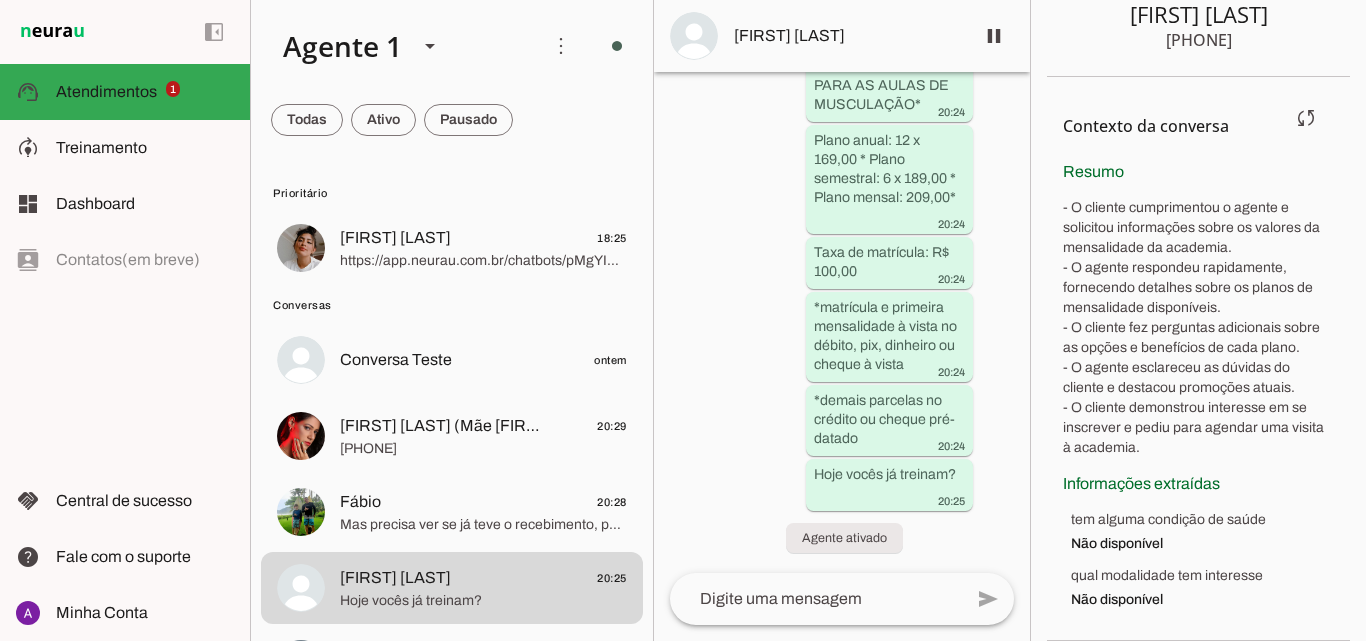 type 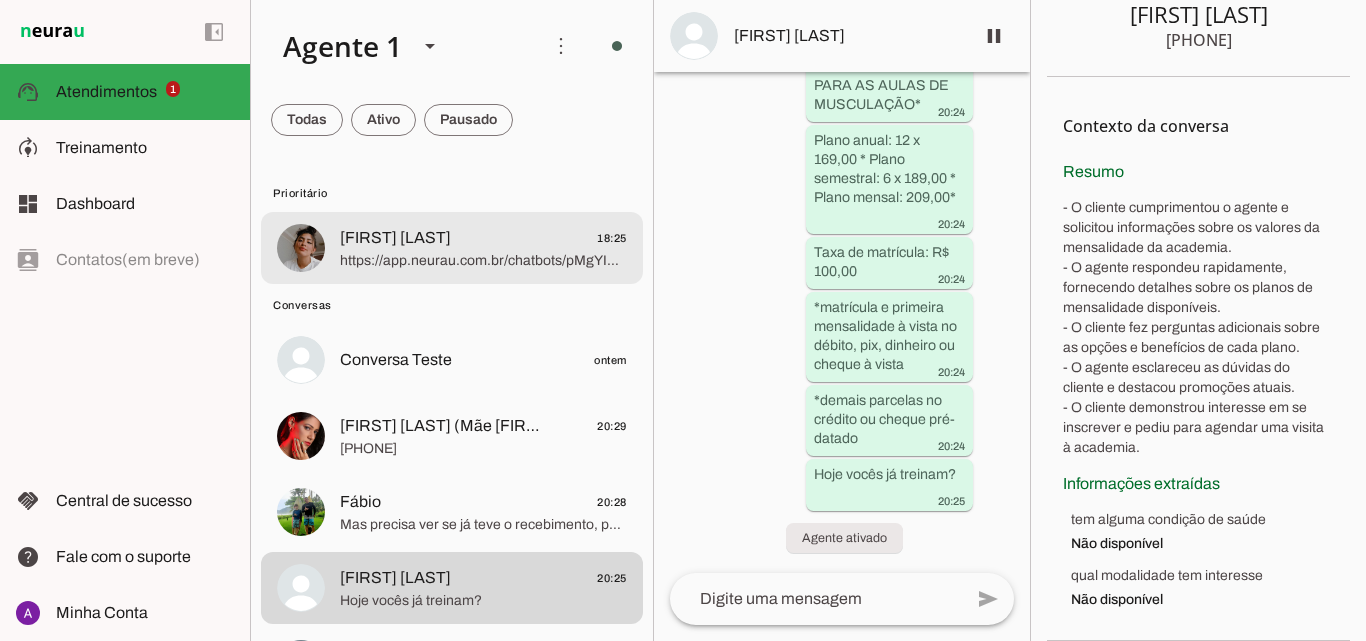 click on "https://app.neurau.com.br/chatbots/pMgYIXcSZEoFQ5kgh2GH/service?conversation=5UbqXWWM8MfJGewXk7FBEbUvvSV2" 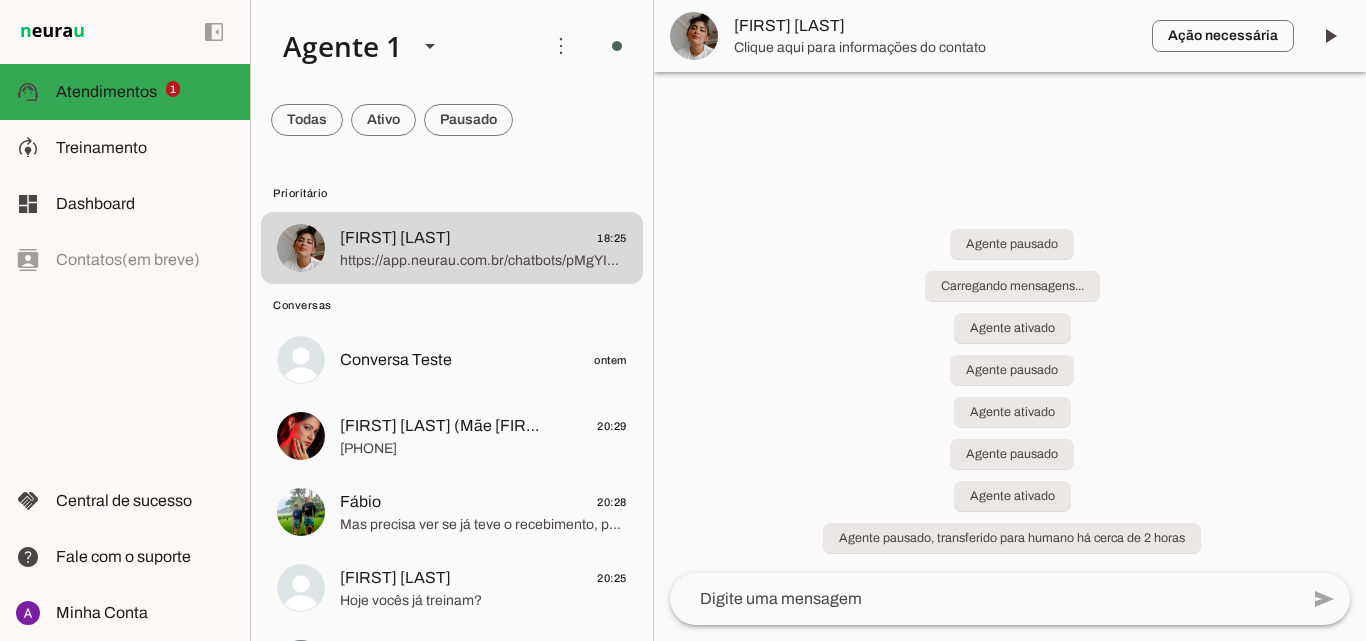 click 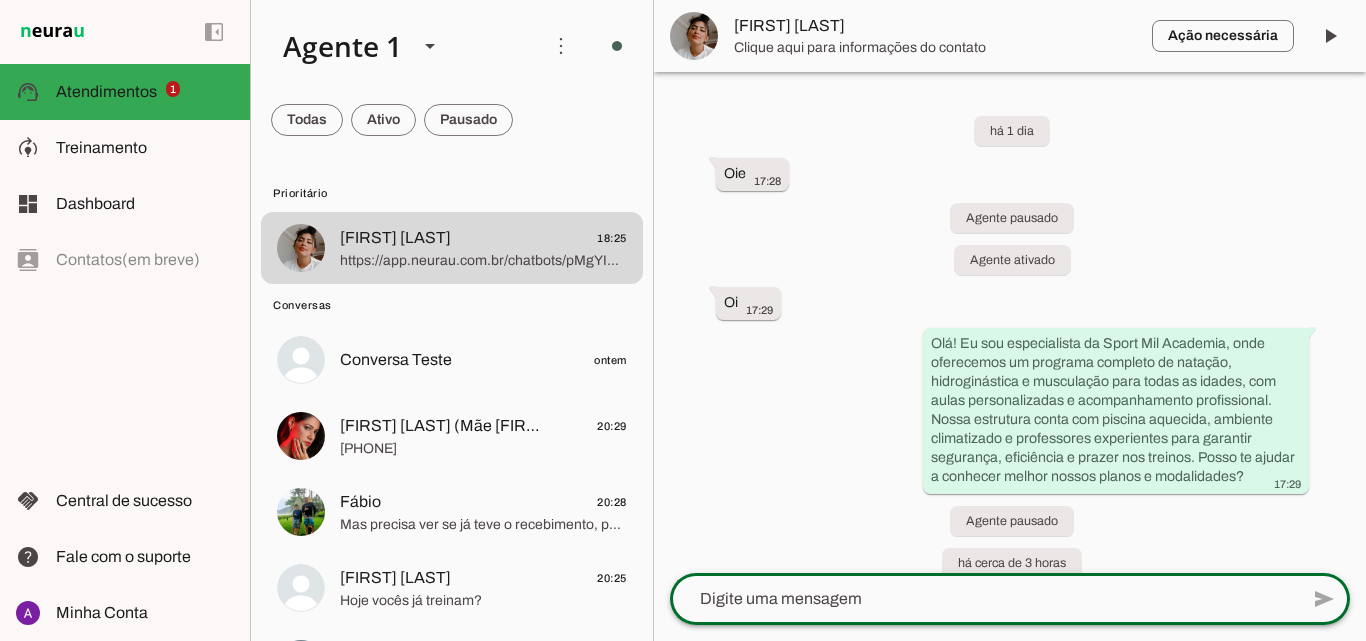 scroll, scrollTop: 861, scrollLeft: 0, axis: vertical 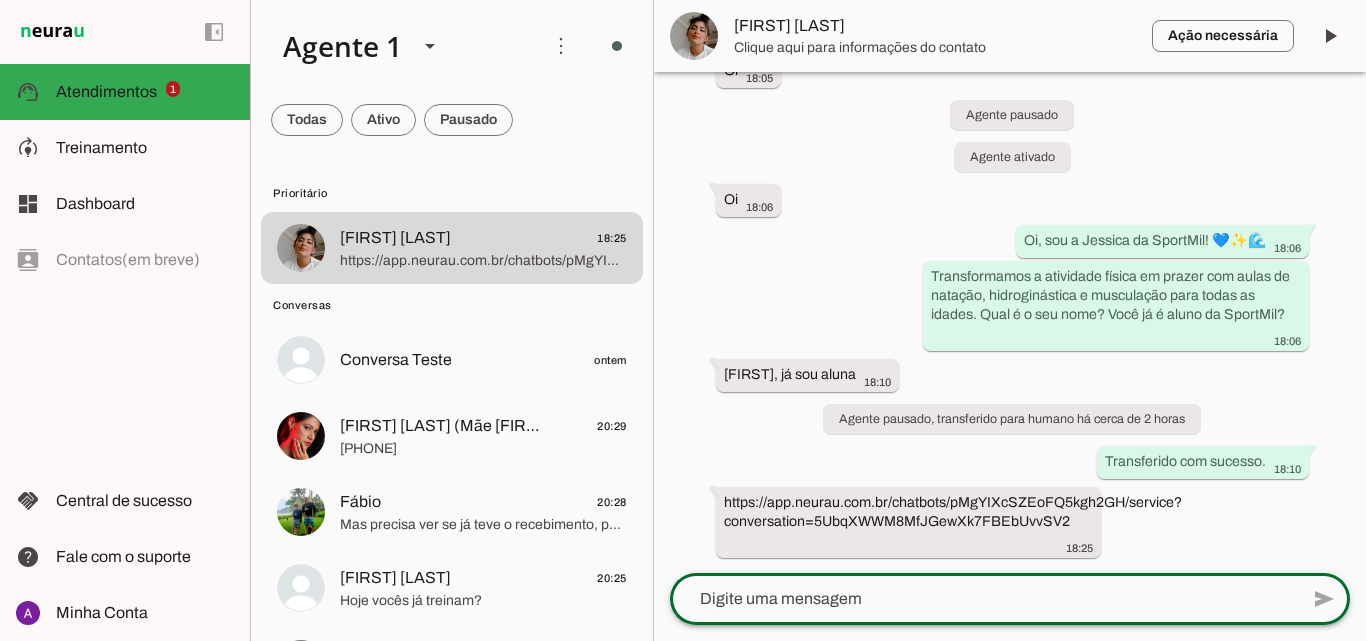 click 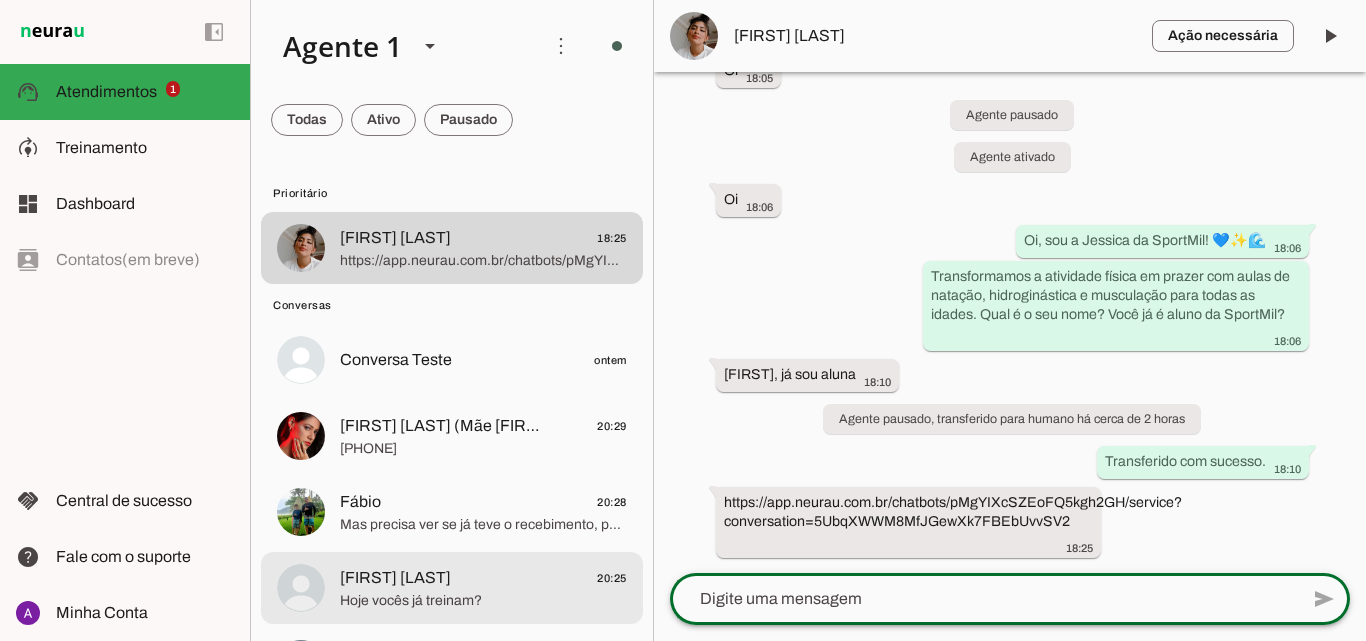 click on "[FIRST] [LAST]
20:25
Hoje vocês já treinam?" at bounding box center [452, 248] 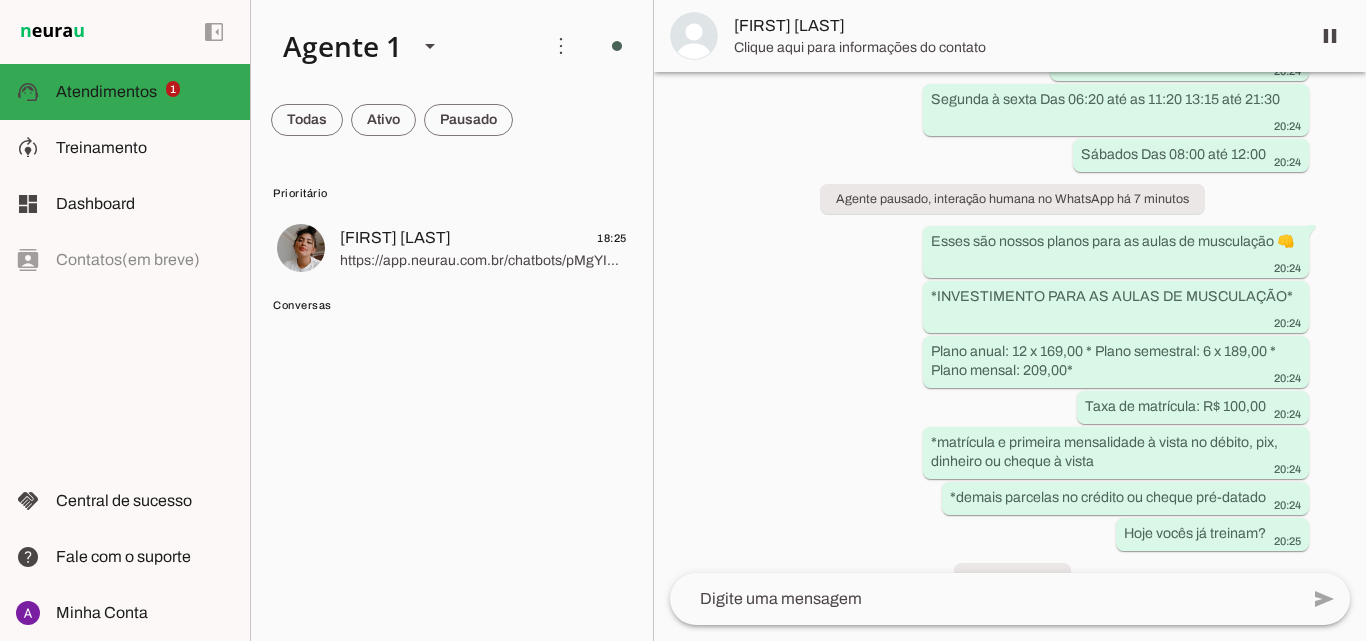 scroll, scrollTop: 1158, scrollLeft: 0, axis: vertical 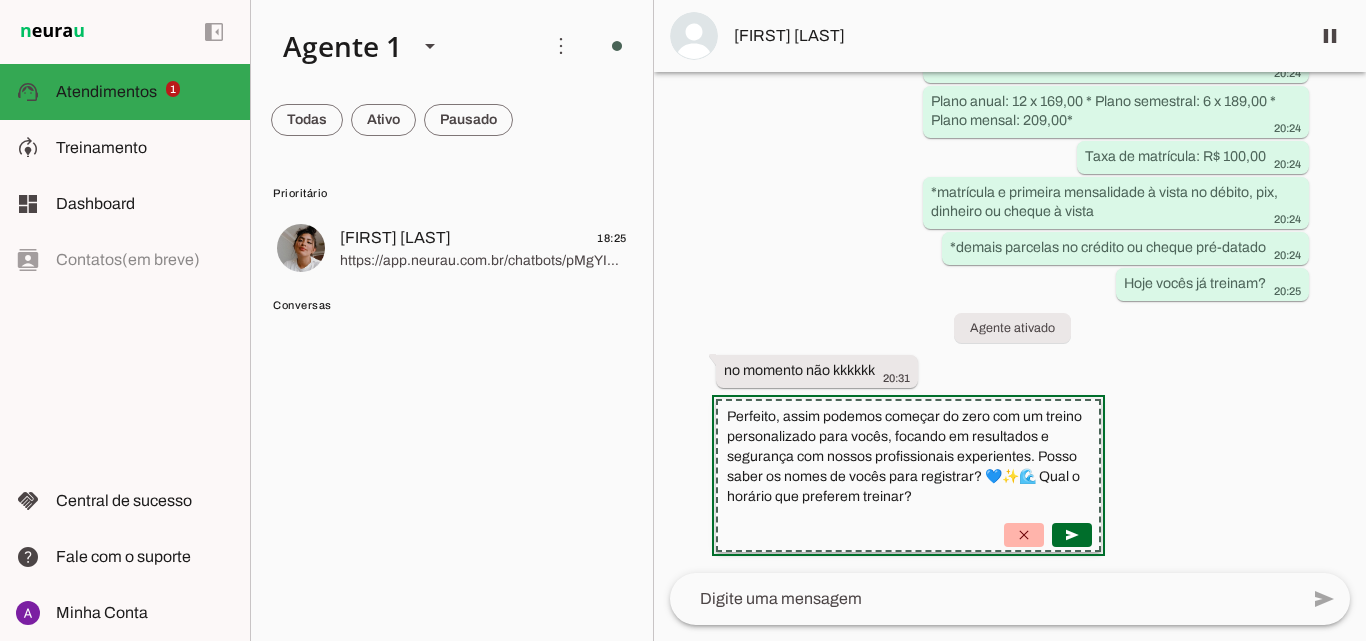 click on "Perfeito, assim podemos começar do zero com um treino personalizado para vocês, focando em resultados e segurança com nossos profissionais experientes. Posso saber os nomes de vocês para registrar? 💙✨🌊 Qual o horário que preferem treinar?" 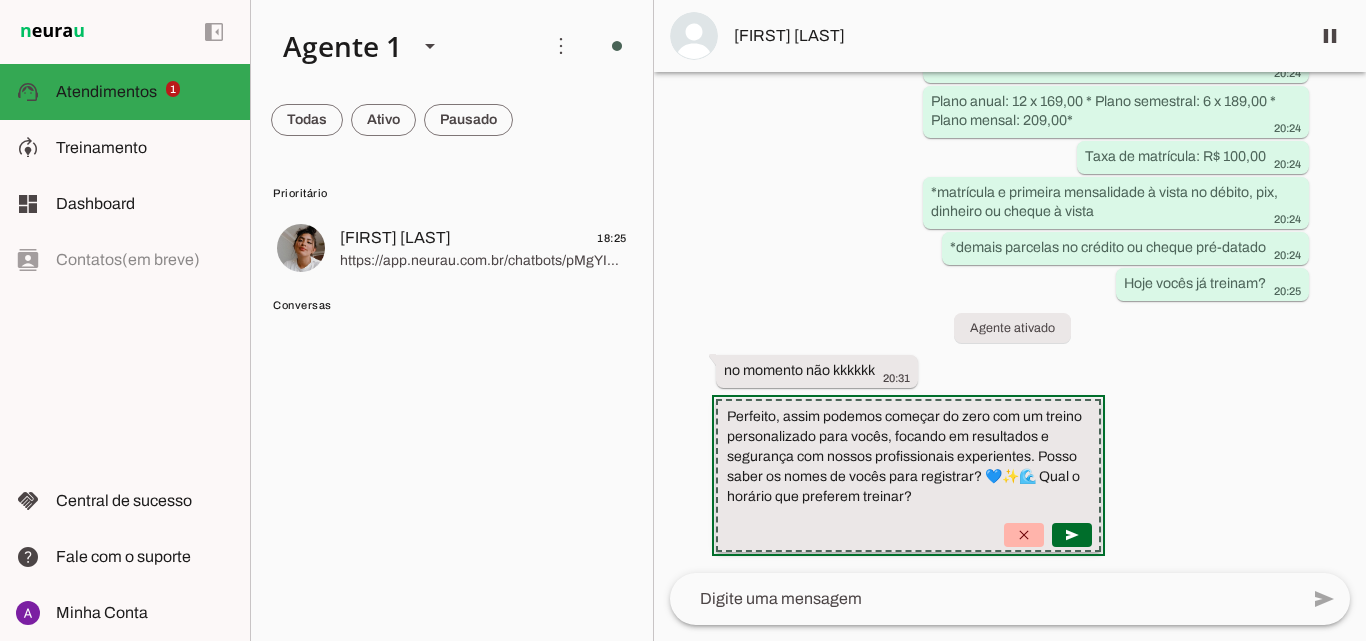 drag, startPoint x: 1178, startPoint y: 476, endPoint x: 1241, endPoint y: 457, distance: 65.802734 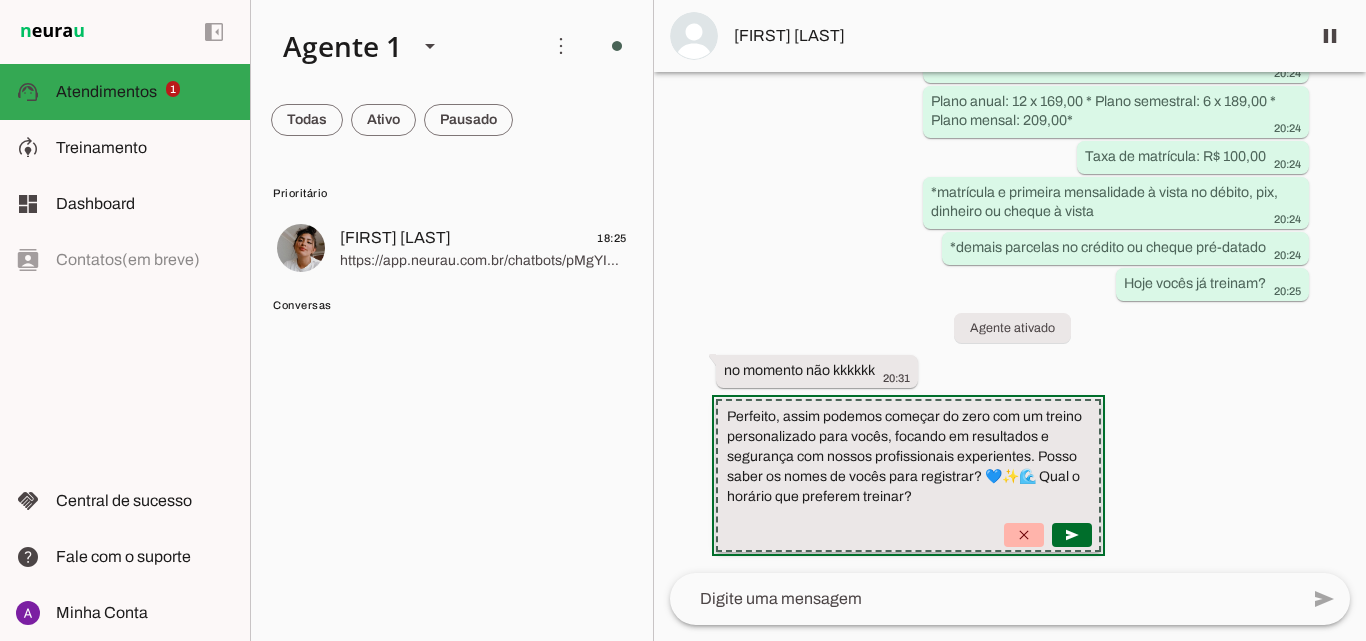 click on "Perfeito, assim podemos começar do zero com um treino personalizado para vocês, focando em resultados e segurança com nossos profissionais experientes. Posso saber os nomes de vocês para registrar? 💙✨🌊 Qual o horário que preferem treinar?" 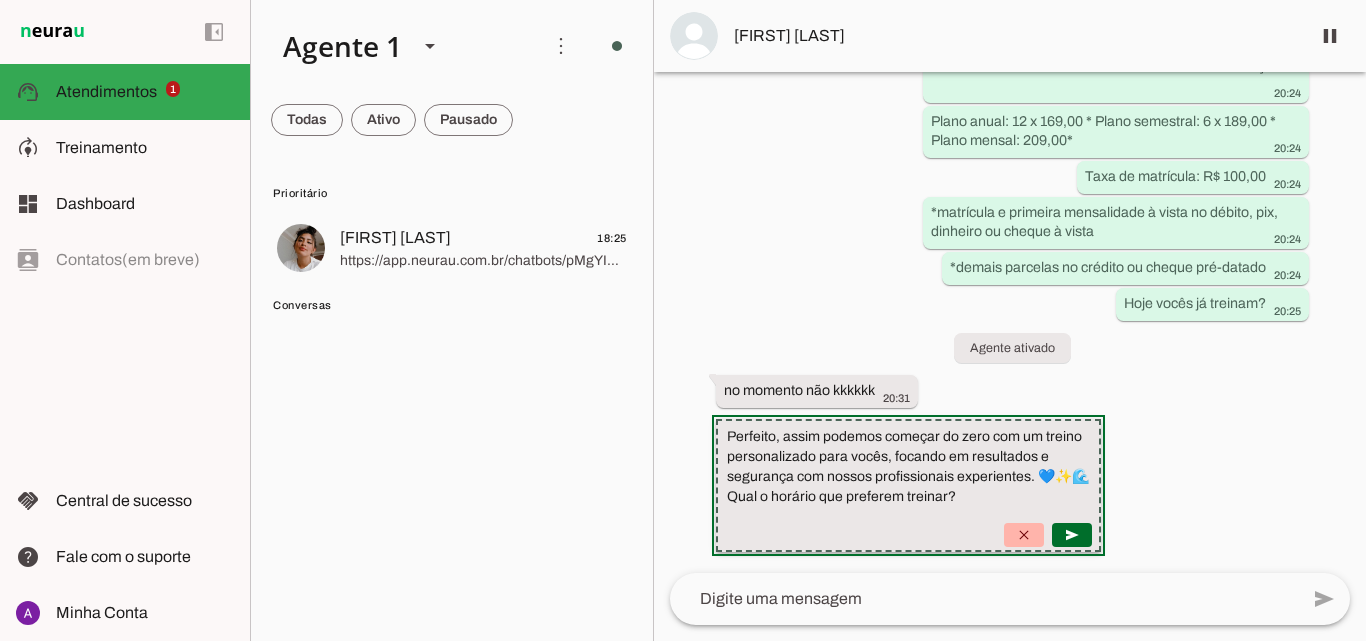 click on "Perfeito, assim podemos começar do zero com um treino personalizado para vocês, focando em resultados e segurança com nossos profissionais experientes. 💙✨🌊 Qual o horário que preferem treinar?" 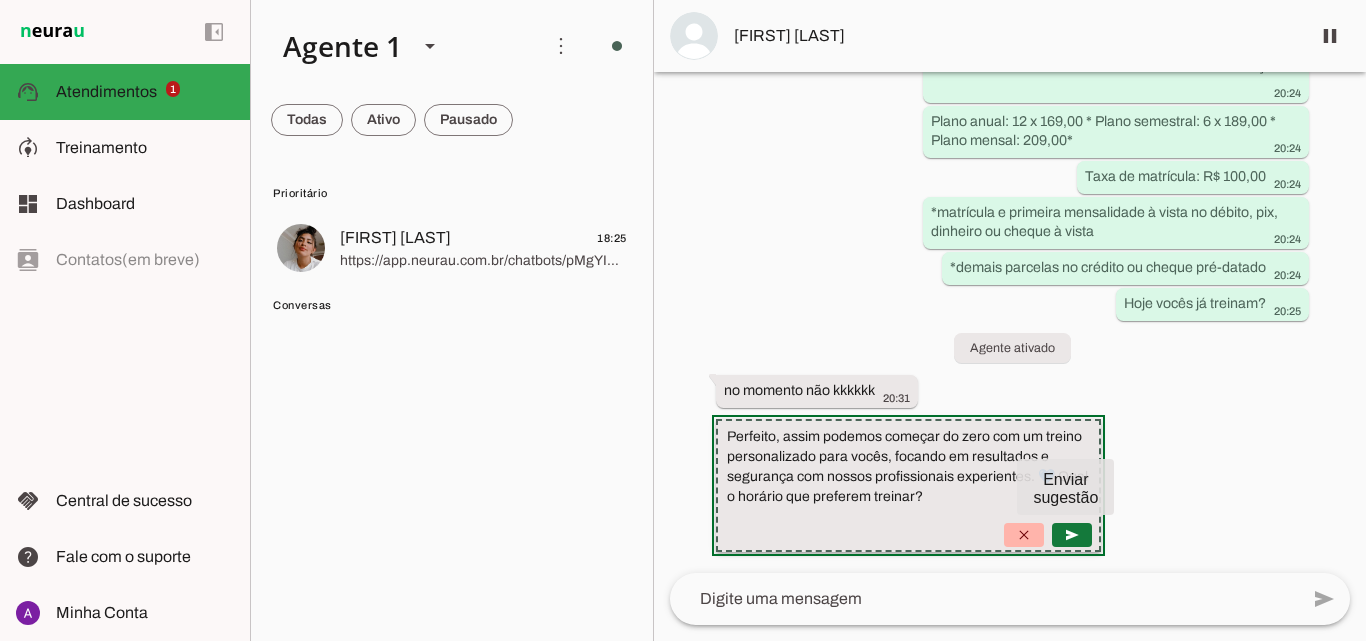click at bounding box center (1072, 535) 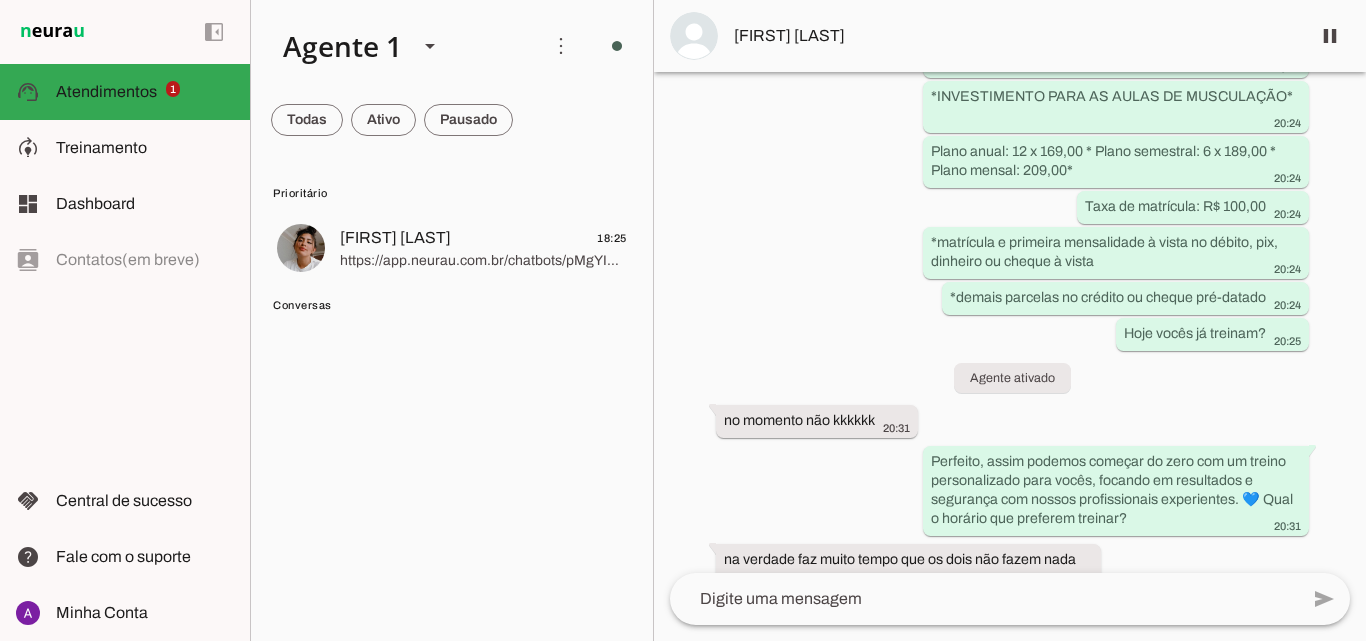 scroll, scrollTop: 1296, scrollLeft: 0, axis: vertical 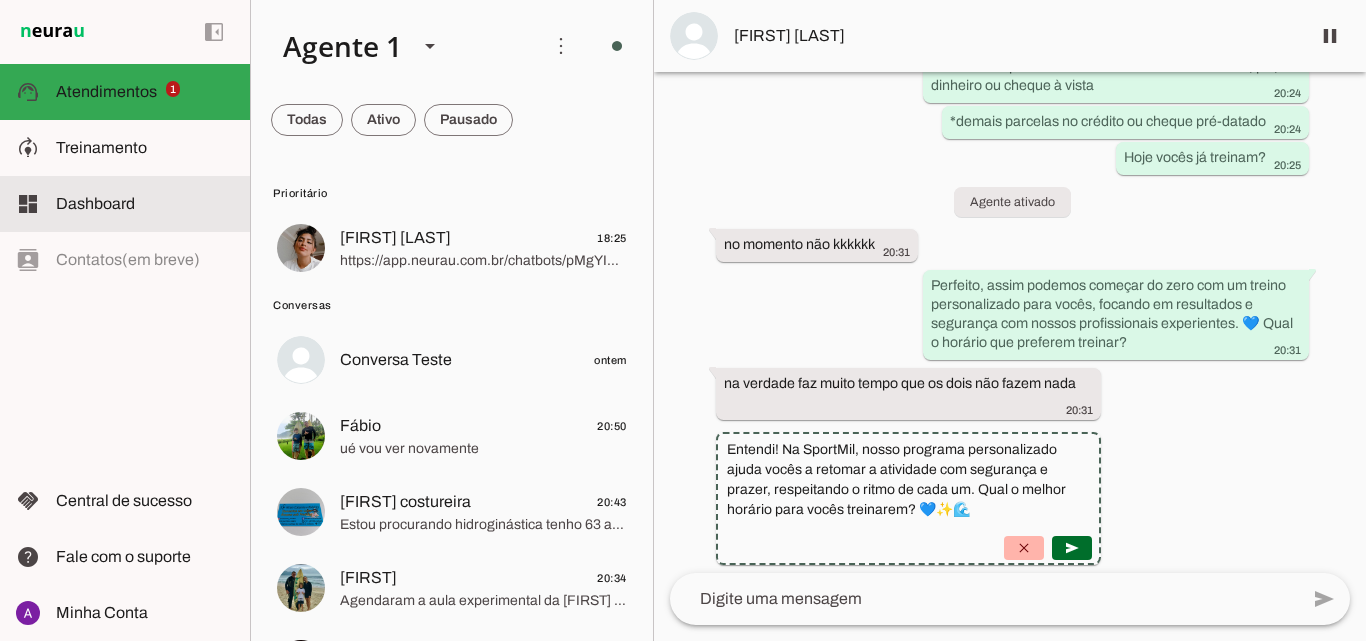 click on "Agendaram a aula experimental da [FIRST] da [BRAND]?" 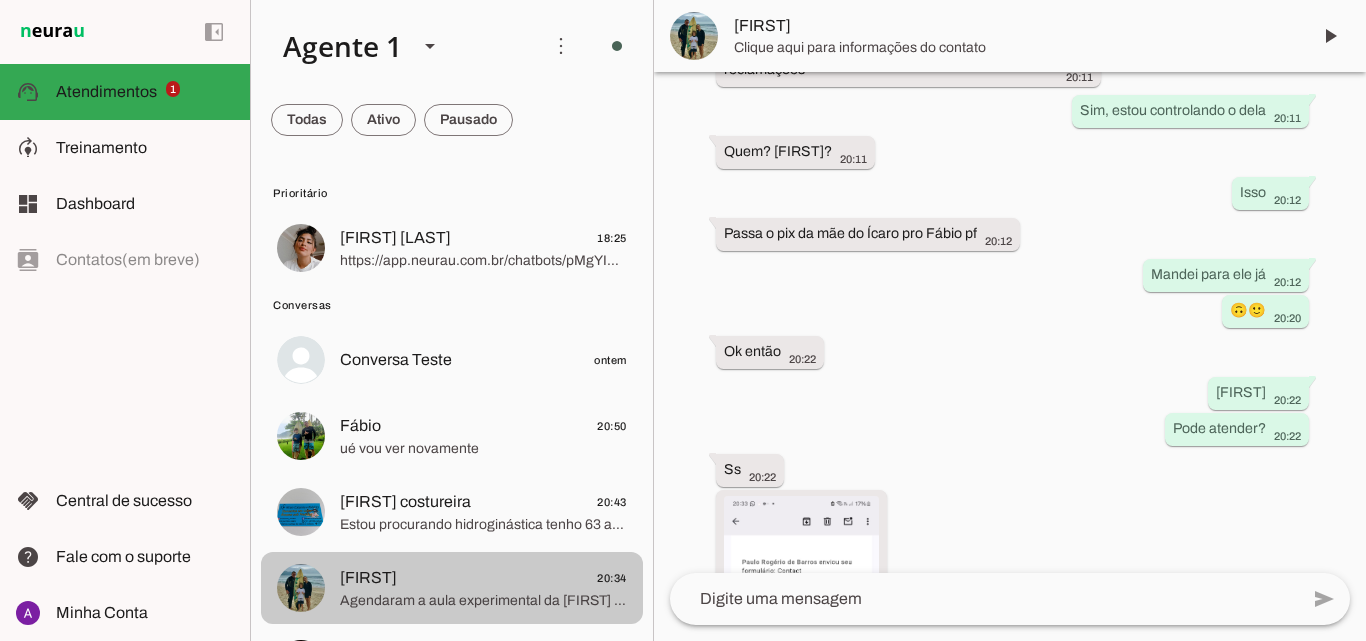 scroll, scrollTop: 1687, scrollLeft: 0, axis: vertical 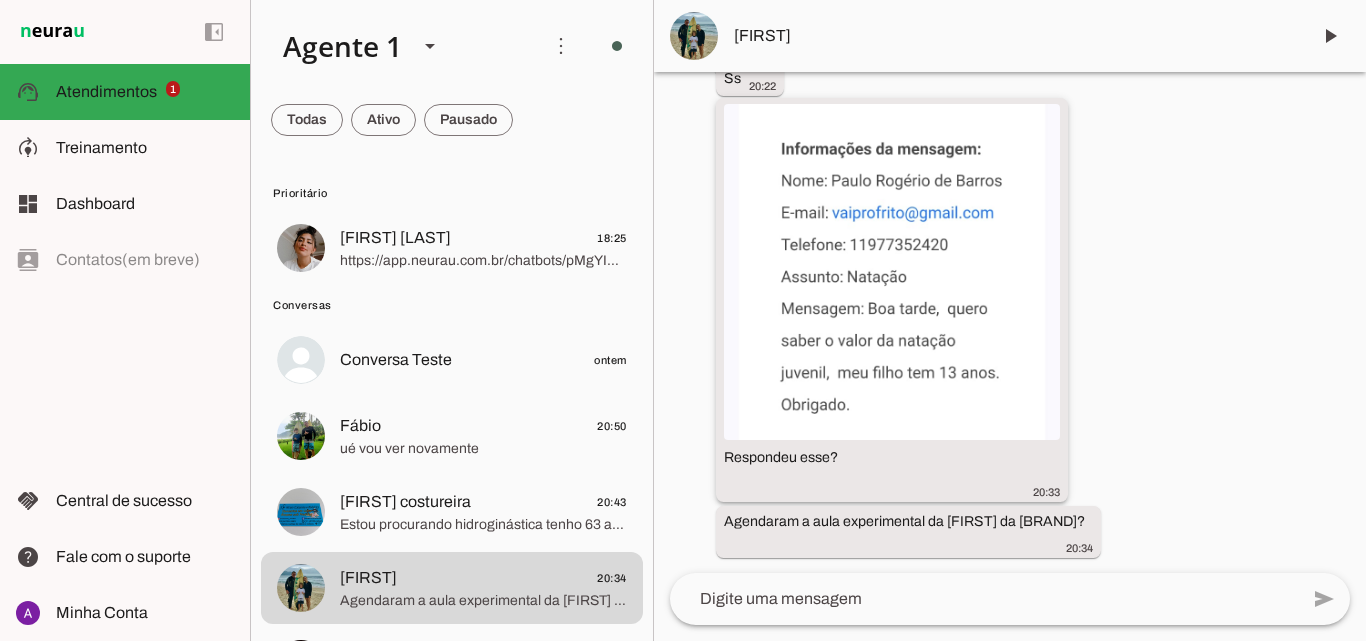 click 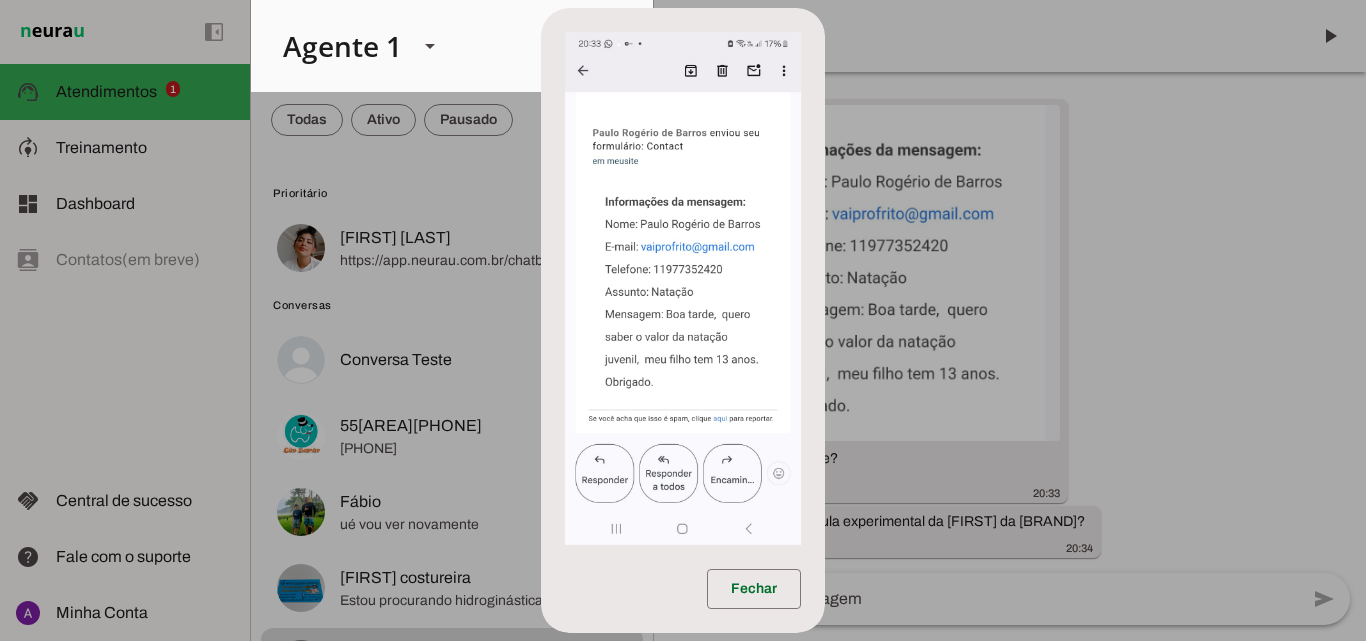 click at bounding box center [683, 288] 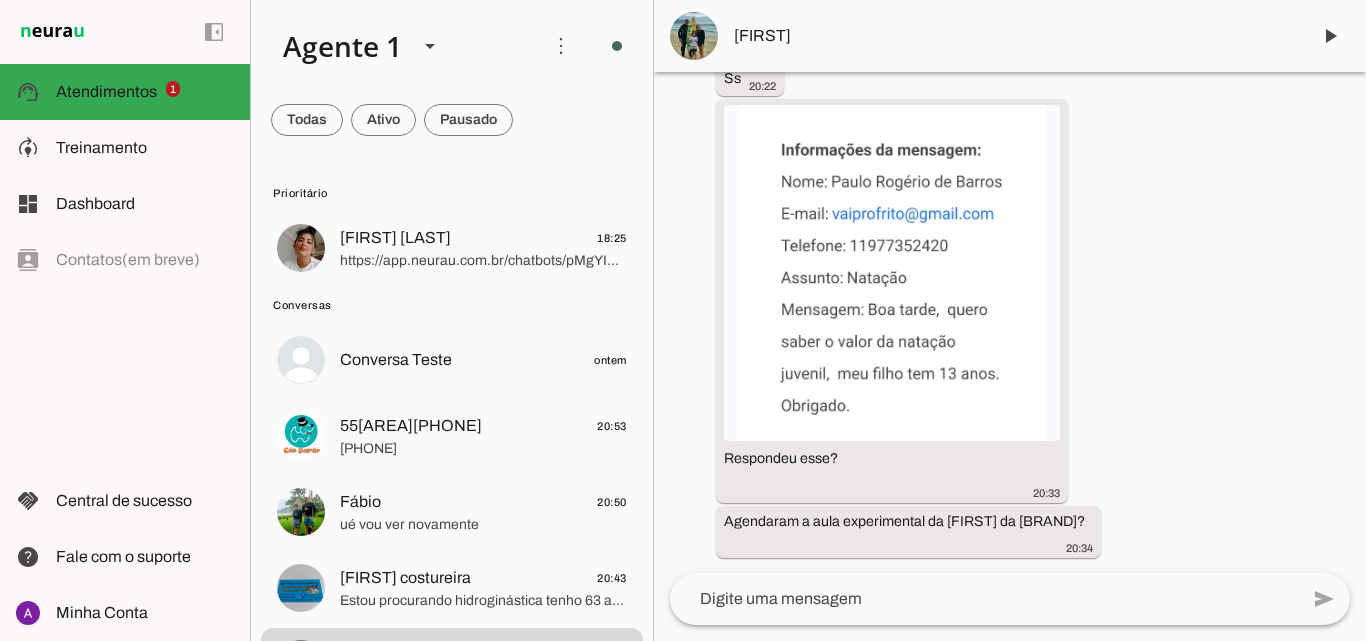 click 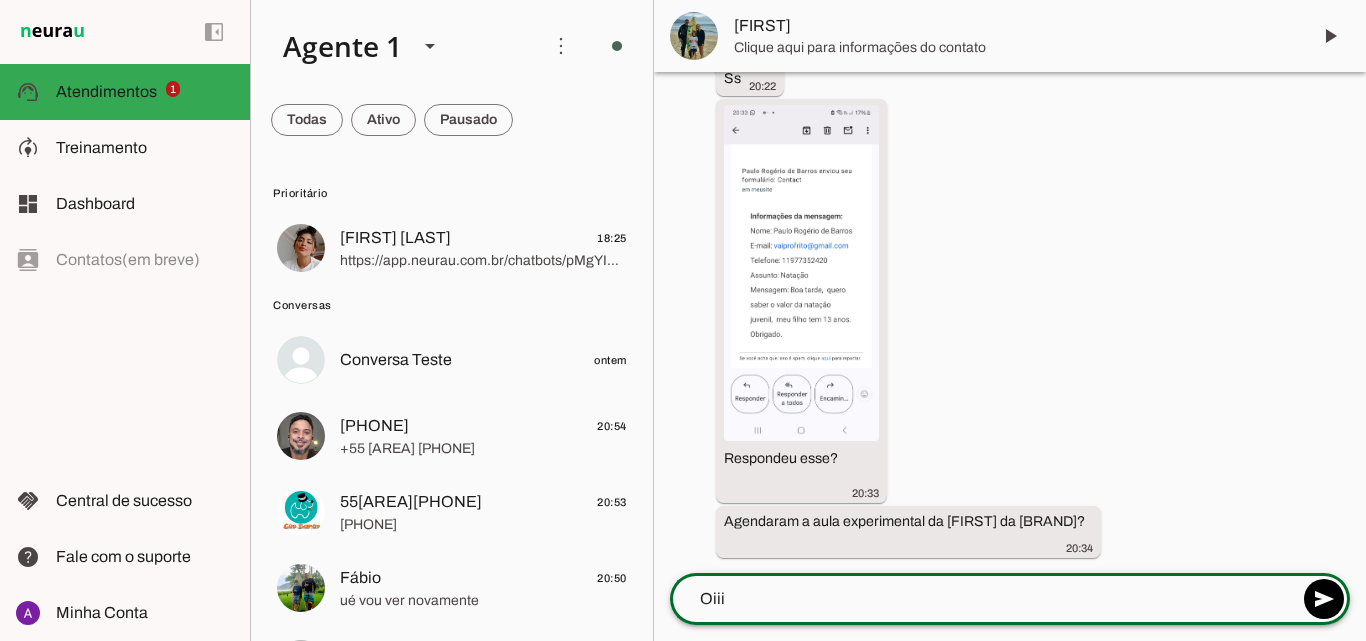 scroll, scrollTop: 0, scrollLeft: 0, axis: both 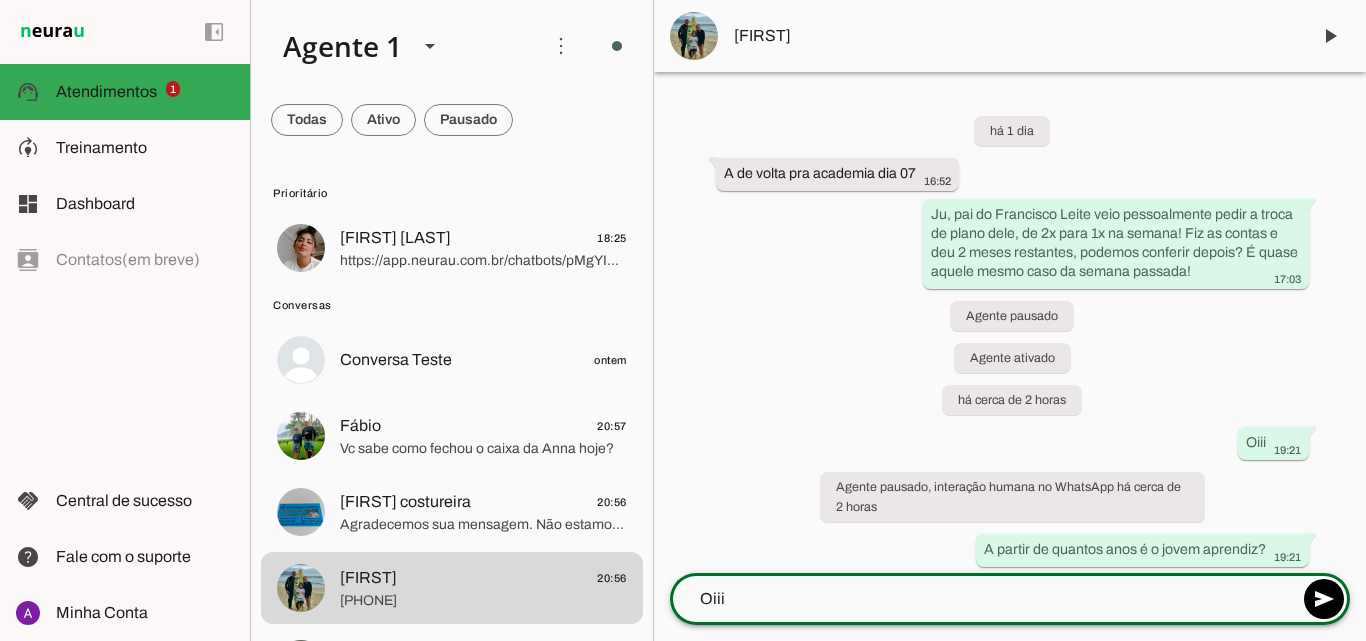 type on "Oiii" 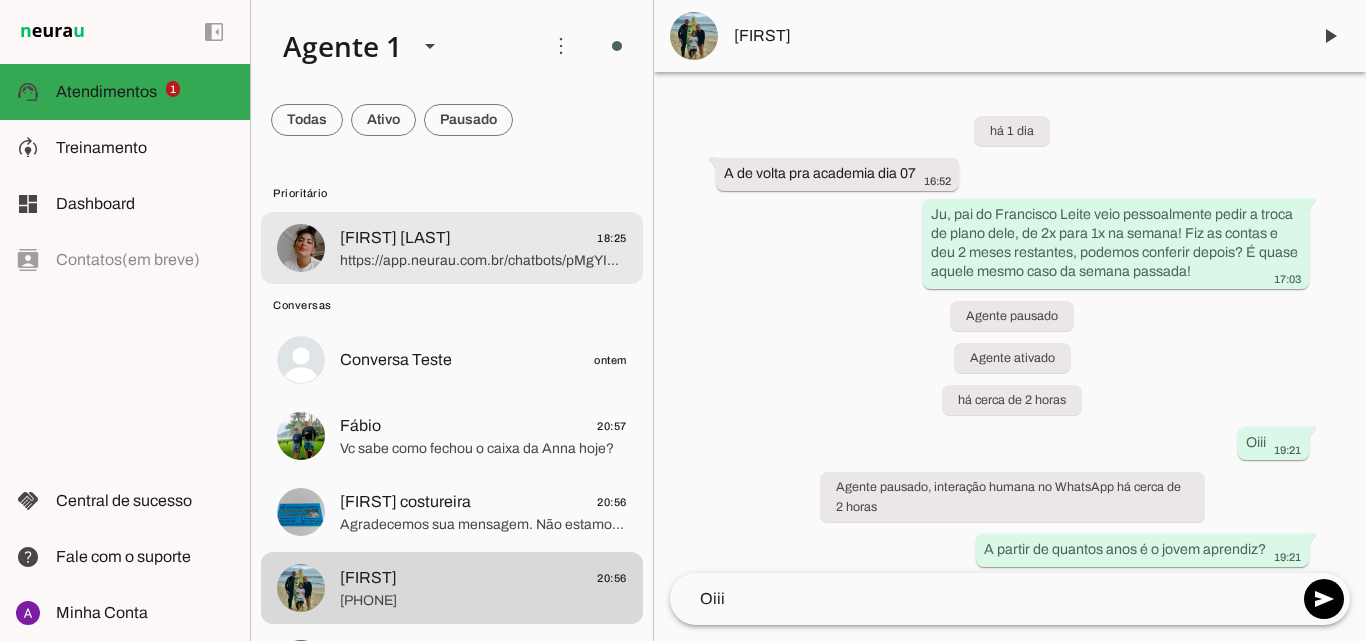 click on "https://app.neurau.com.br/chatbots/pMgYIXcSZEoFQ5kgh2GH/service?conversation=5UbqXWWM8MfJGewXk7FBEbUvvSV2" 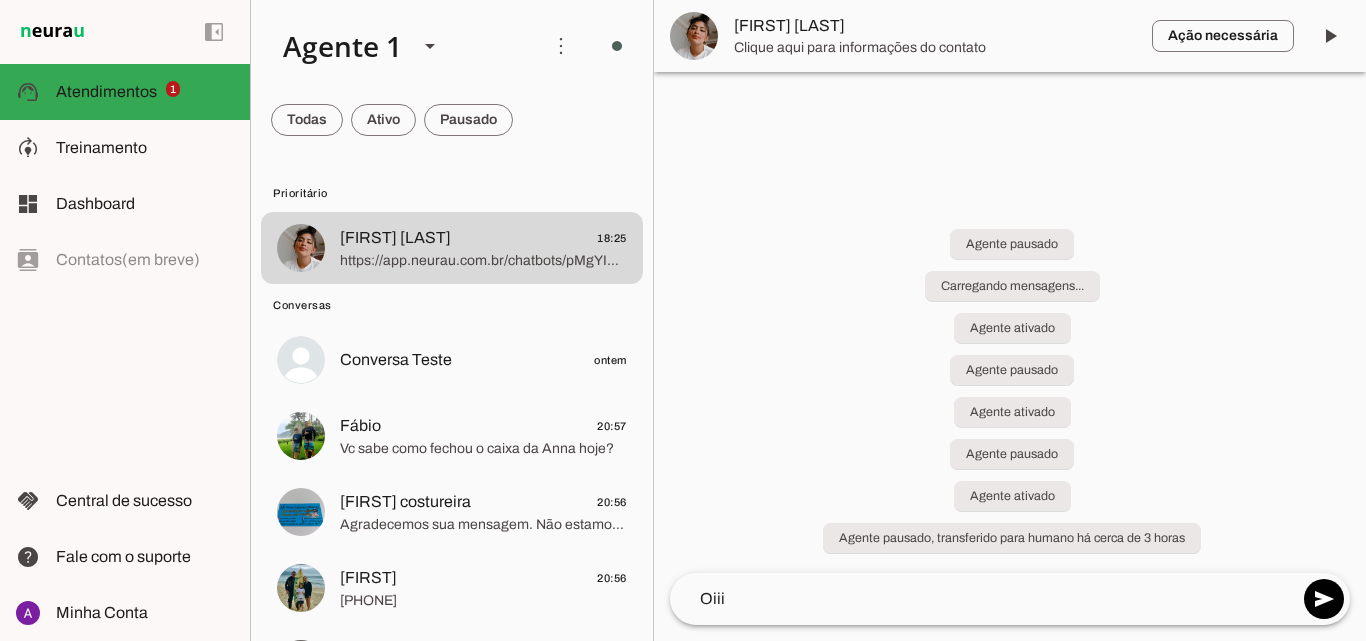 click on "Oiii" 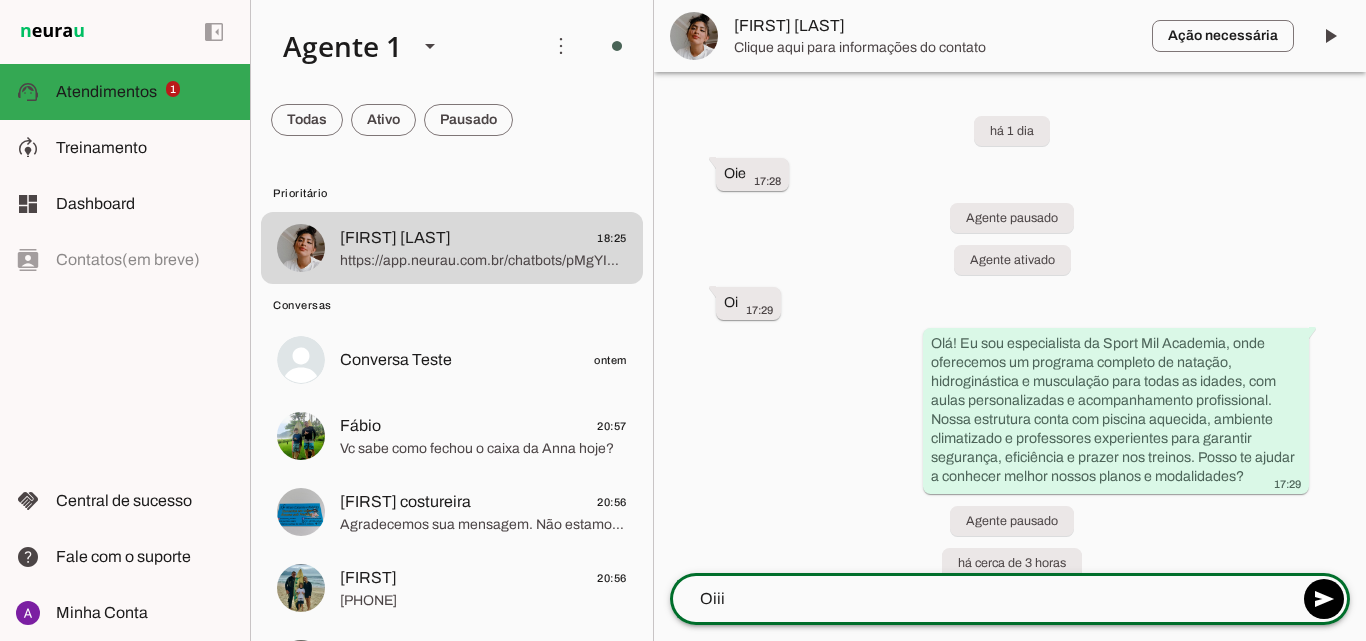 scroll, scrollTop: 861, scrollLeft: 0, axis: vertical 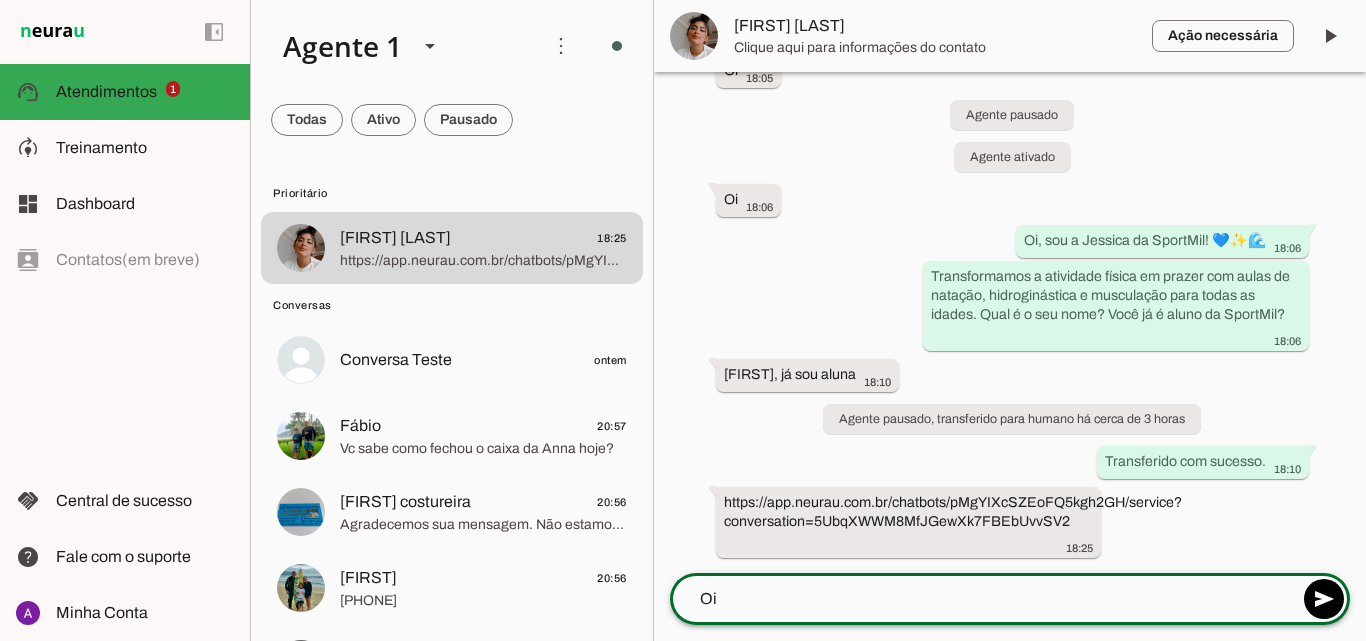 type on "O" 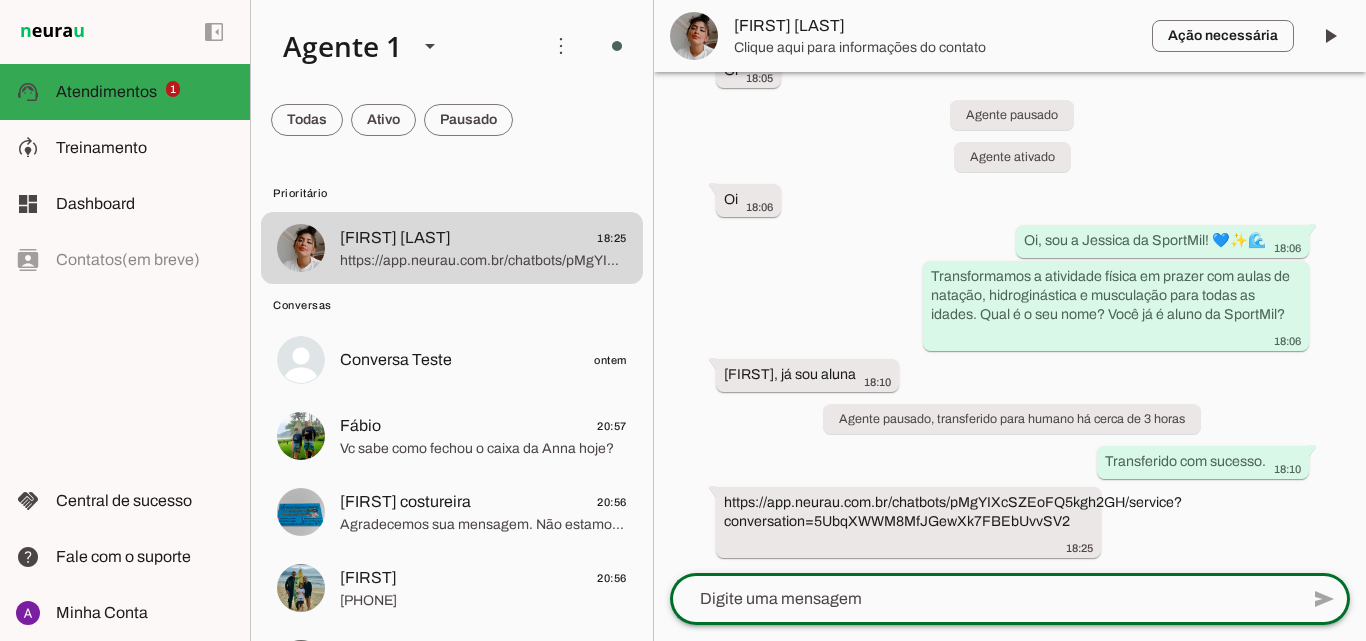 type on "https://app.neurau.com.br/chatbots/pMgYIXcSZEoFQ5kgh2GH/service?conversation=5511940424457" 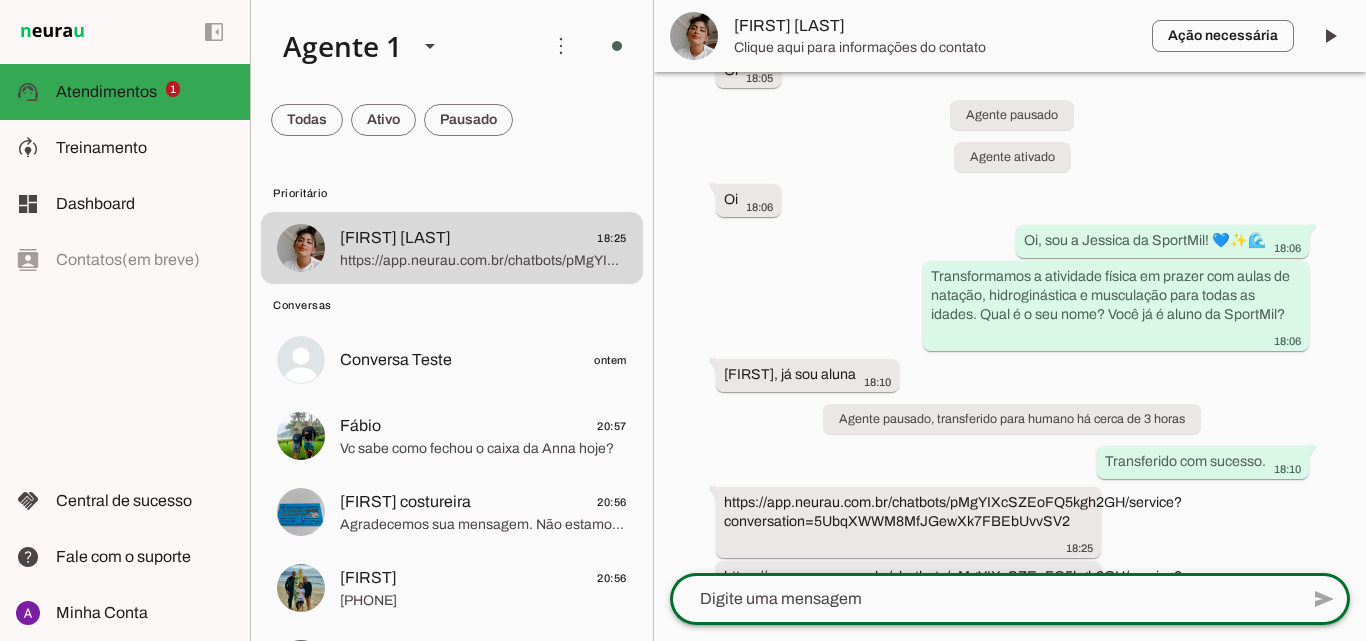 scroll, scrollTop: 916, scrollLeft: 0, axis: vertical 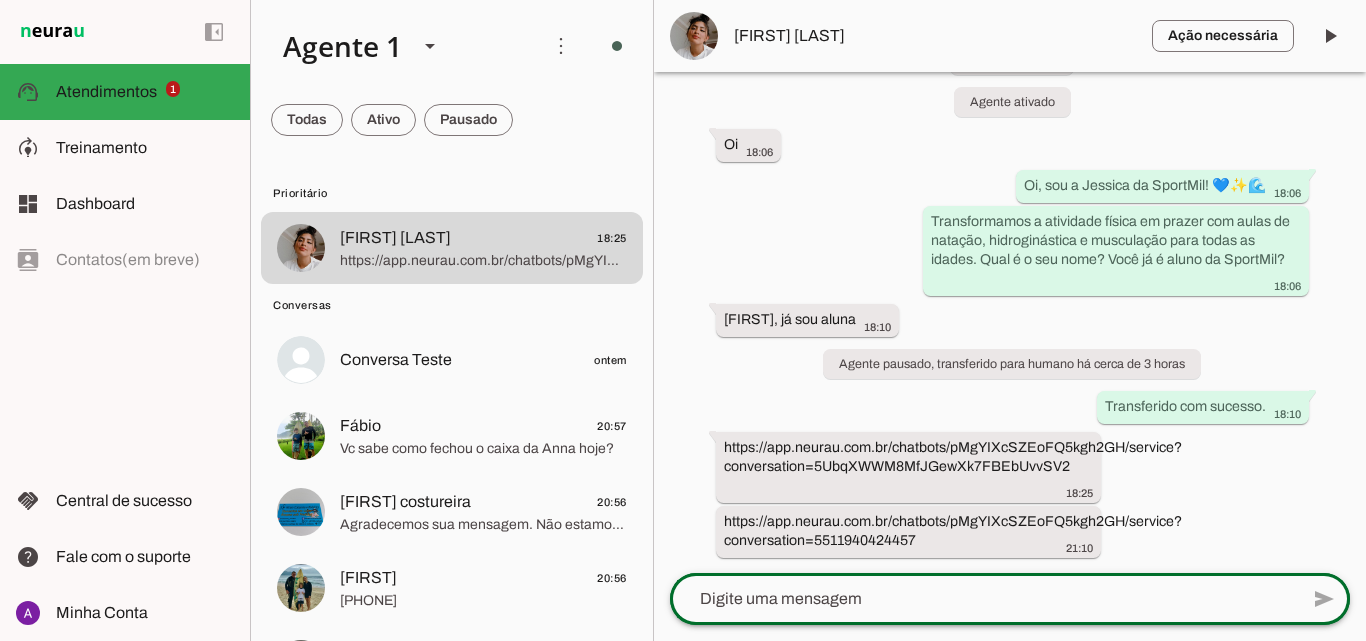 type 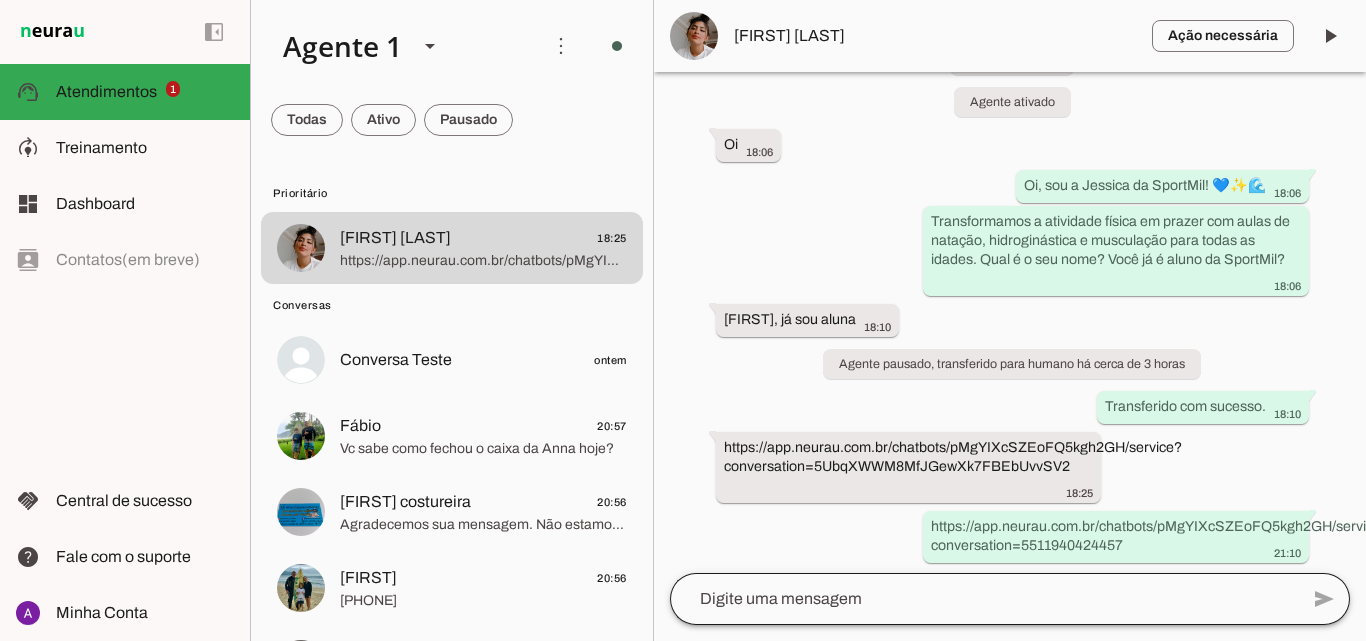 scroll, scrollTop: 921, scrollLeft: 0, axis: vertical 